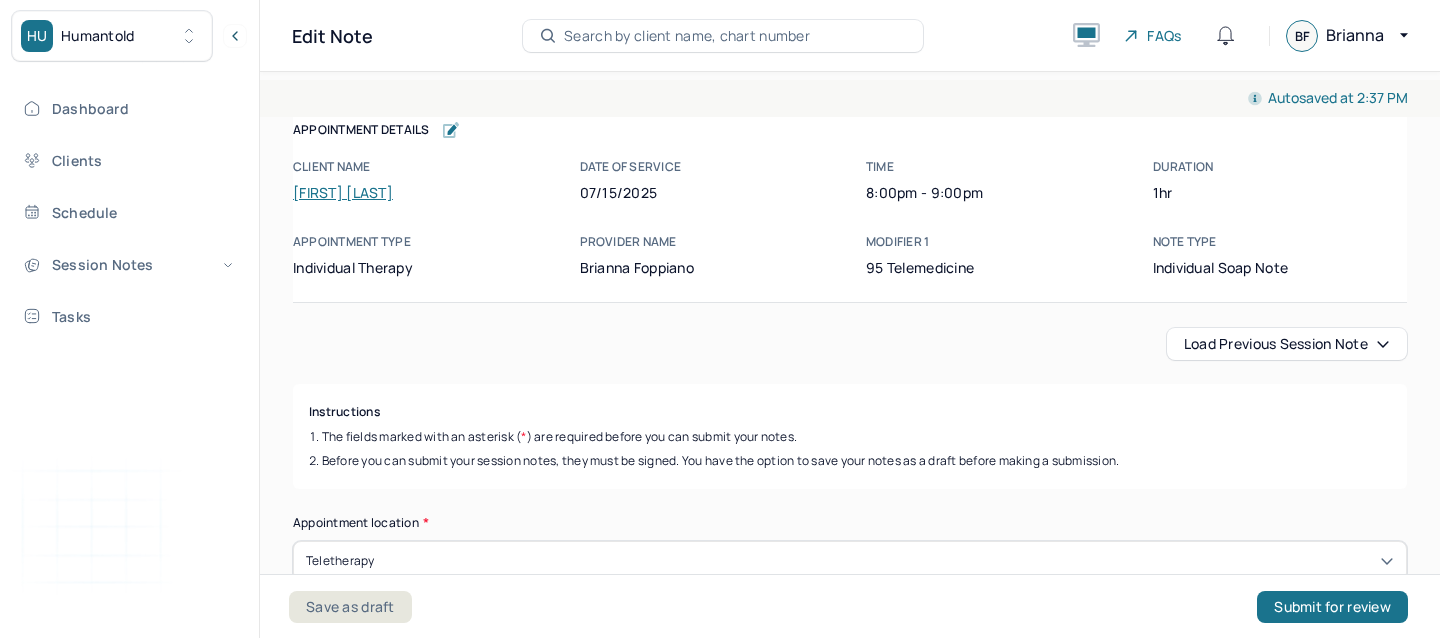 scroll, scrollTop: 0, scrollLeft: 0, axis: both 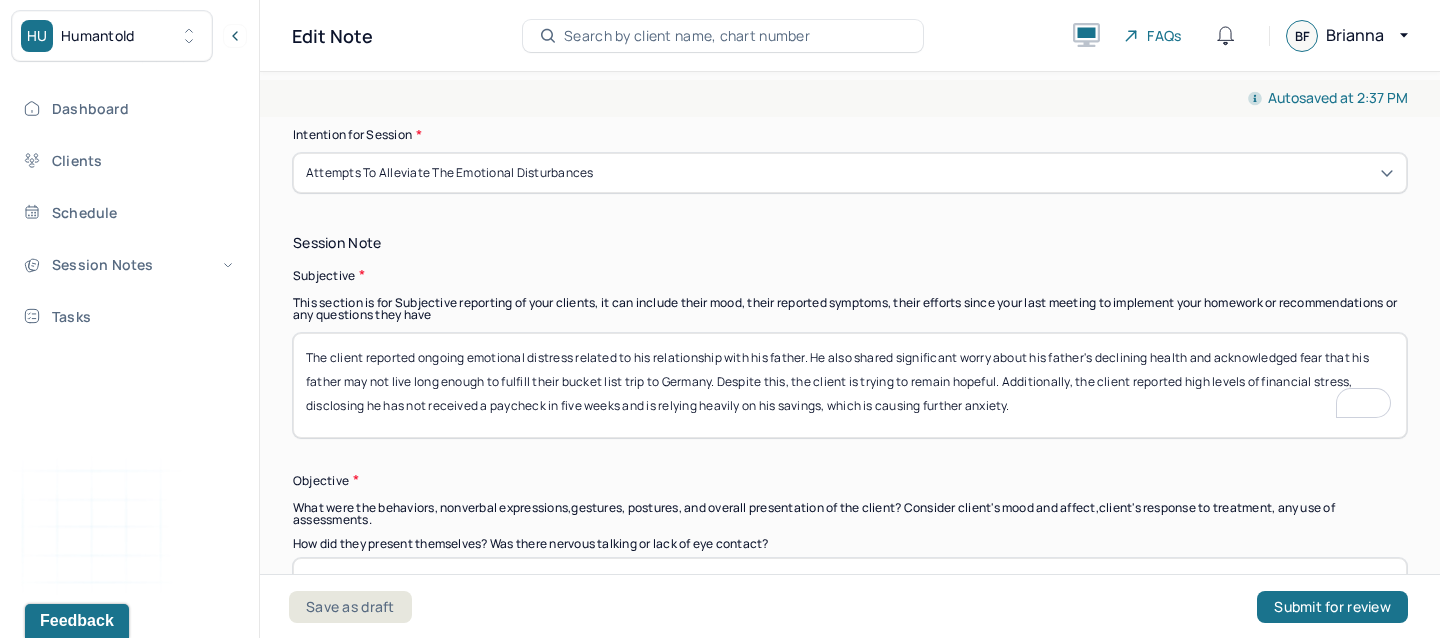 drag, startPoint x: 330, startPoint y: 354, endPoint x: 995, endPoint y: 516, distance: 684.44794 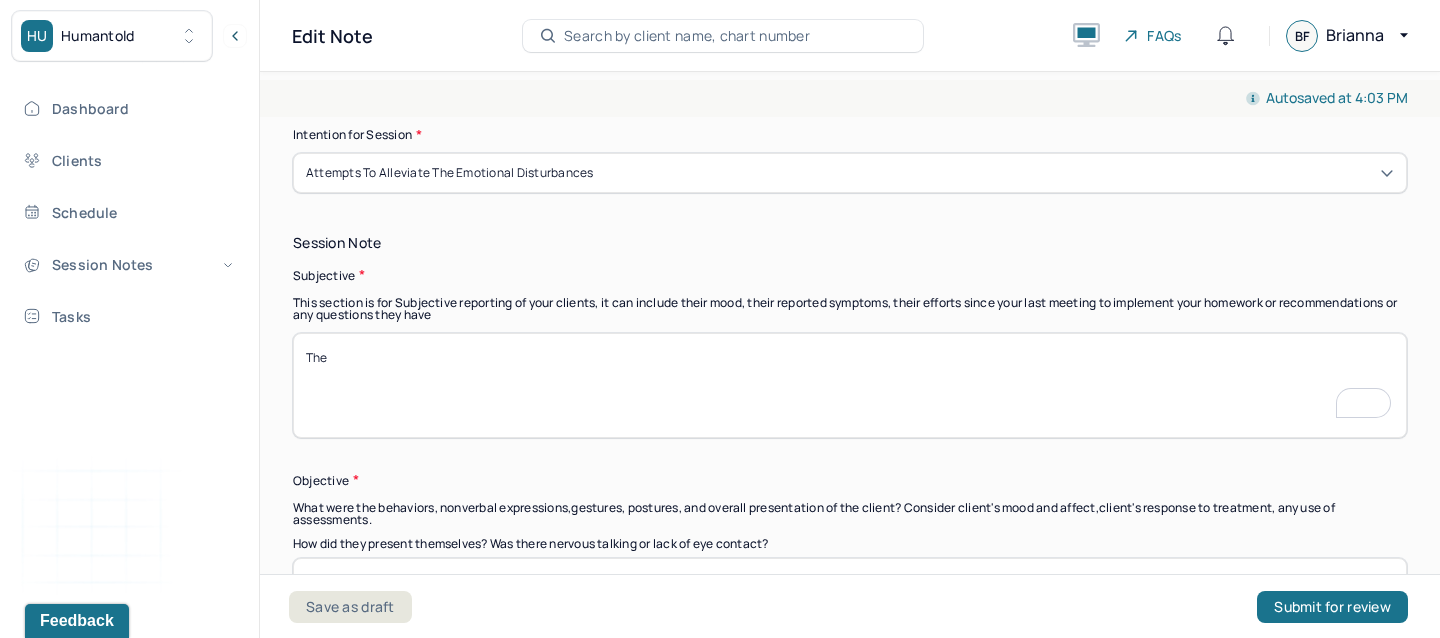 paste on "Client expressed experiencing existential thoughts related to aging, mortality, and the uncertainty of his next life chapter as he approaches retirement. He described a sense of unease about the transition, noting that he feels unsure about his future purpose and identity. Client also shared concern for his son, who recently joined the army, expressing both pride and anxiety about his son’s safety and well-being." 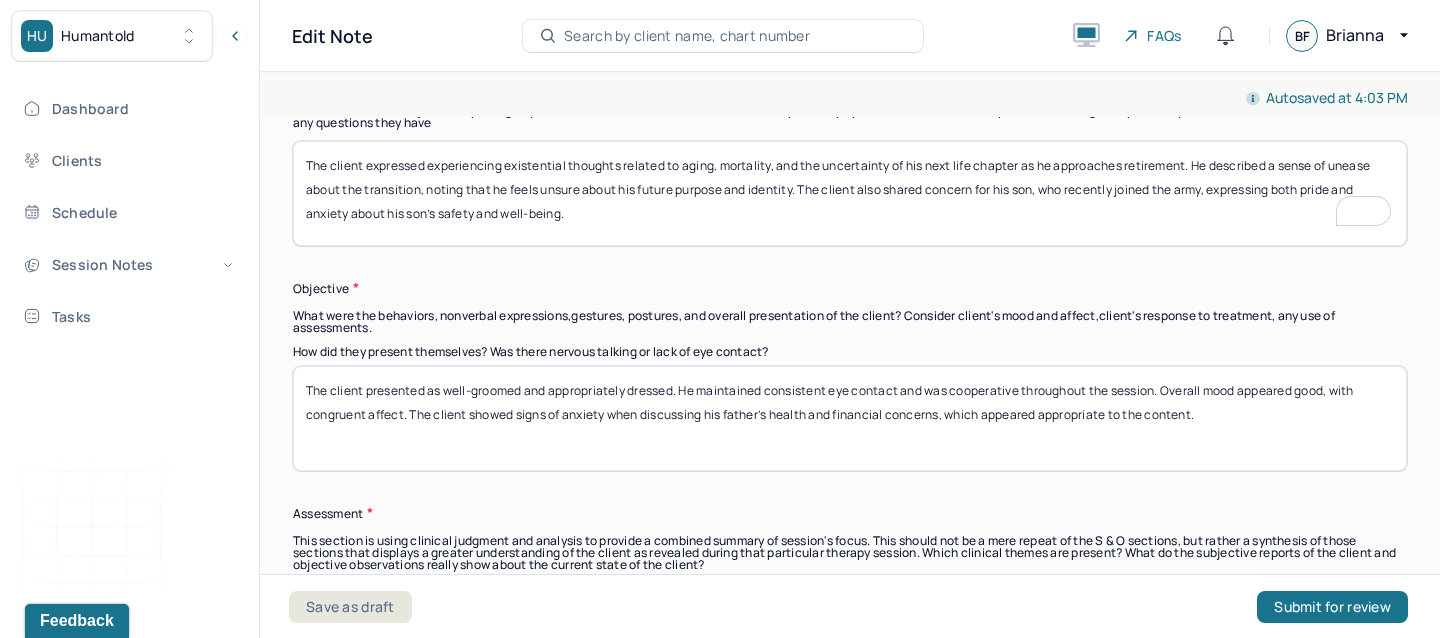 type on "The client expressed experiencing existential thoughts related to aging, mortality, and the uncertainty of his next life chapter as he approaches retirement. He described a sense of unease about the transition, noting that he feels unsure about his future purpose and identity. The client also shared concern for his son, who recently joined the army, expressing both pride and anxiety about his son’s safety and well-being." 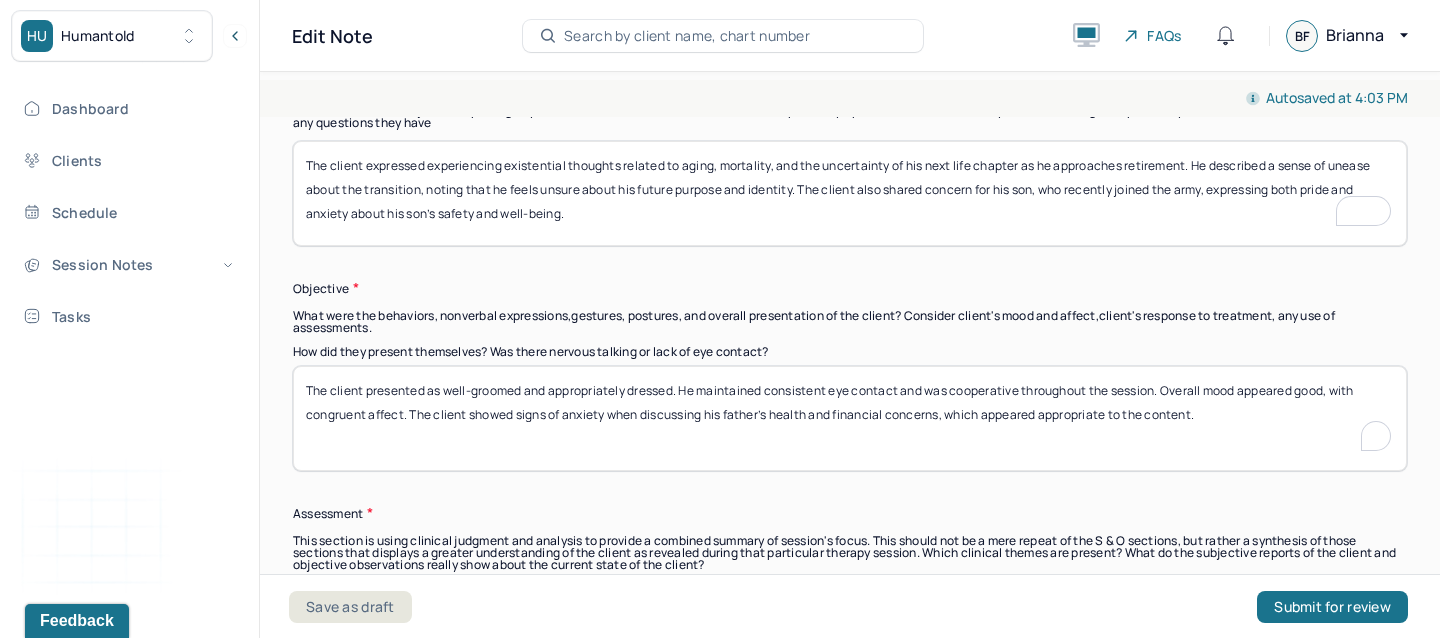 click on "The client presented as well-groomed and appropriately dressed. He maintained consistent eye contact and was cooperative throughout the session. Overall mood appeared good, with congruent affect. The client showed signs of anxiety when discussing his father’s health and financial concerns, which appeared appropriate to the content." at bounding box center (850, 418) 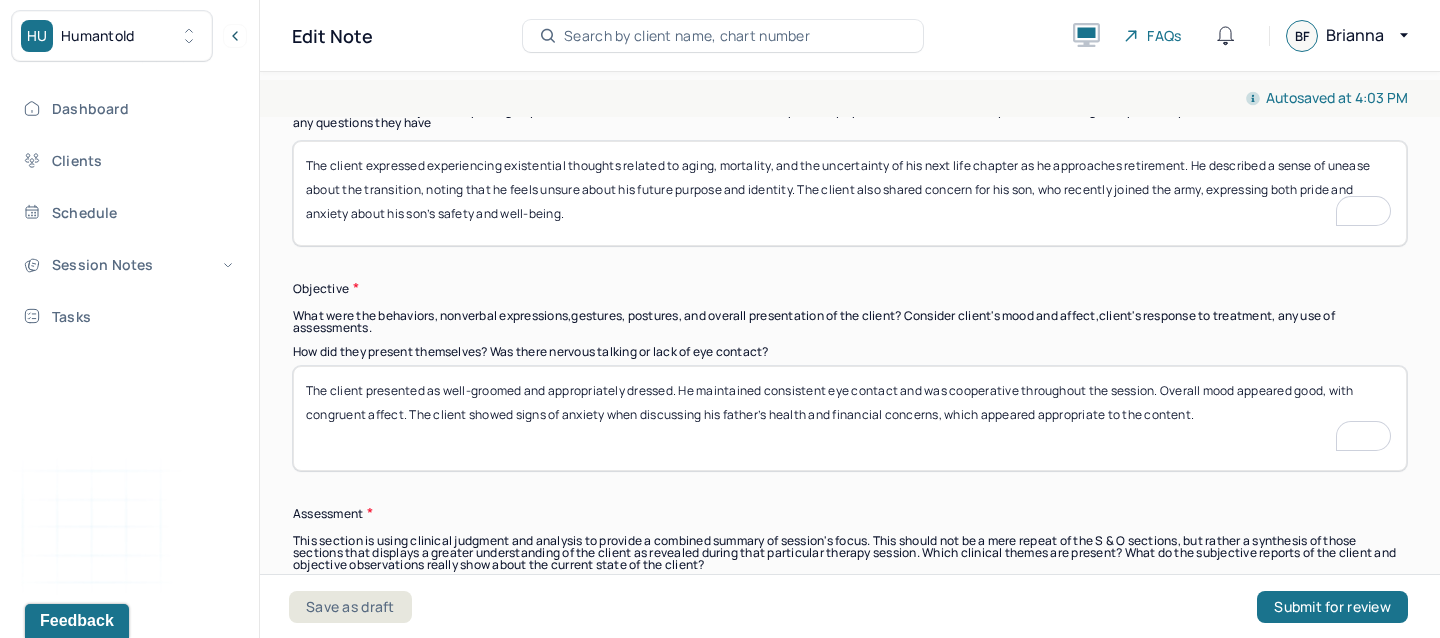 click on "The client presented as well-groomed and appropriately dressed. He maintained consistent eye contact and was cooperative throughout the session. Overall mood appeared good, with congruent affect. The client showed signs of anxiety when discussing his father’s health and financial concerns, which appeared appropriate to the content." at bounding box center [850, 418] 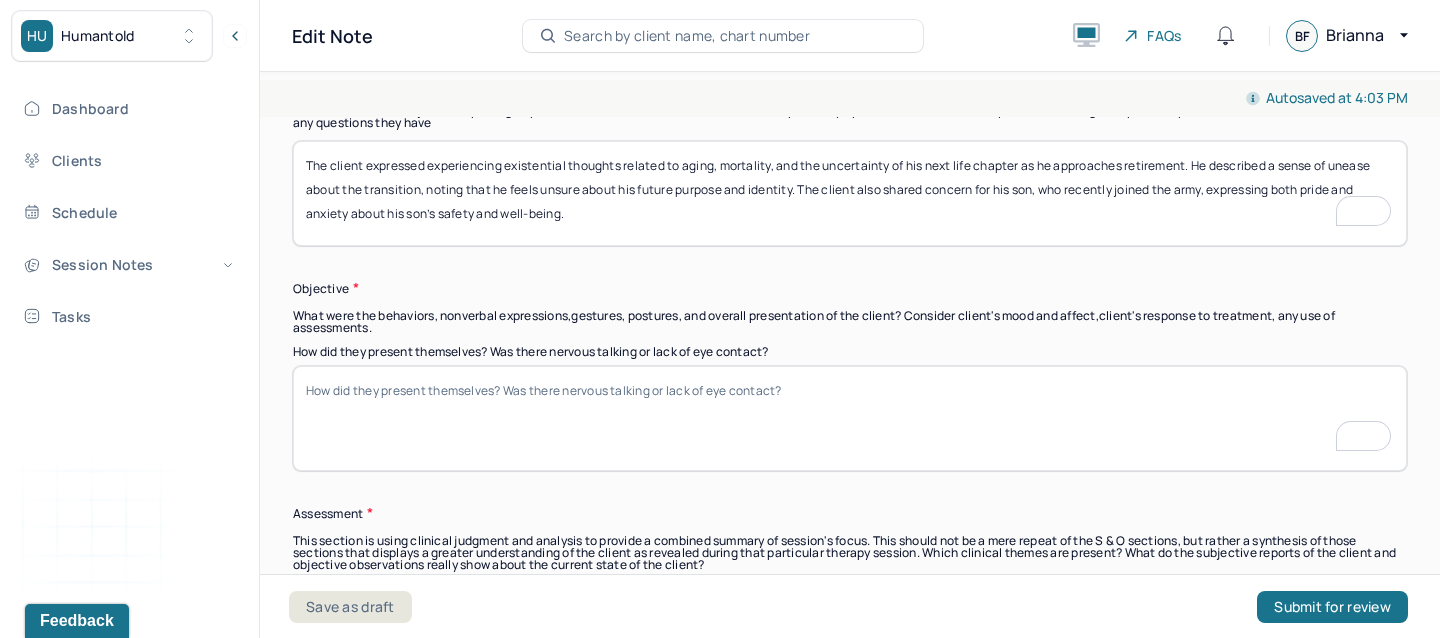 paste on "Client appeared thoughtful and introspective throughout the session. Affect was congruent with content, showing moments of both sadness and gratitude. Speech was clear and coherent, with organized thought processes. He maintained good eye contact and was engaged in the discussion." 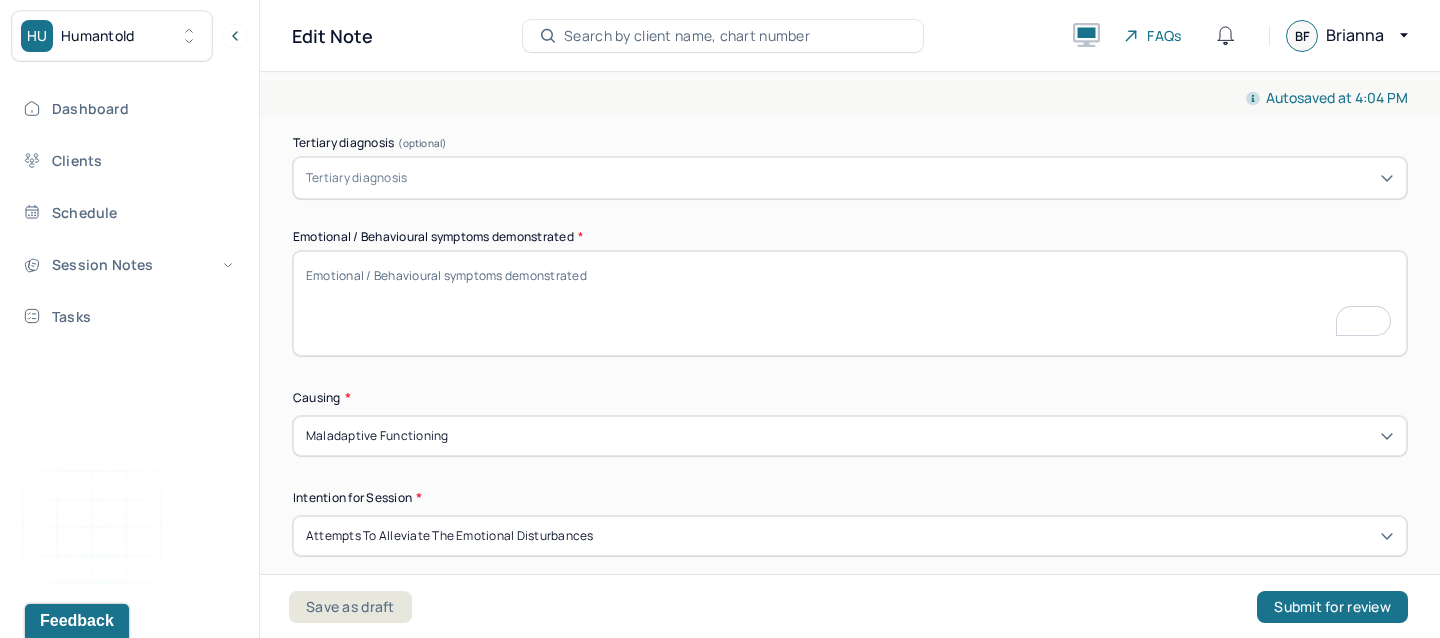 type on "The client appeared thoughtful and introspective throughout the session. Affect was congruent with content, showing moments of both sadness and gratitude. Speech was clear and coherent, with organized thought processes. He maintained good eye contact and was engaged in the discussion." 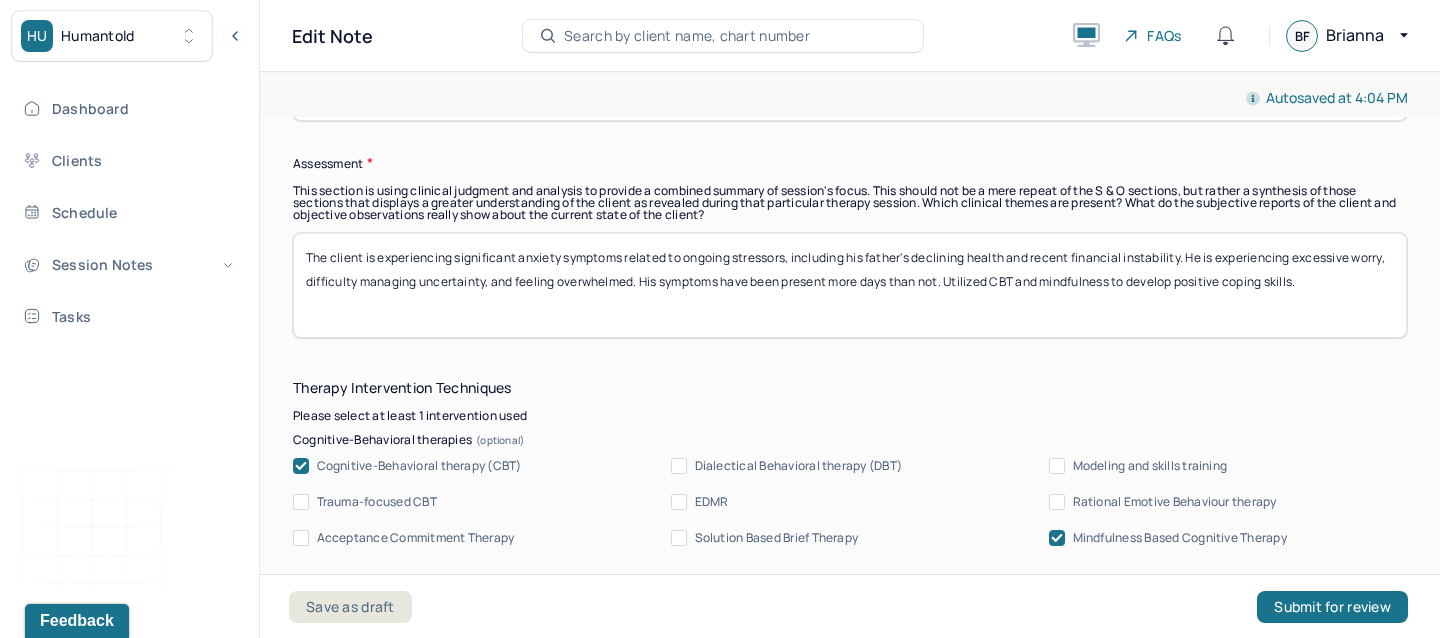 type on "The client was talkative and engaged. He appeared in a good mood, slightly anxious" 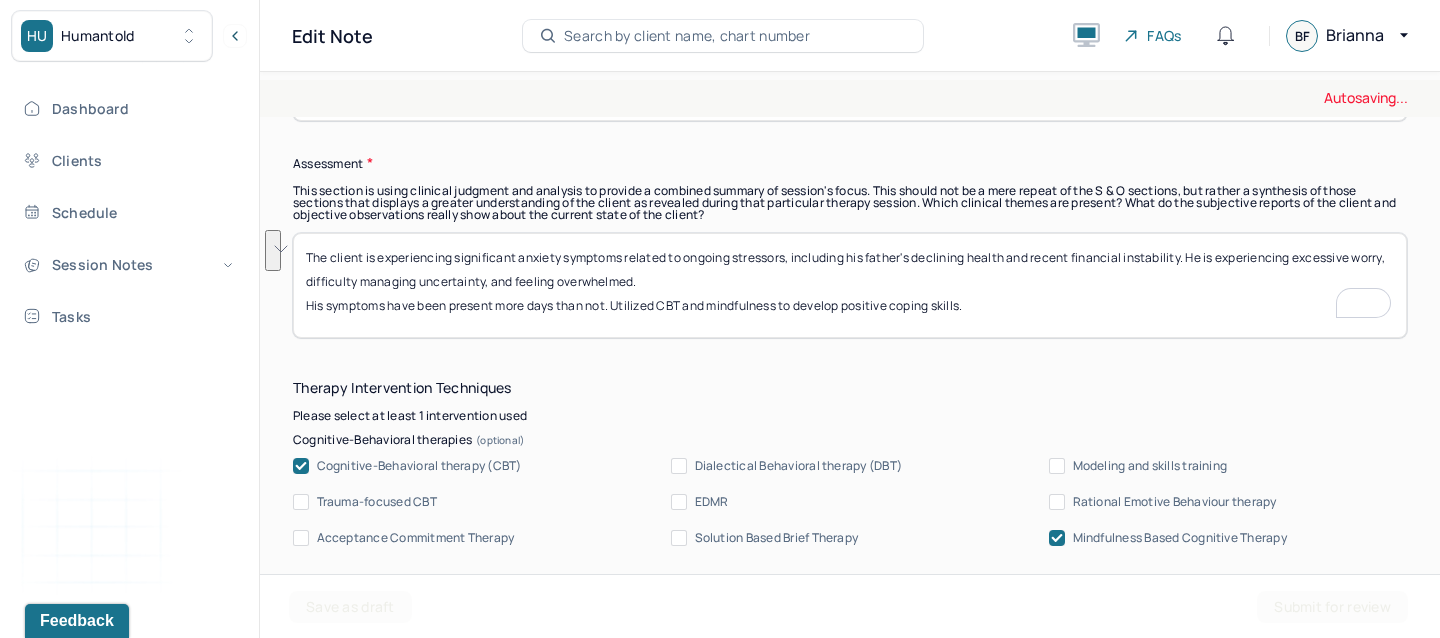 drag, startPoint x: 657, startPoint y: 276, endPoint x: 295, endPoint y: 169, distance: 377.48245 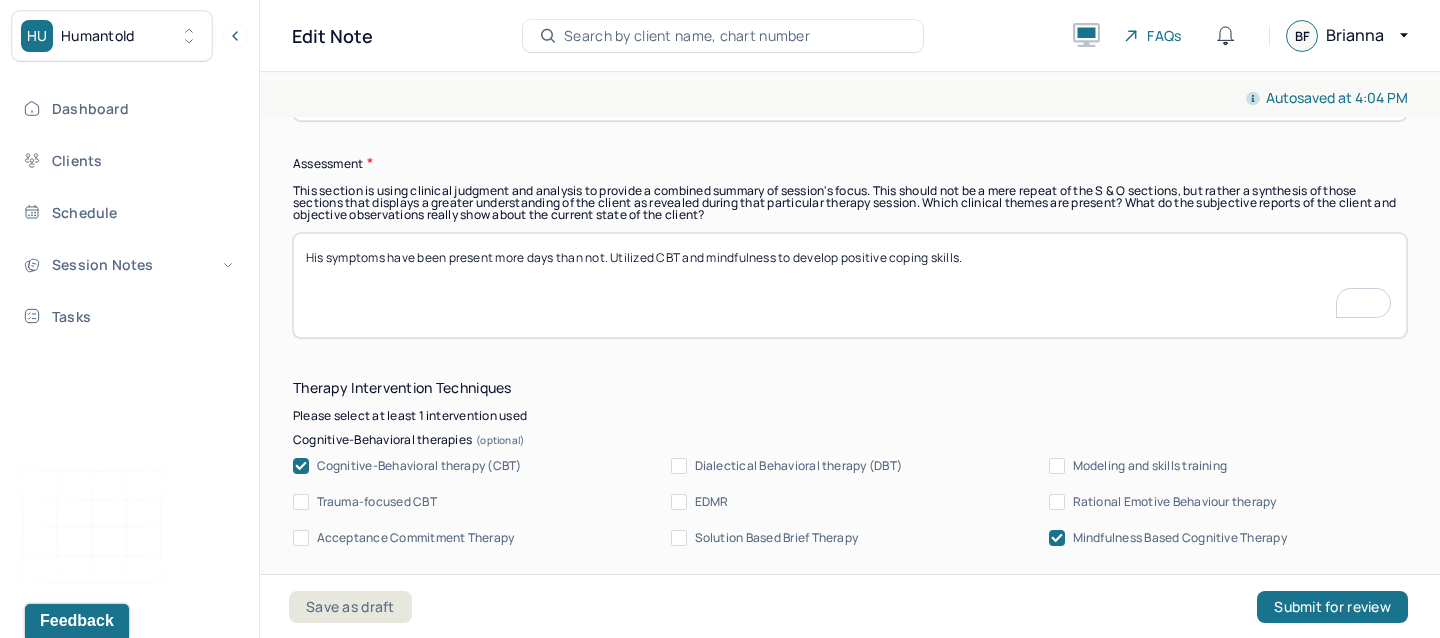 paste on "Client is experiencing mild to moderate symptoms of anxiety, largely centered around significant life transitions and uncertainty about the future. Retirement is provoking existential concerns and discomfort with the unknown, contributing to restlessness and a sense of unease." 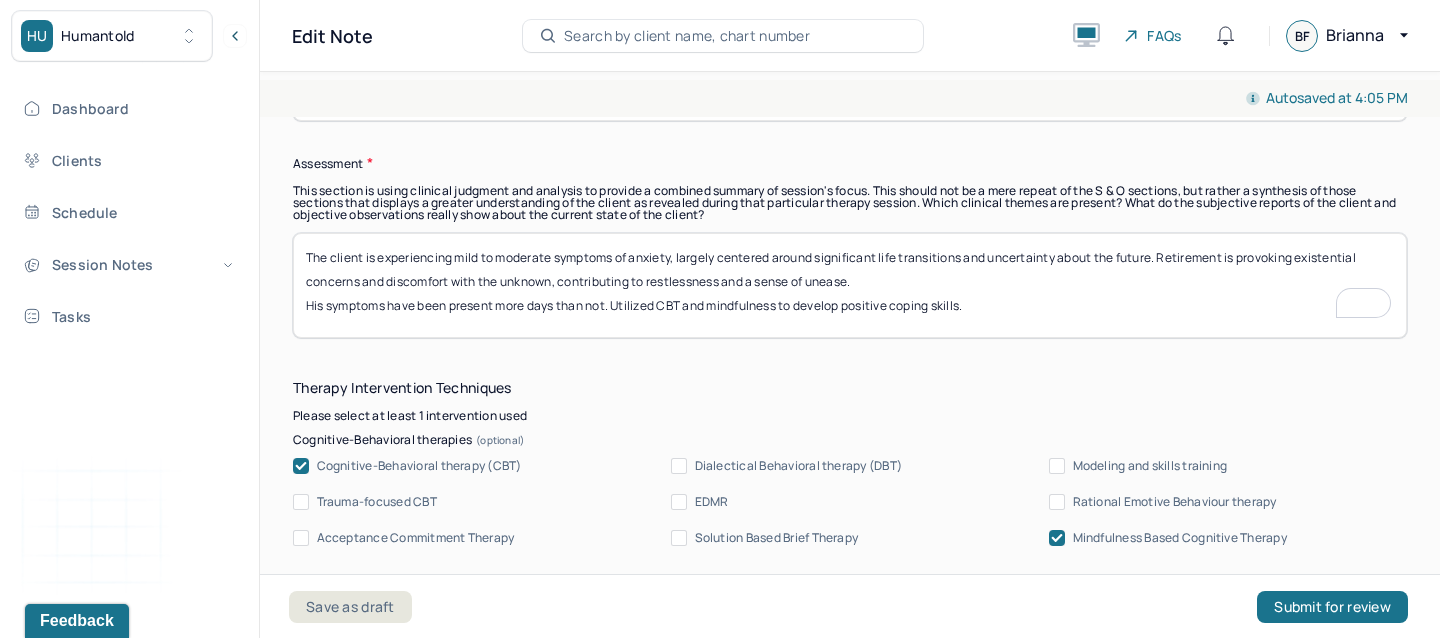 click on "Client is experiencing mild to moderate symptoms of anxiety, largely centered around significant life transitions and uncertainty about the future. Retirement is provoking existential concerns and discomfort with the unknown, contributing to restlessness and a sense of unease.
His symptoms have been present more days than not. Utilized CBT and mindfulness to develop positive coping skills." at bounding box center [850, 285] 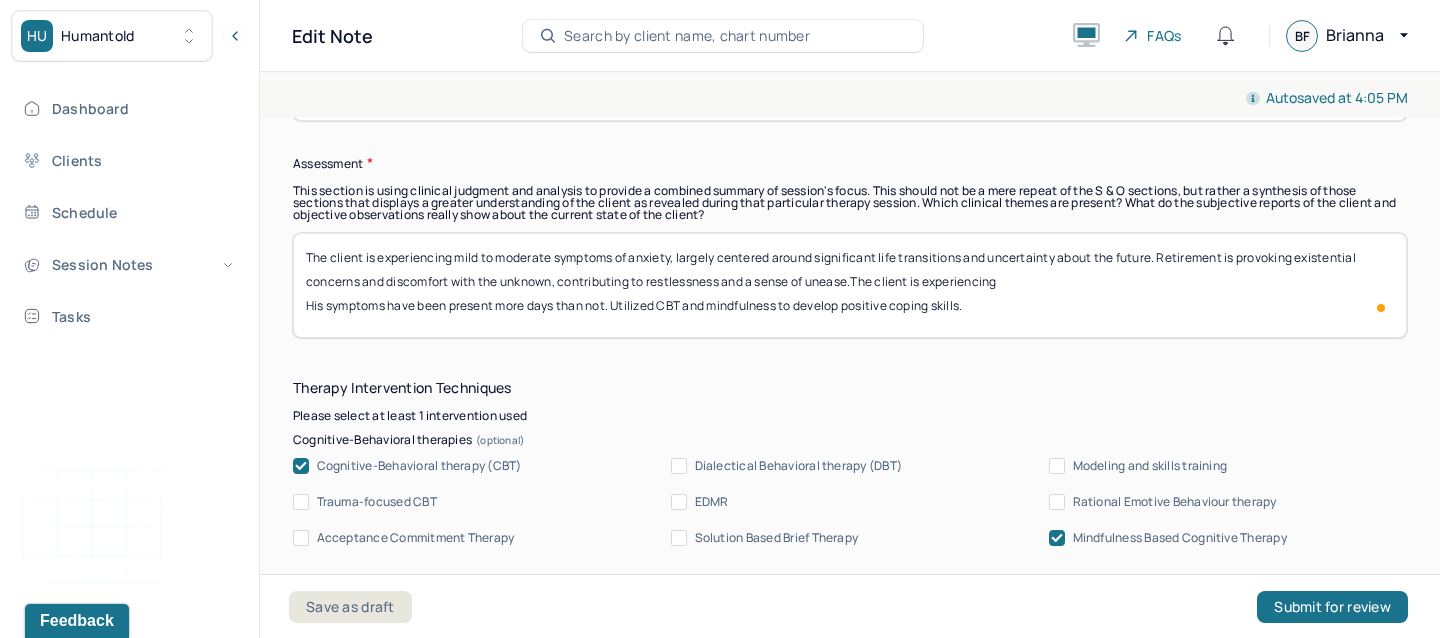 paste on "persistent worry, rumination, and emotional tension." 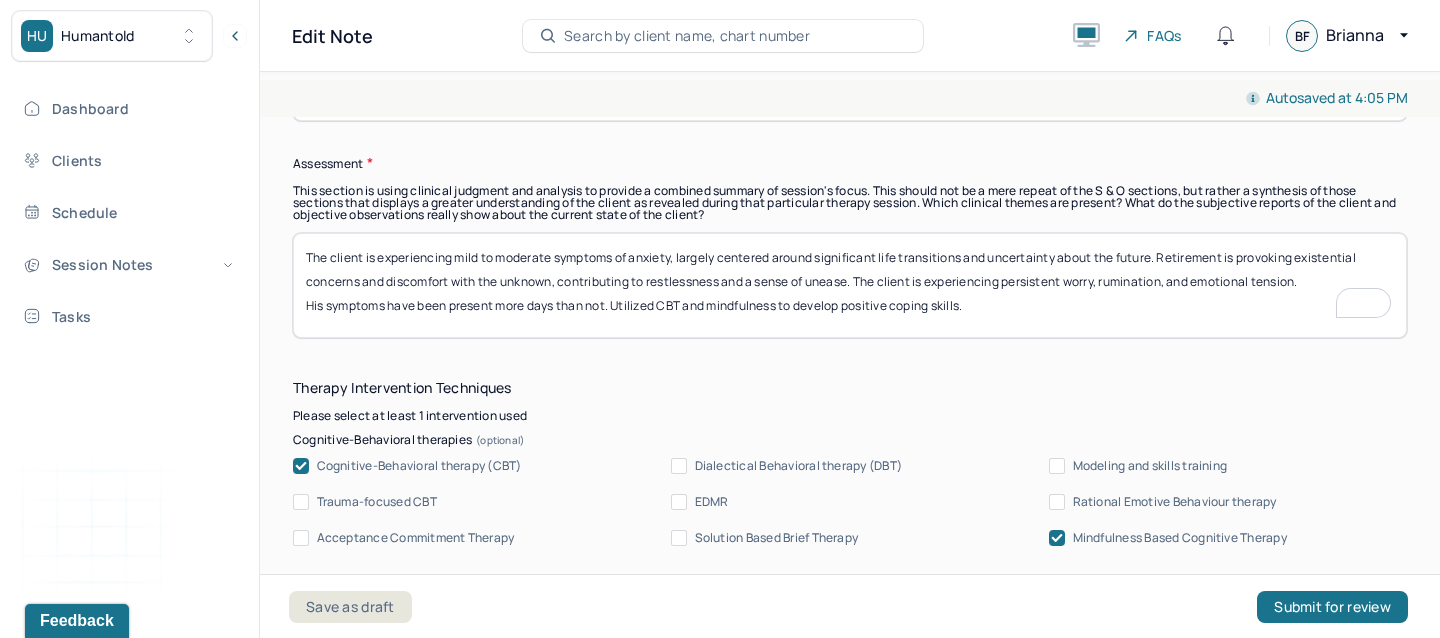 click on "The client is experiencing mild to moderate symptoms of anxiety, largely centered around significant life transitions and uncertainty about the future. Retirement is provoking existential concerns and discomfort with the unknown, contributing to restlessness and a sense of unease. The client is experiencing persistent worry, rumination, and emotional tension.
His symptoms have been present more days than not. Utilized CBT and mindfulness to develop positive coping skills." at bounding box center (850, 285) 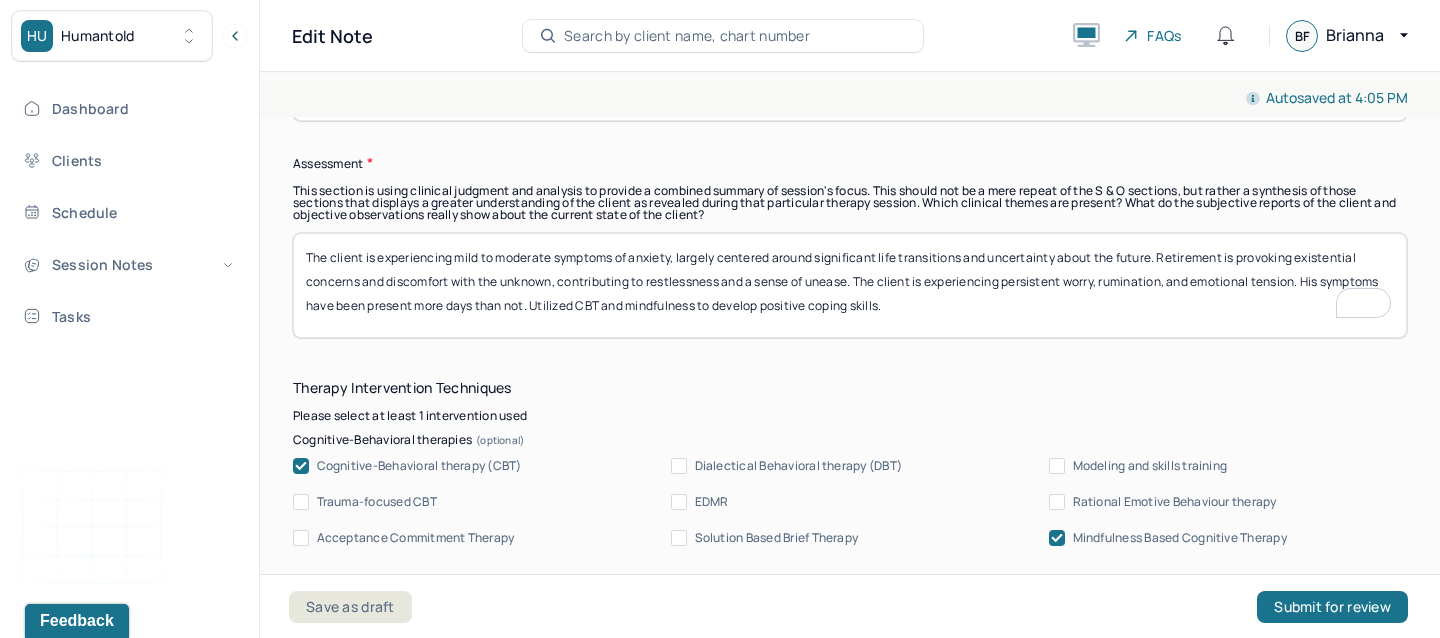 scroll, scrollTop: 1900, scrollLeft: 0, axis: vertical 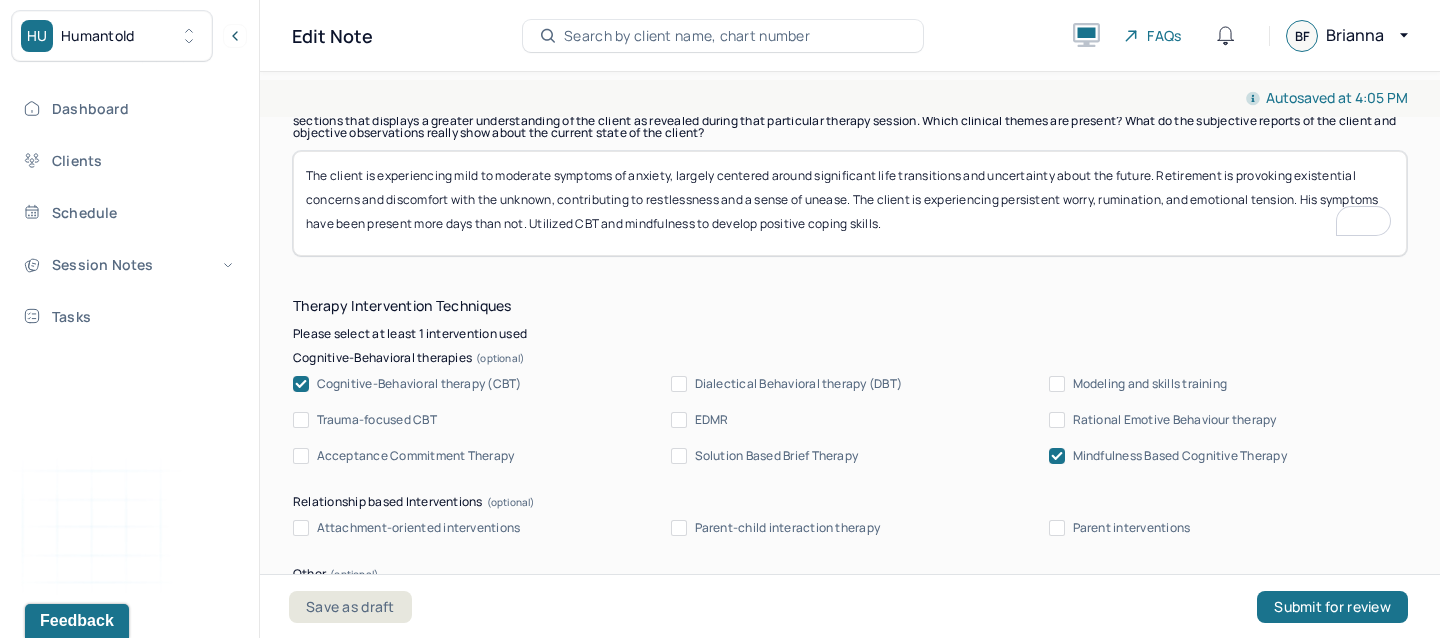type on "The client is experiencing mild to moderate symptoms of anxiety, largely centered around significant life transitions and uncertainty about the future. Retirement is provoking existential concerns and discomfort with the unknown, contributing to restlessness and a sense of unease. The client is experiencing persistent worry, rumination, and emotional tension. His symptoms have been present more days than not. Utilized CBT and mindfulness to develop positive coping skills." 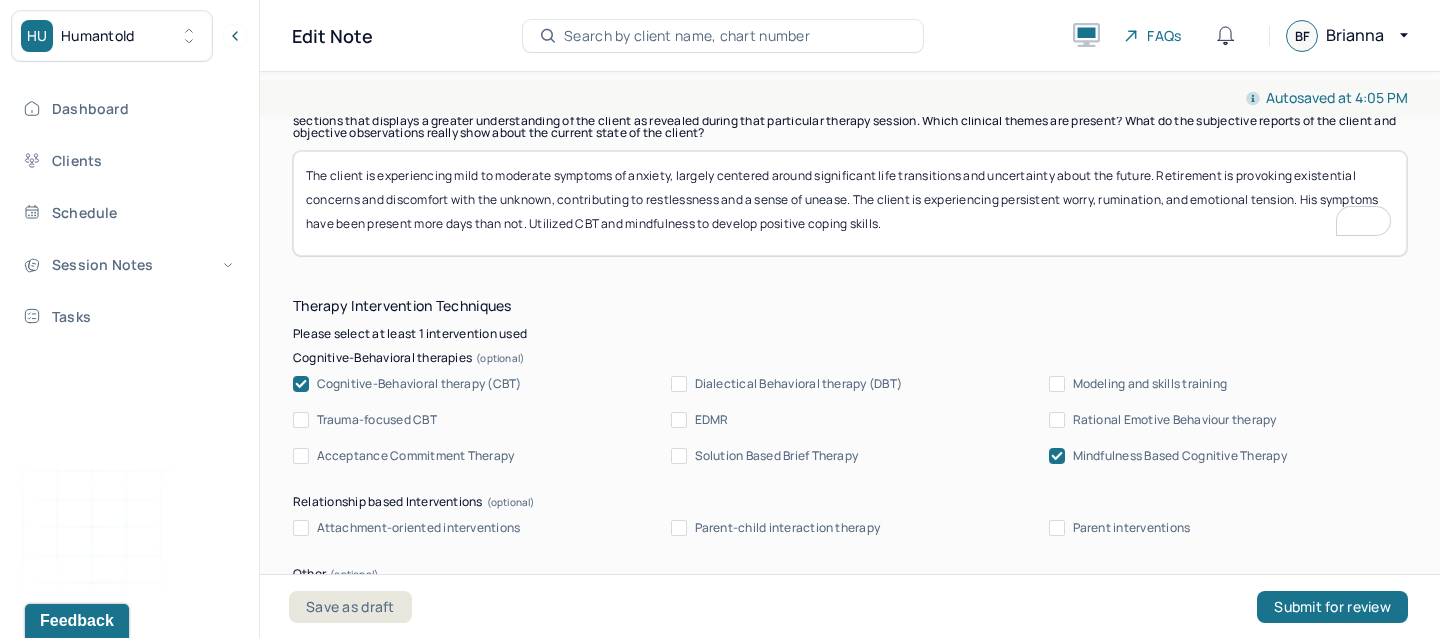 scroll, scrollTop: 1843, scrollLeft: 0, axis: vertical 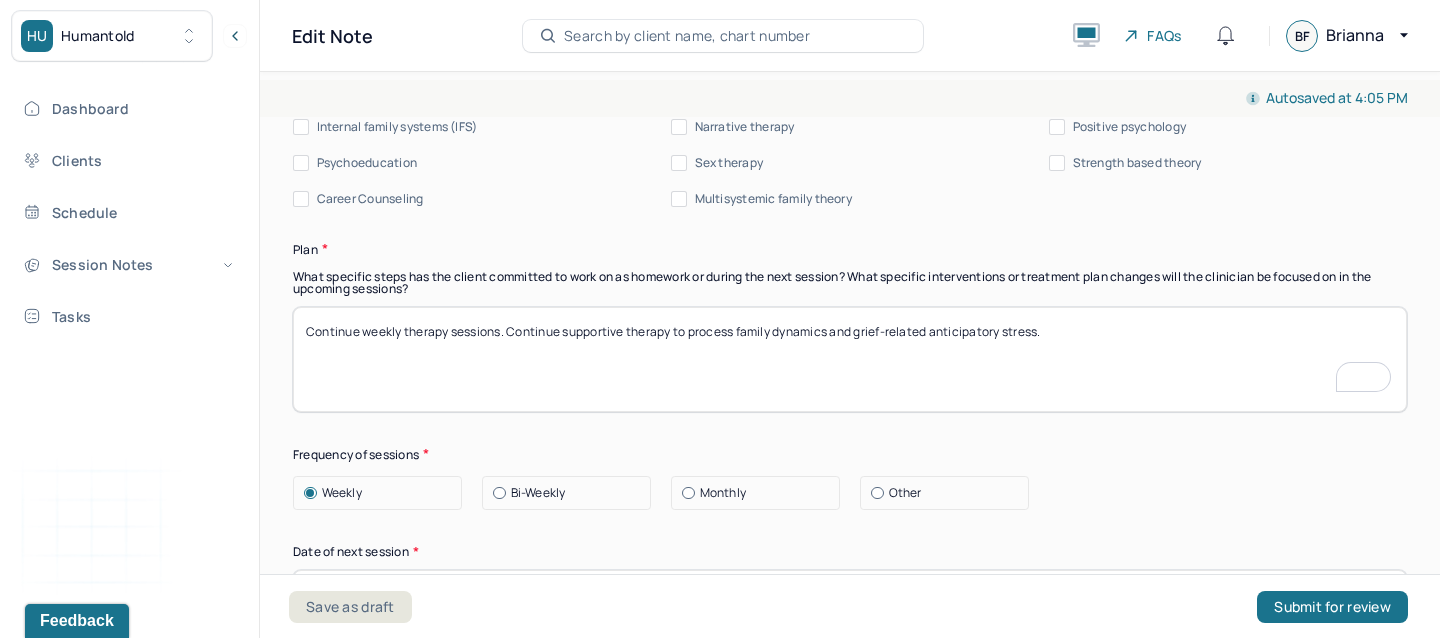 drag, startPoint x: 510, startPoint y: 328, endPoint x: 1060, endPoint y: 341, distance: 550.1536 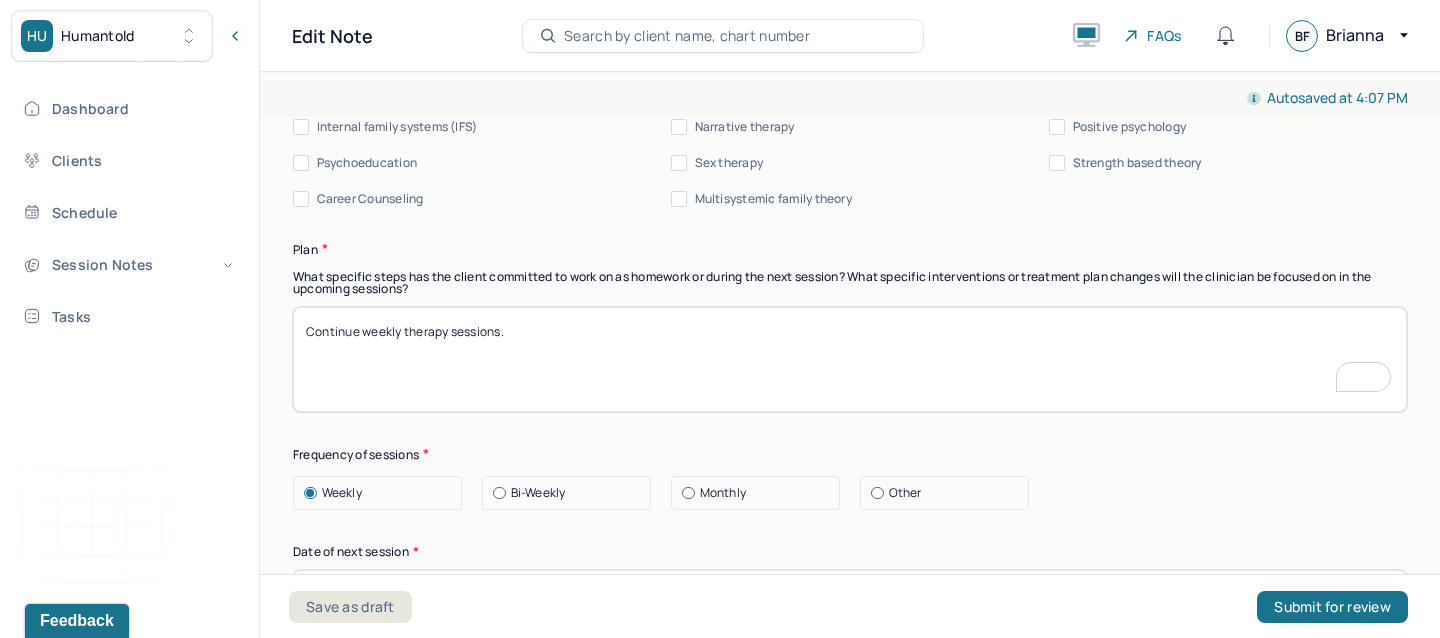 paste on "Begin discussing goals and values for post-retirement life to help foster a sense of direction and purpose." 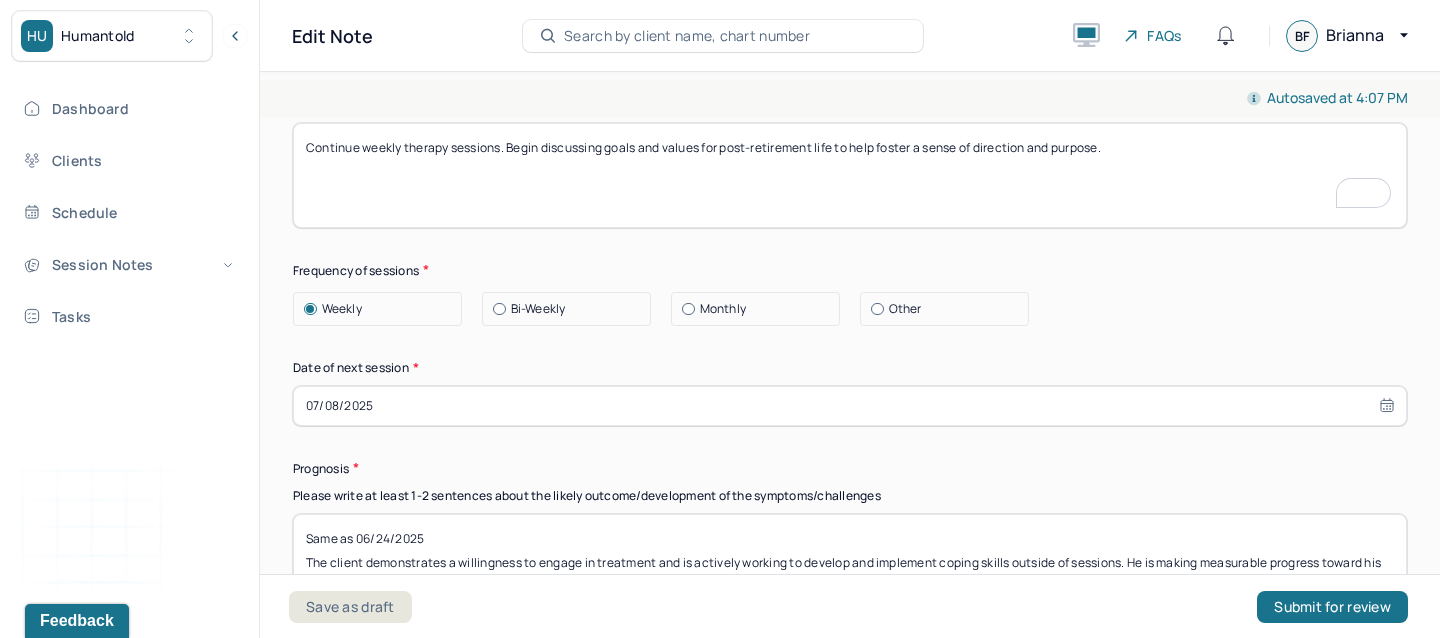 type on "Continue weekly therapy sessions. Begin discussing goals and values for post-retirement life to help foster a sense of direction and purpose." 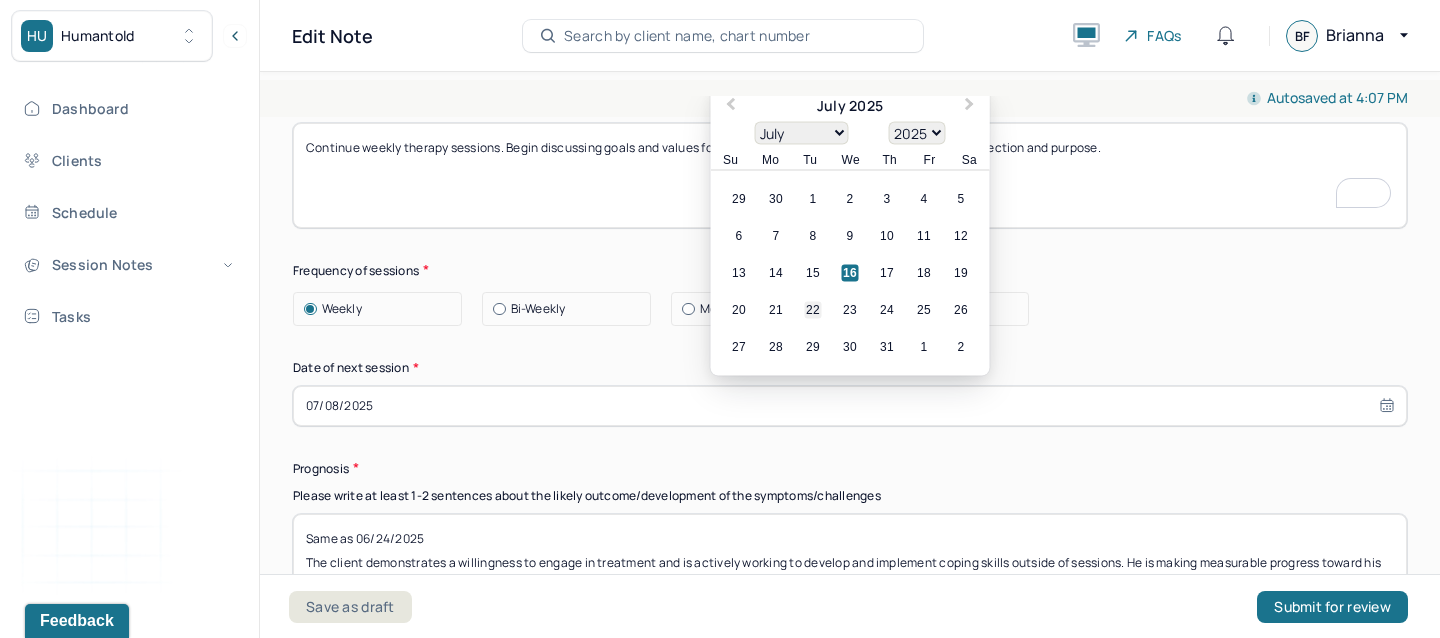 click on "22" at bounding box center (813, 309) 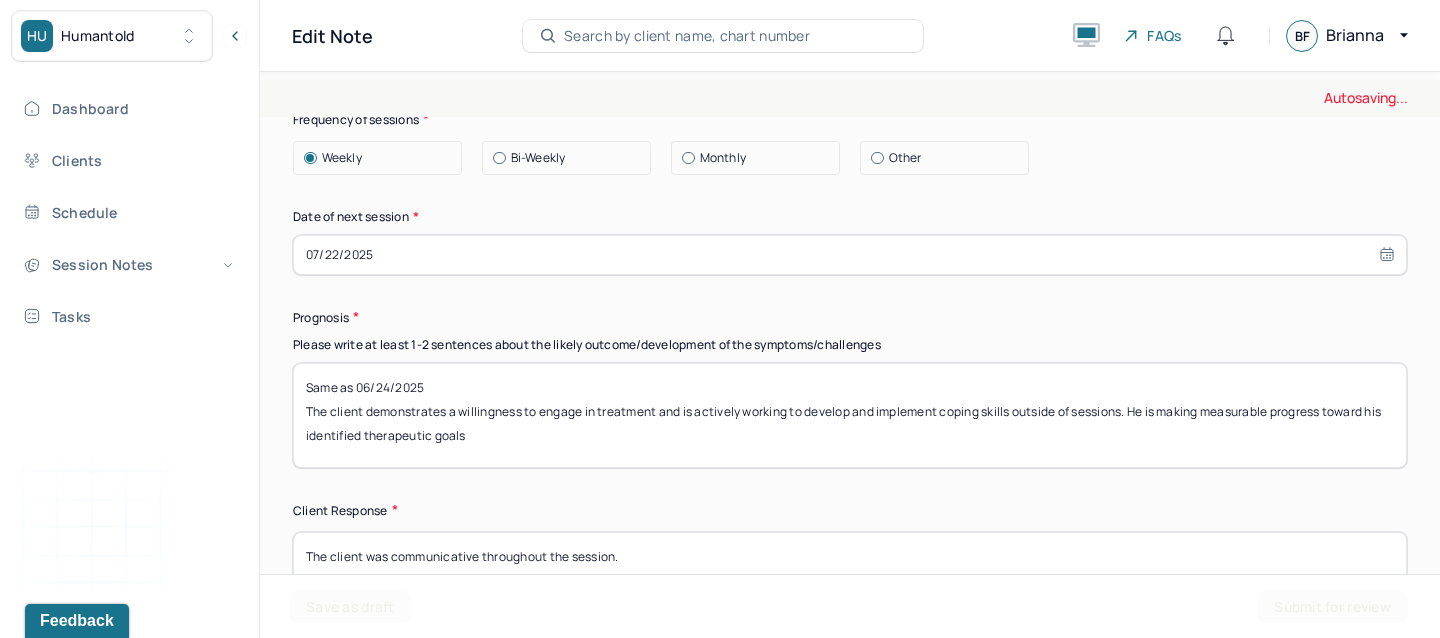 click on "Same as 06/24/2025
The client demonstrates a willingness to engage in treatment and is actively working to develop and implement coping skills outside of sessions. He is making measurable progress toward his identified therapeutic goals" at bounding box center (850, 415) 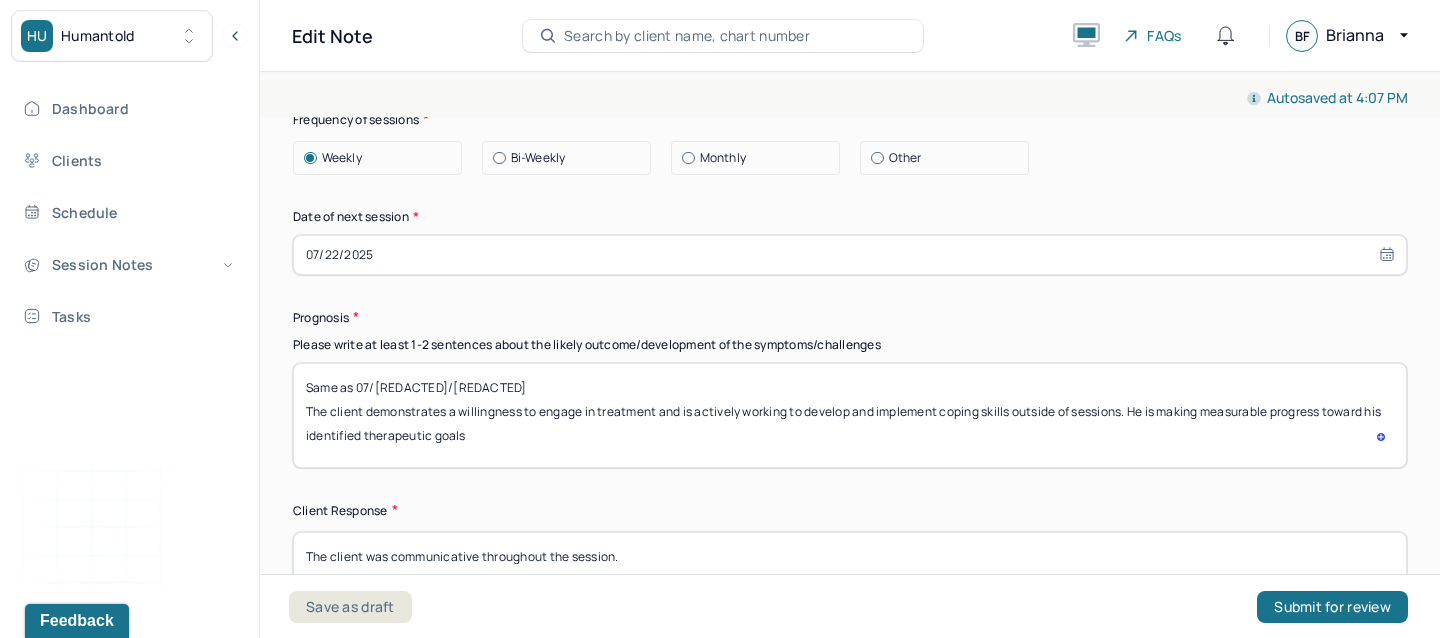 type on "Same as 07/08/2025
The client demonstrates a willingness to engage in treatment and is actively working to develop and implement coping skills outside of sessions. He is making measurable progress toward his identified therapeutic goals" 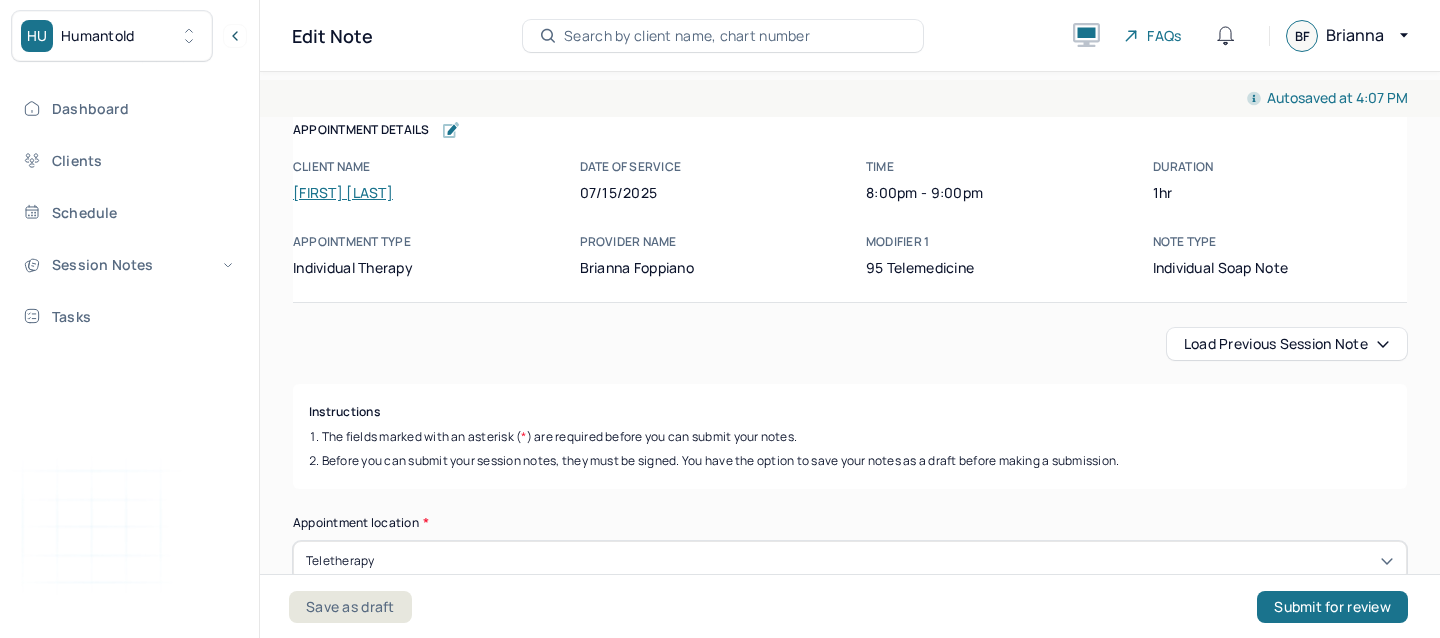 scroll, scrollTop: 0, scrollLeft: 0, axis: both 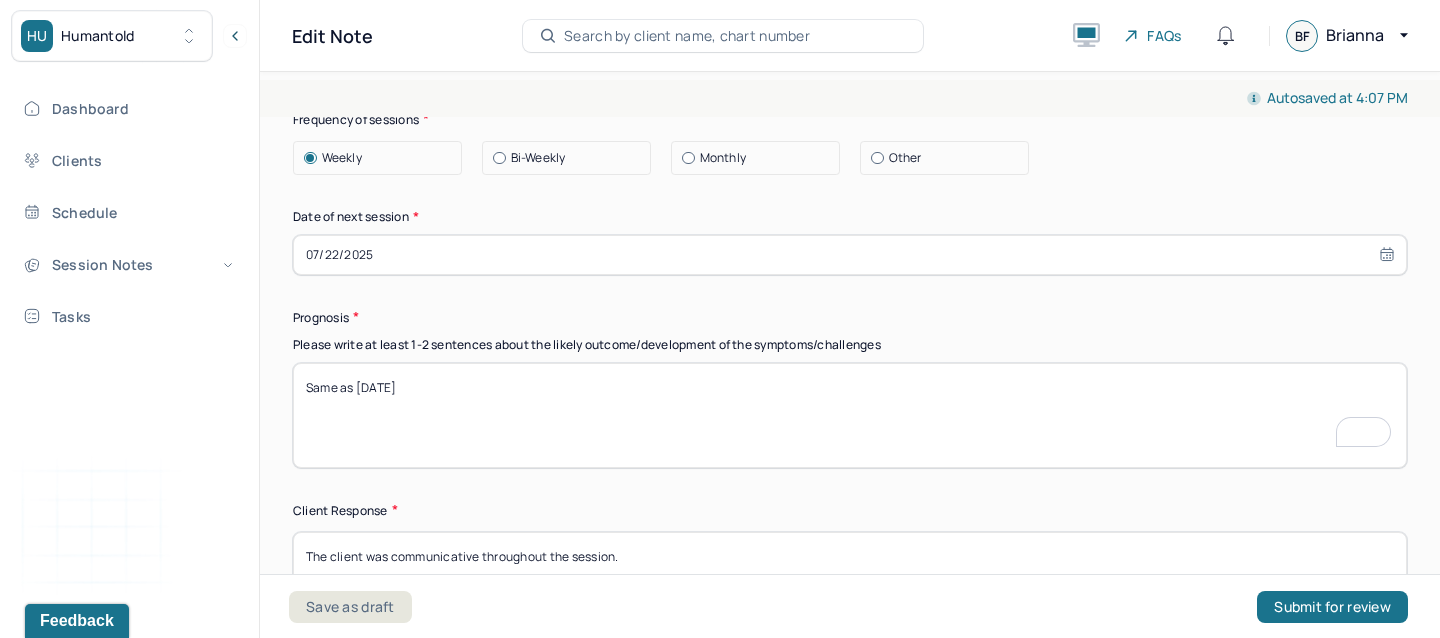 paste on "The client remains engaged in the therapeutic process and is consistently applying coping strategies between sessions. She is showing meaningful progress toward her established treatment goals." 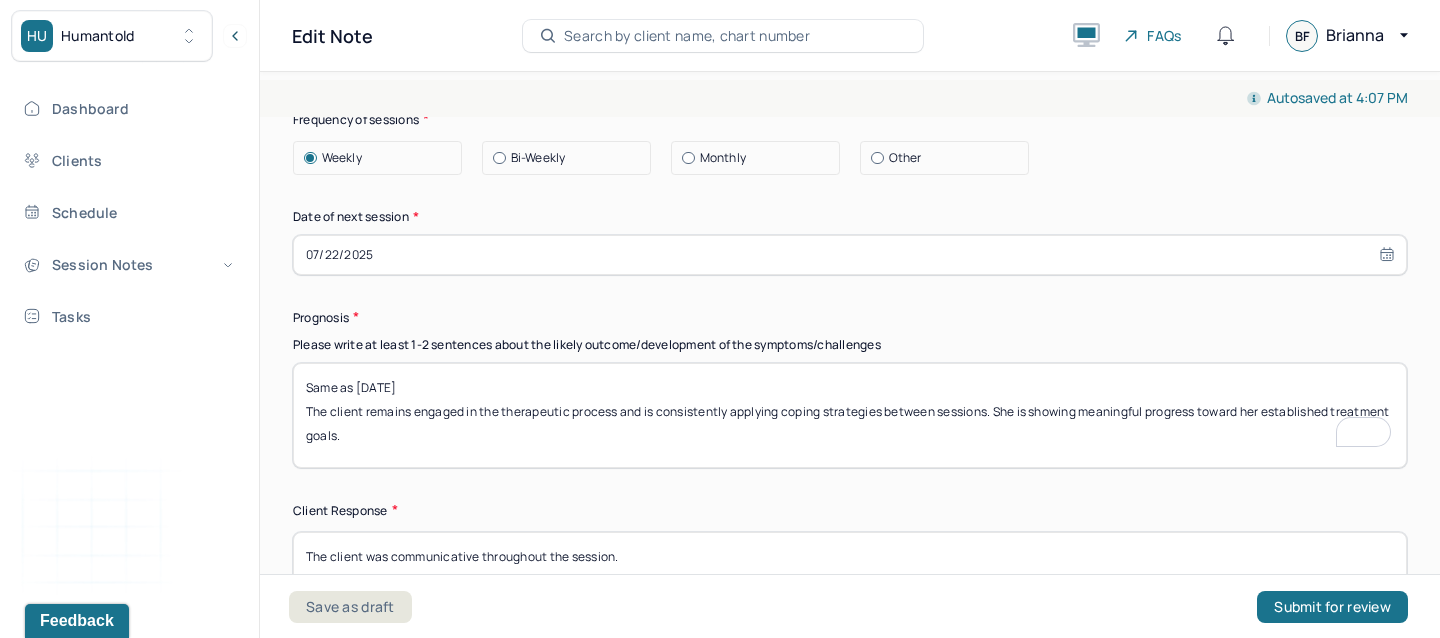 click on "Same as [DATE]
The client remains engaged in the therapeutic process and is consistently applying coping strategies between sessions. She is showing meaningful progress toward her established treatment goals." at bounding box center [850, 415] 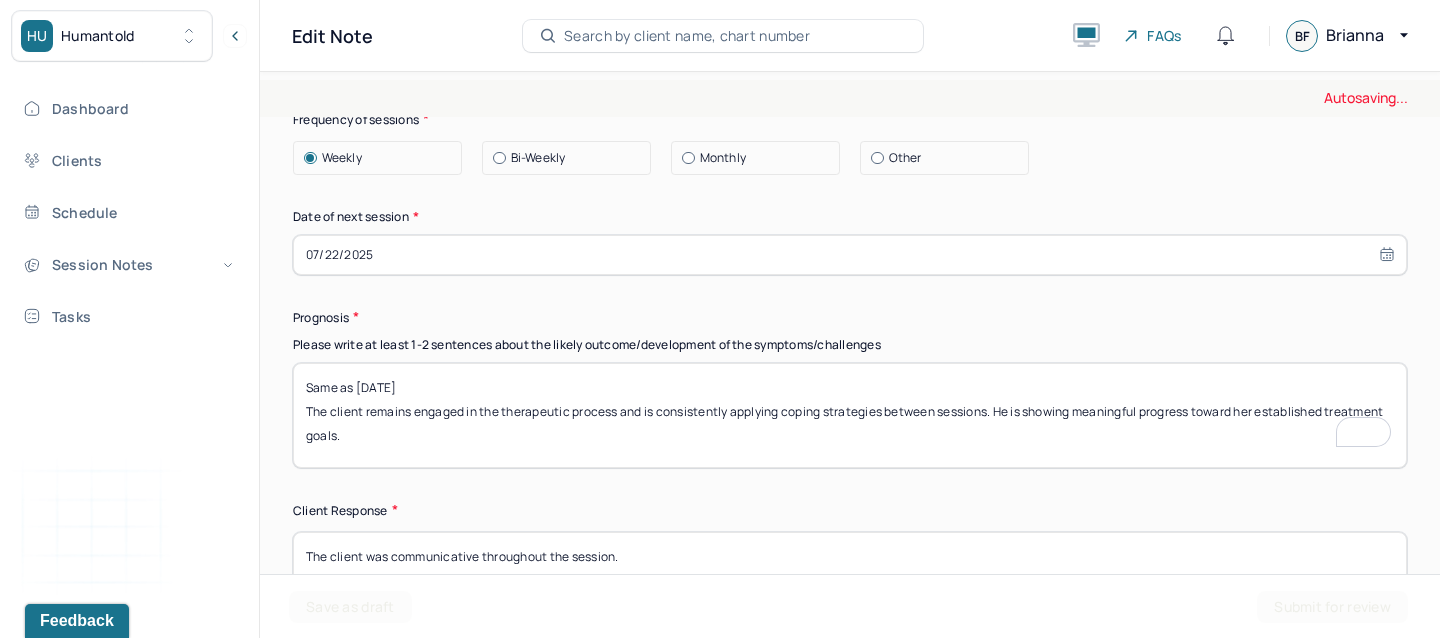 click on "Same as [DATE]
The client remains engaged in the therapeutic process and is consistently applying coping strategies between sessions. e is showing meaningful progress toward her established treatment goals." at bounding box center [850, 415] 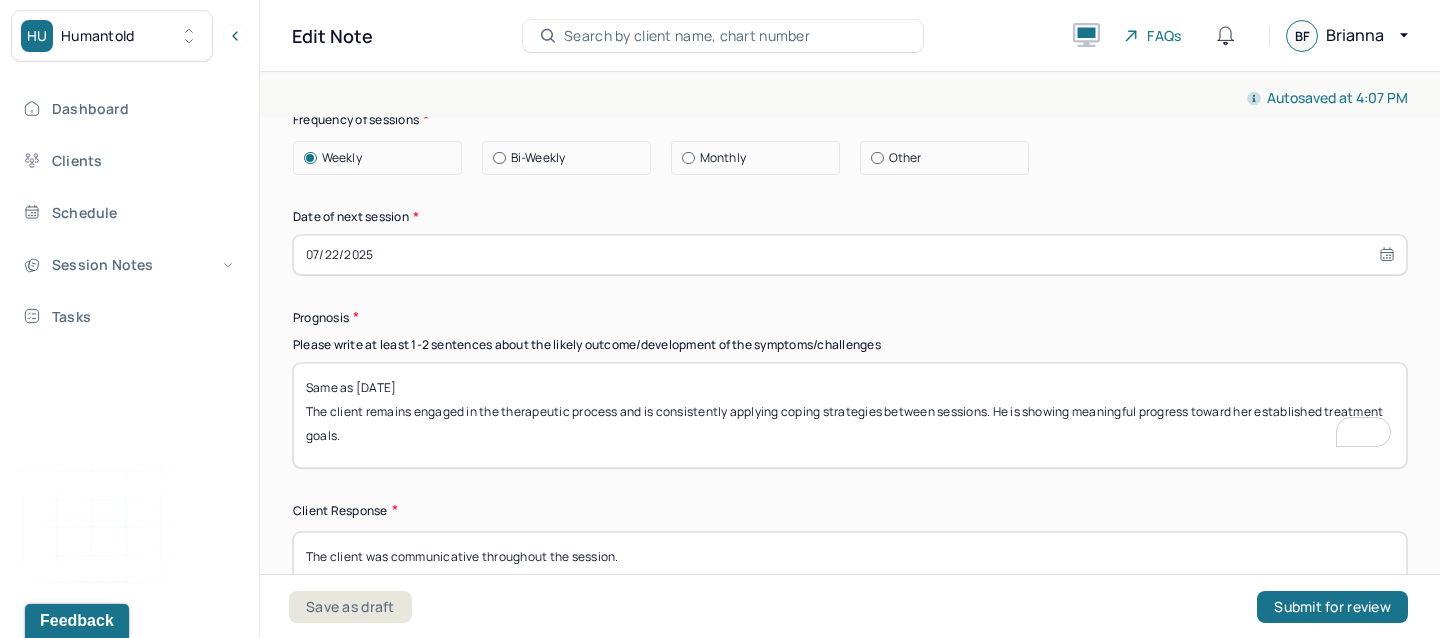 scroll, scrollTop: 16, scrollLeft: 0, axis: vertical 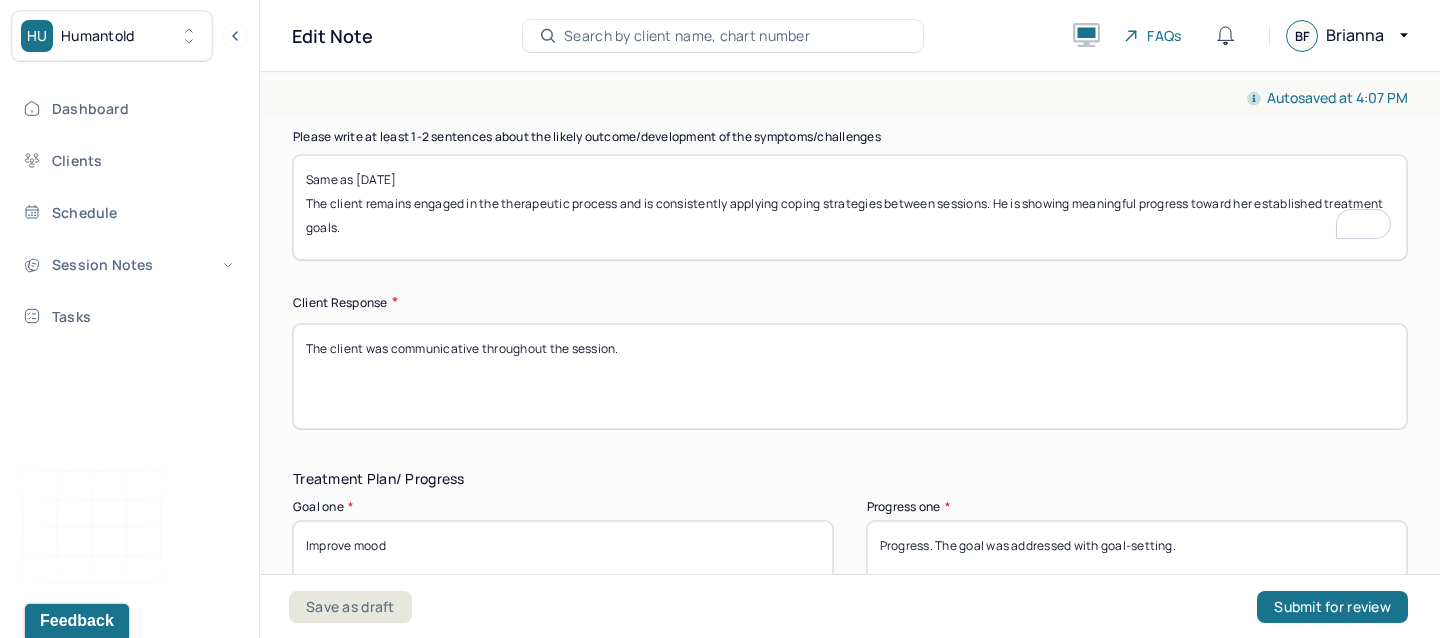 type on "Same as [DATE]
The client remains engaged in the therapeutic process and is consistently applying coping strategies between sessions. He is showing meaningful progress toward her established treatment goals." 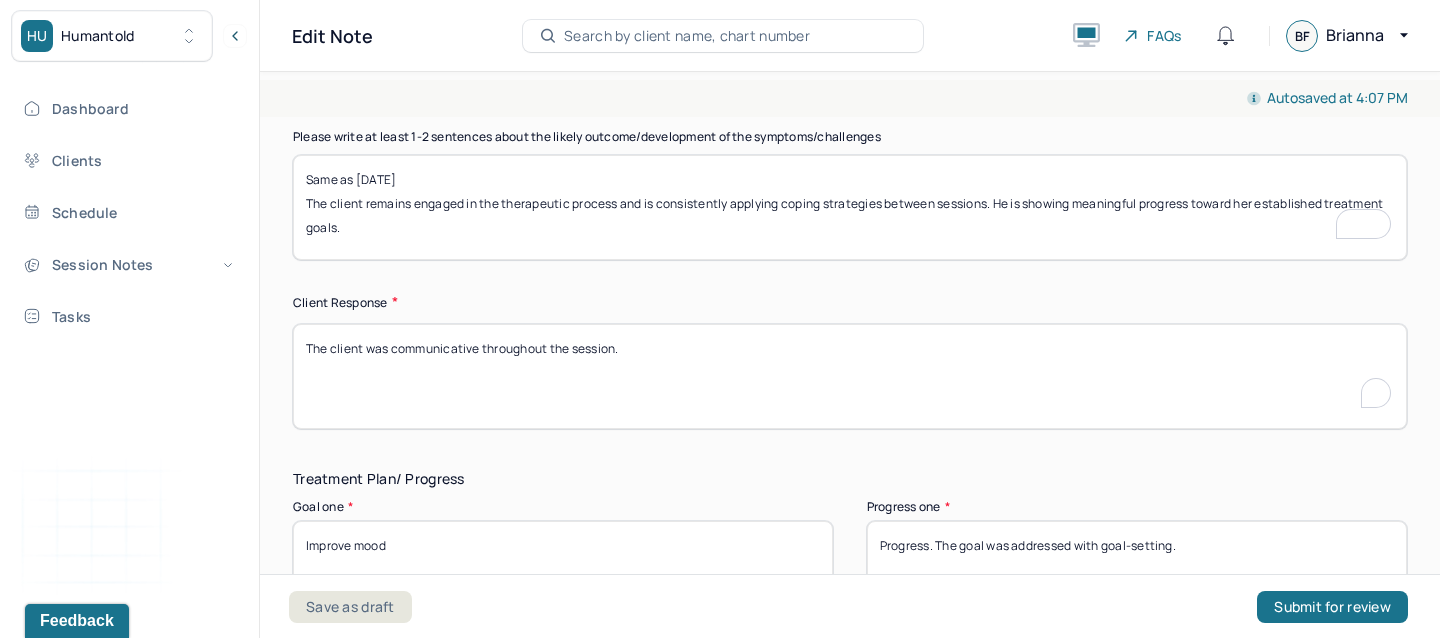 click on "The client was communicative throughout the session." at bounding box center (850, 376) 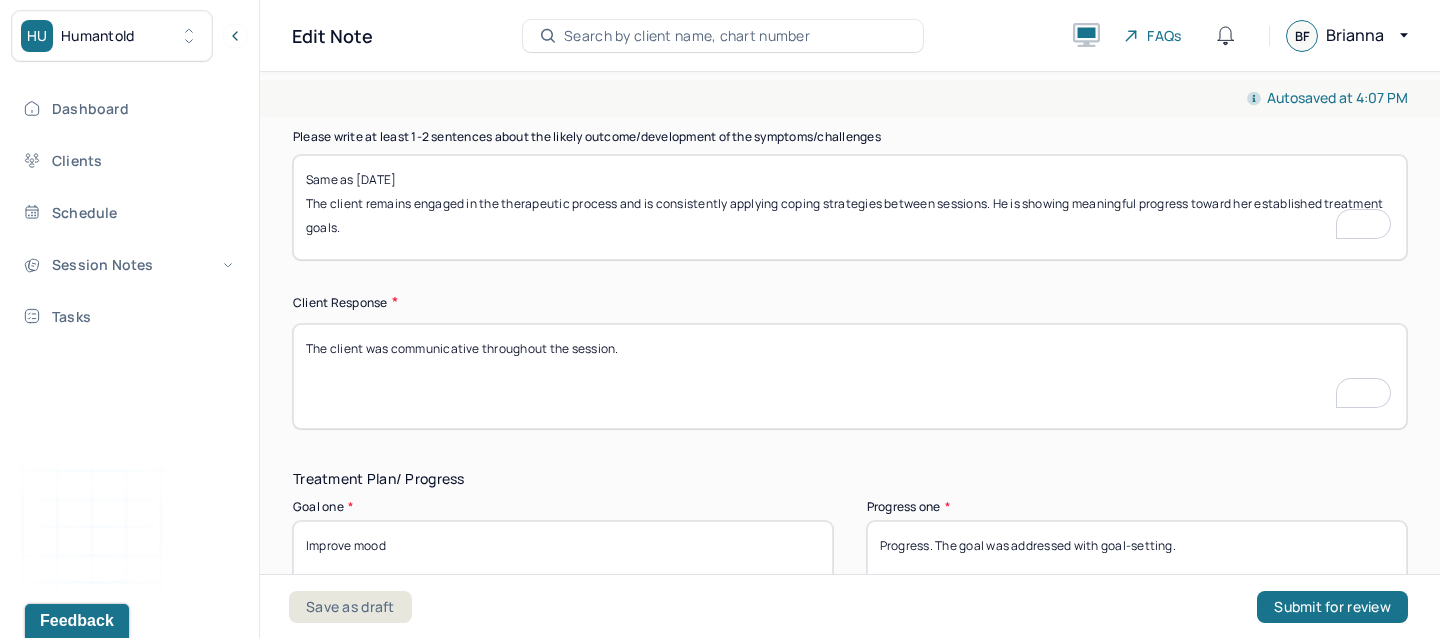 click on "The client was communicative throughout the session." at bounding box center (850, 376) 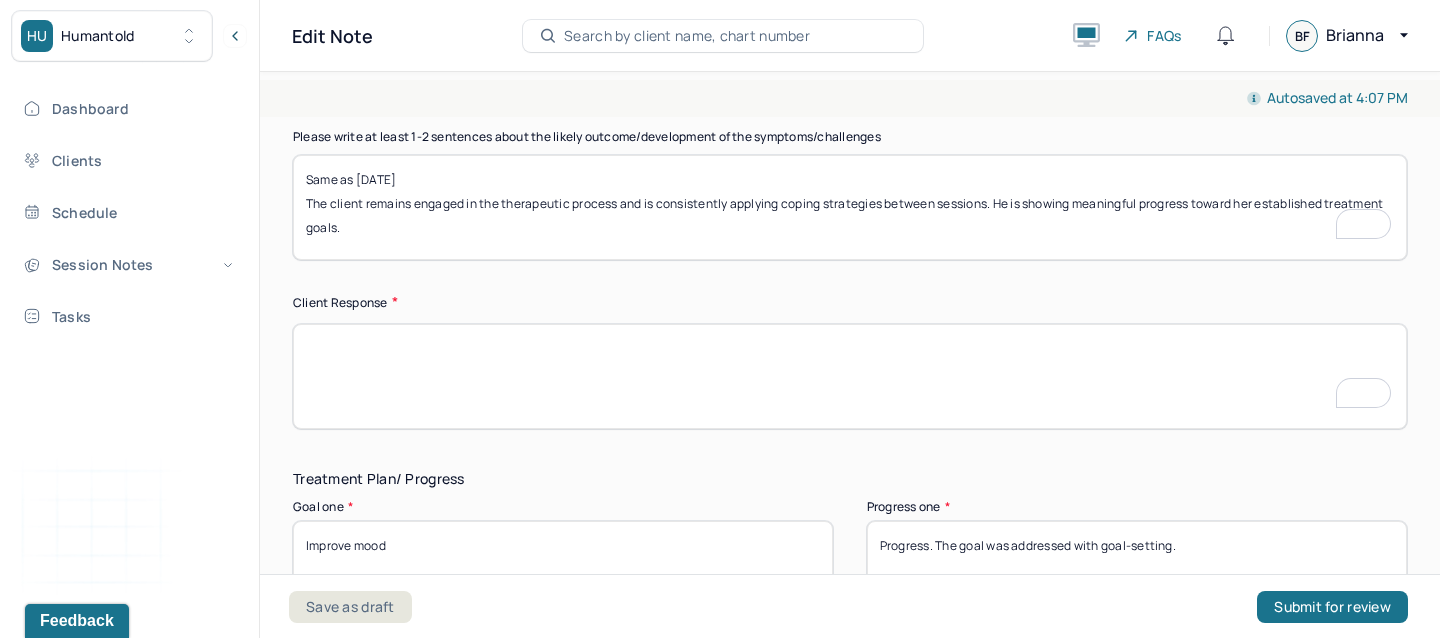 paste on "The client was expressive and responsive throughout the session." 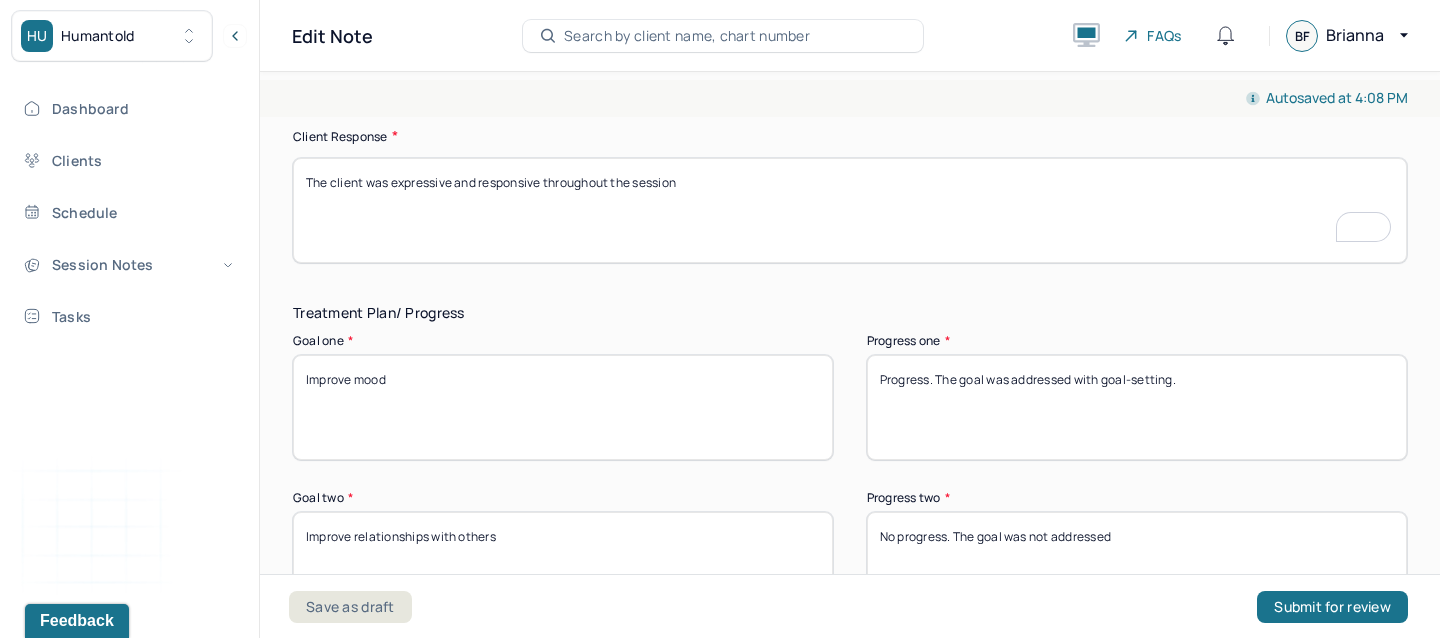 type on "The client was expressive and responsive throughout the session" 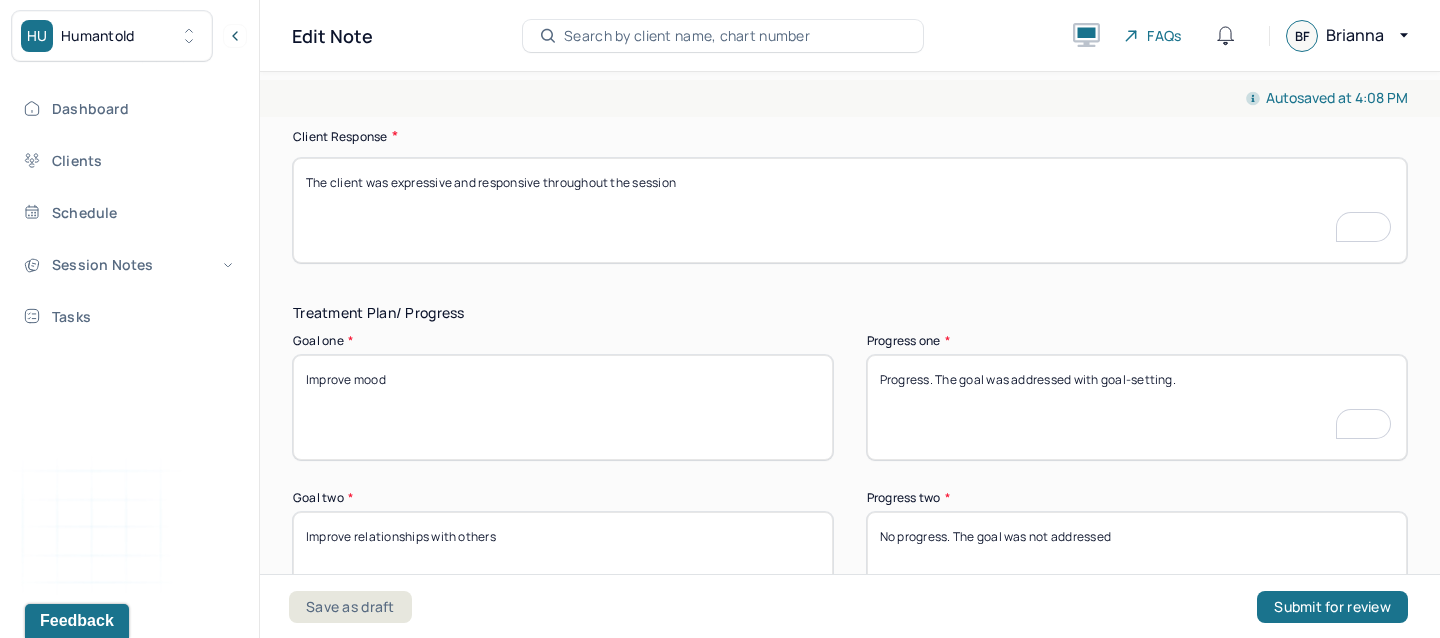 drag, startPoint x: 1187, startPoint y: 375, endPoint x: 1111, endPoint y: 374, distance: 76.00658 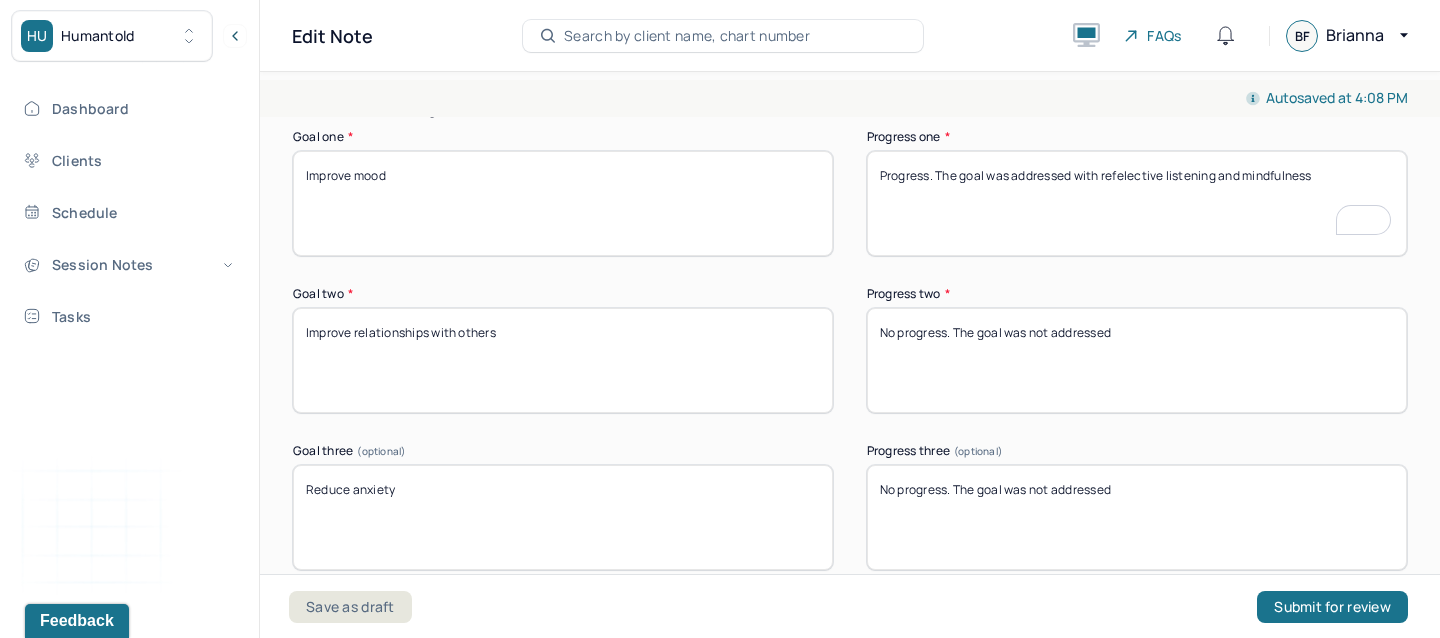 type on "Progress. The goal was addressed with refelective listening and mindfulness" 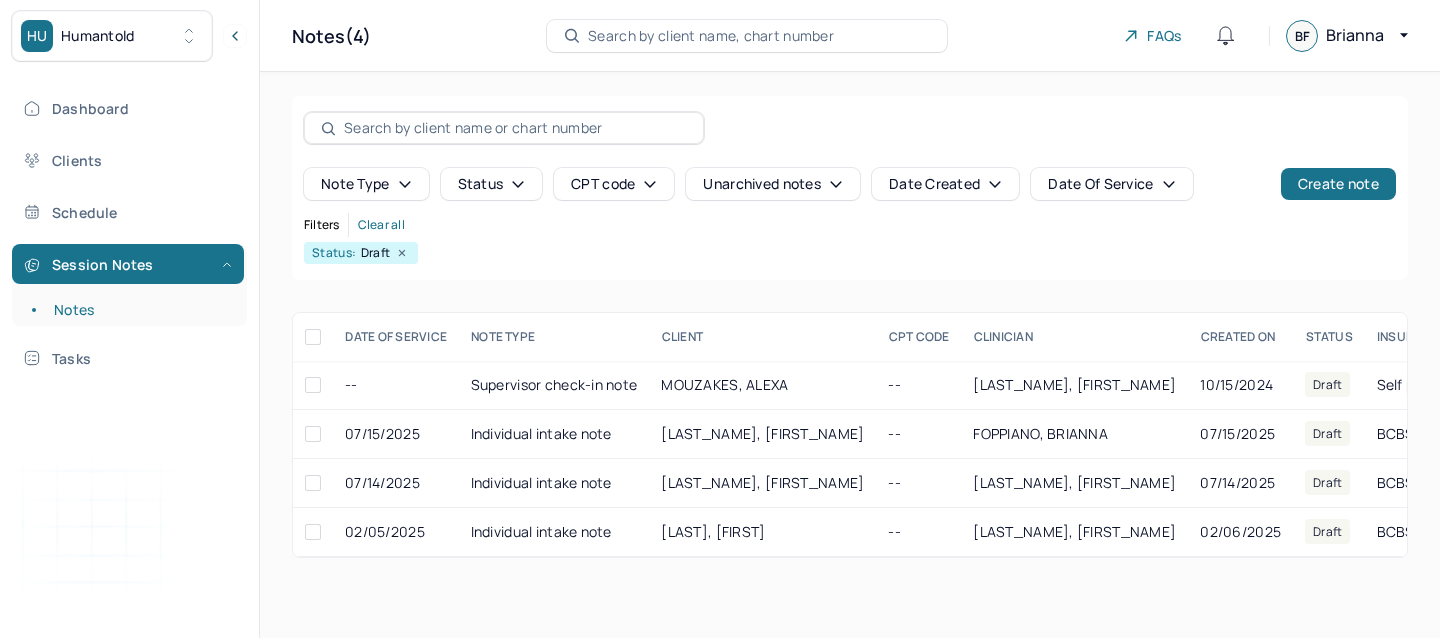 scroll, scrollTop: 0, scrollLeft: 0, axis: both 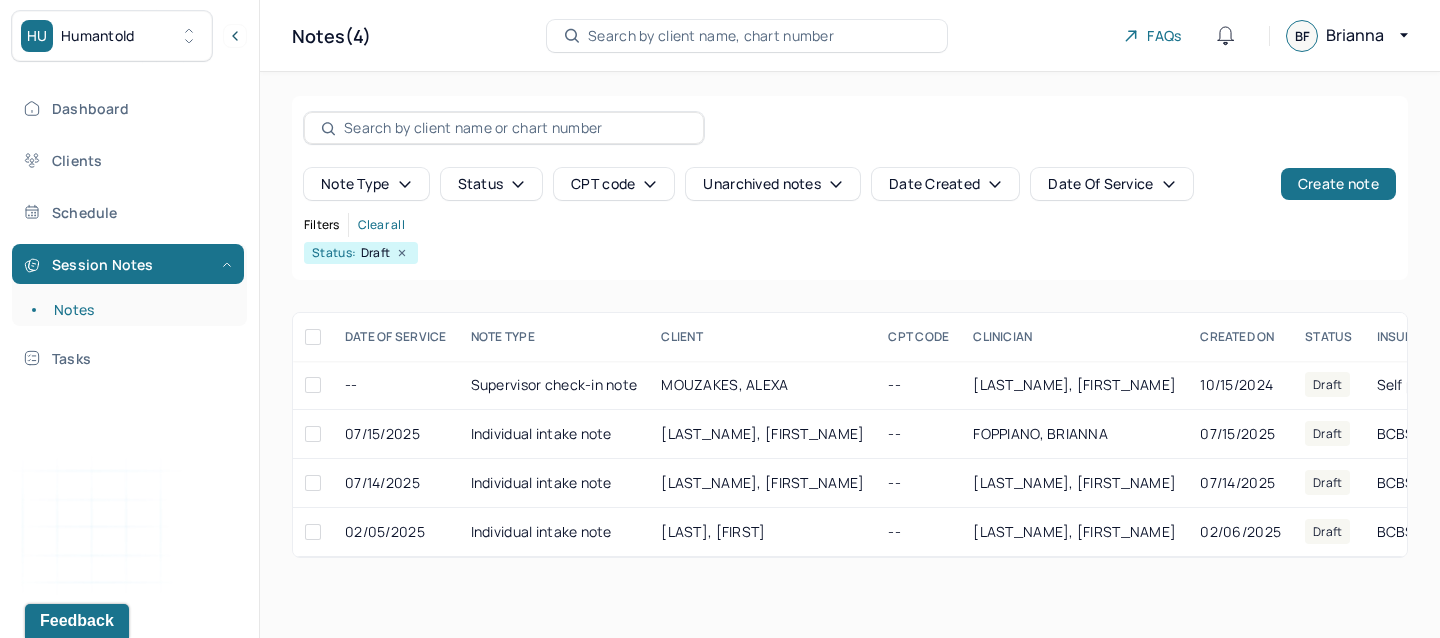 click on "[LAST_NAME], [FIRST_NAME]" at bounding box center (762, 433) 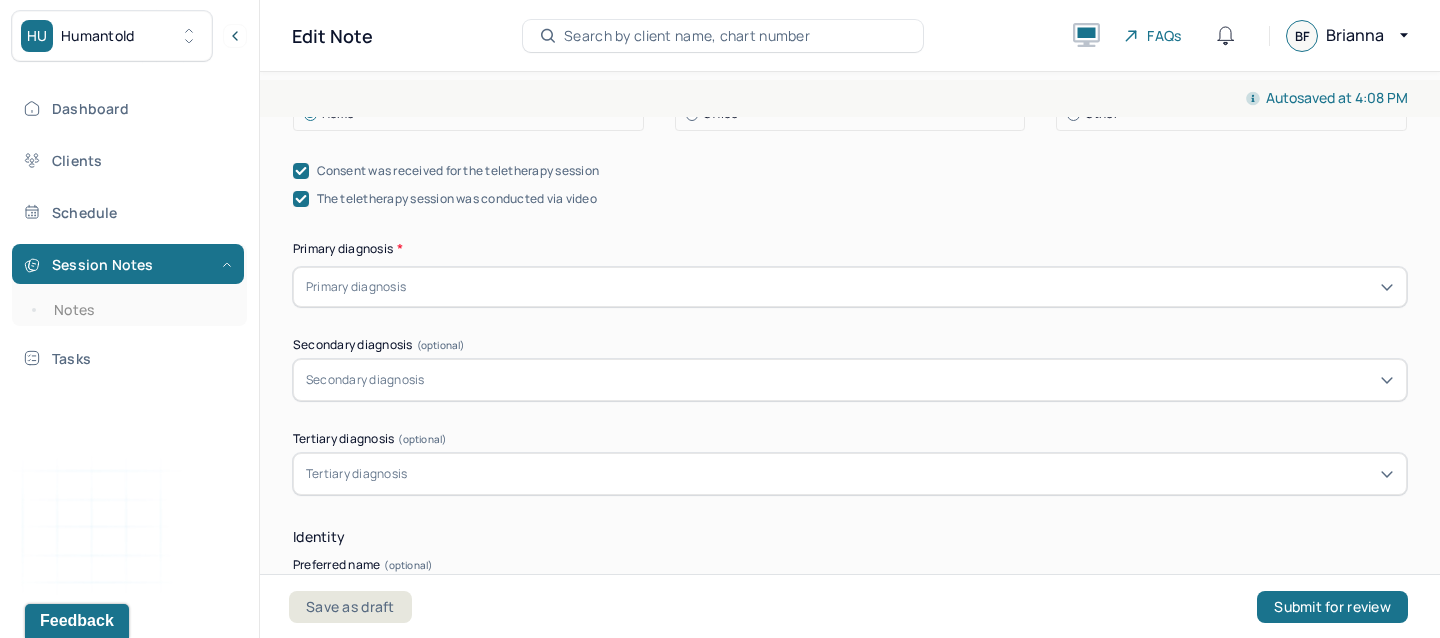 scroll, scrollTop: 540, scrollLeft: 0, axis: vertical 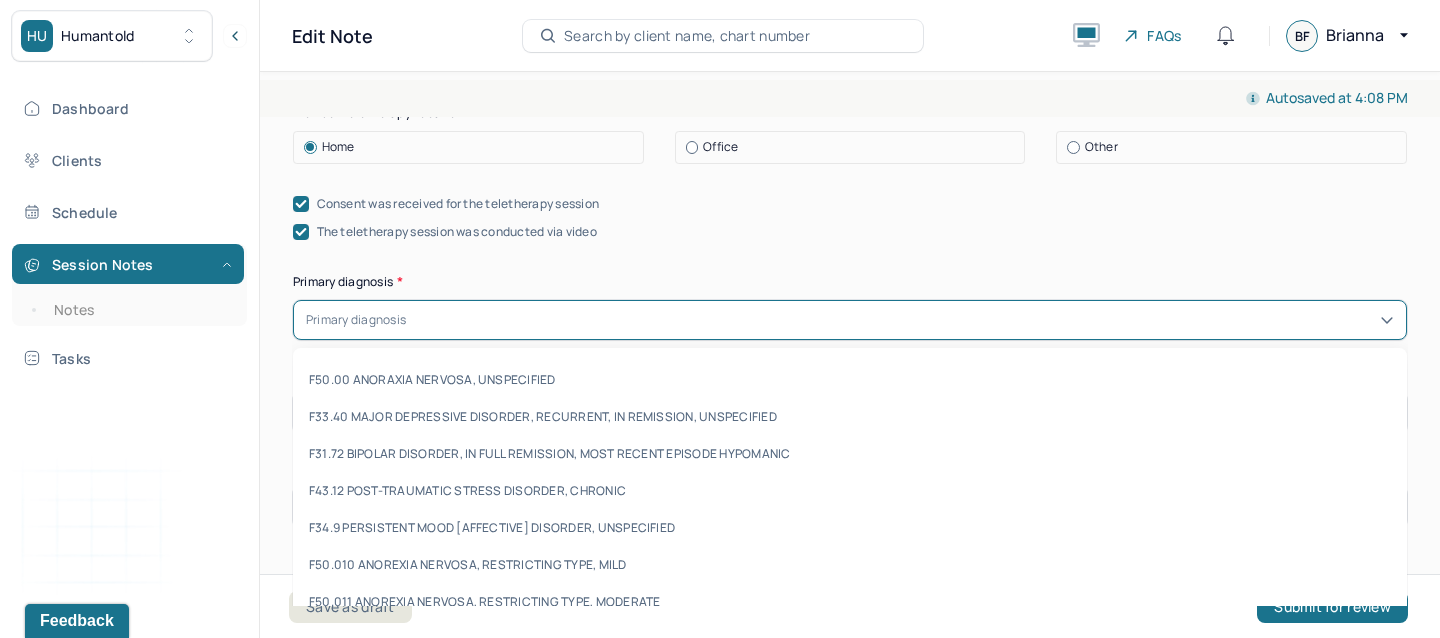click at bounding box center (902, 320) 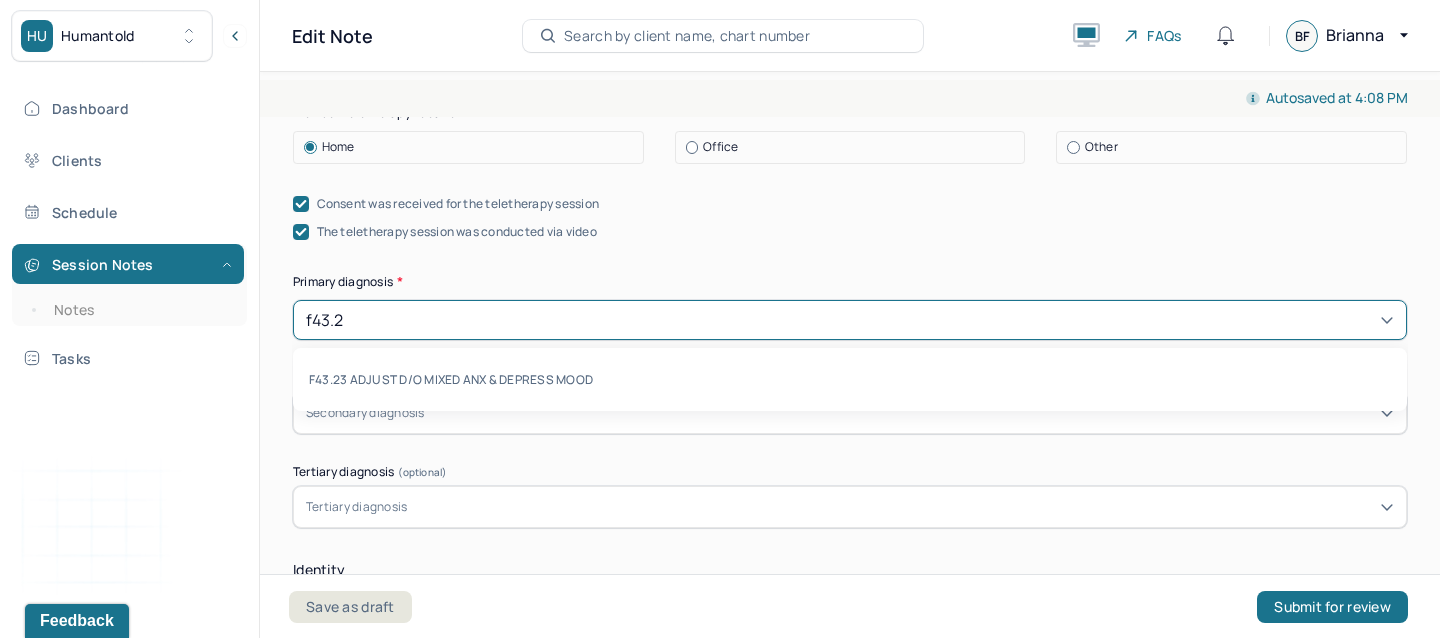type on "f43.23" 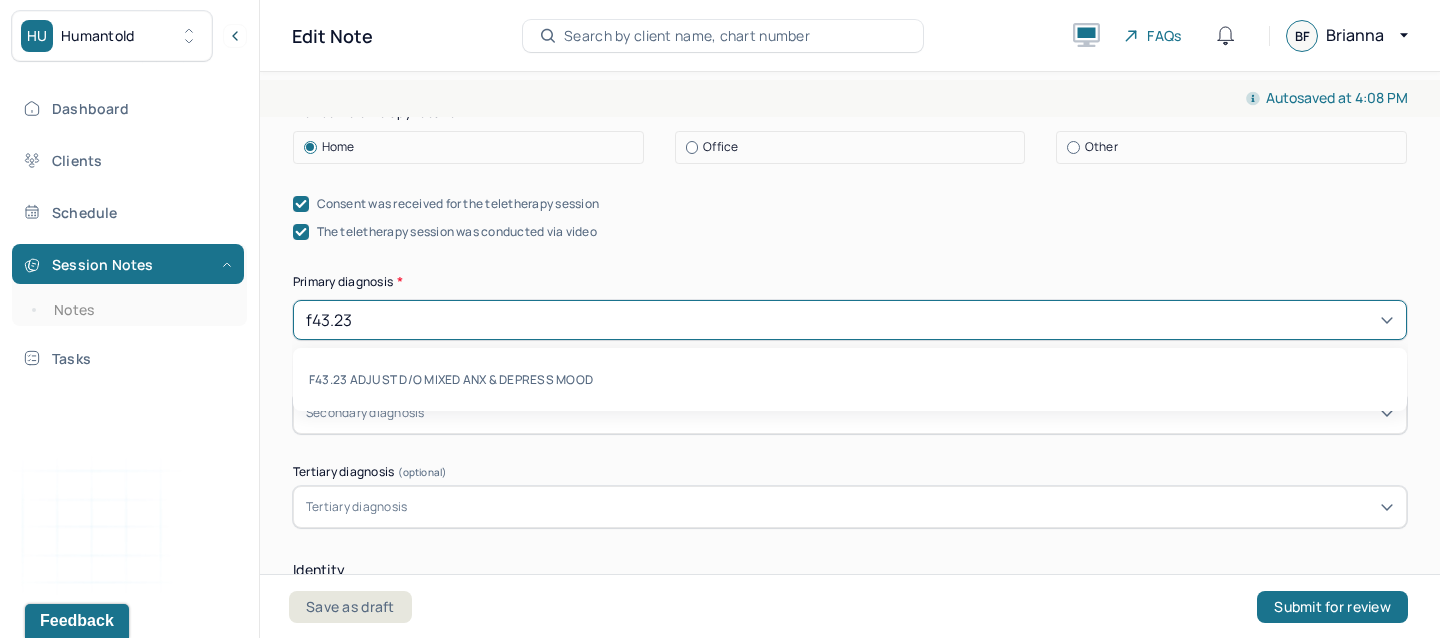 click on "F43.23 ADJUST D/O MIXED ANX & DEPRESS MOOD" at bounding box center [850, 379] 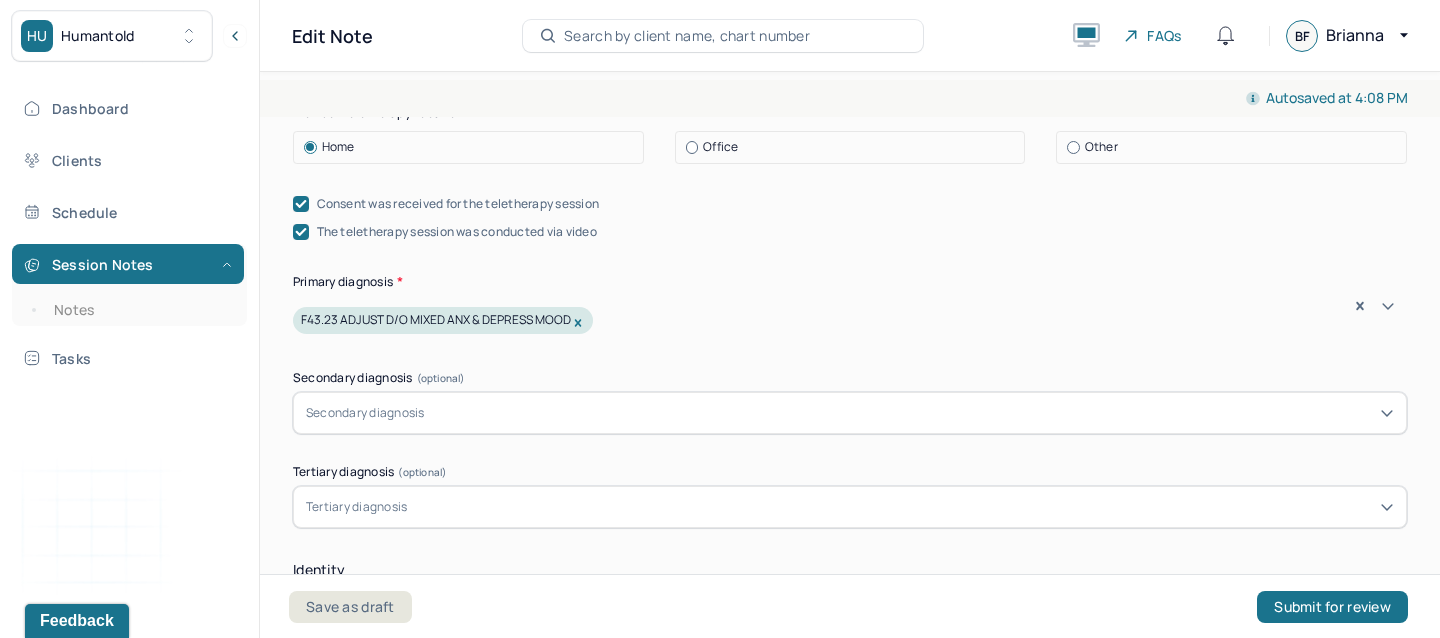 click at bounding box center (911, 413) 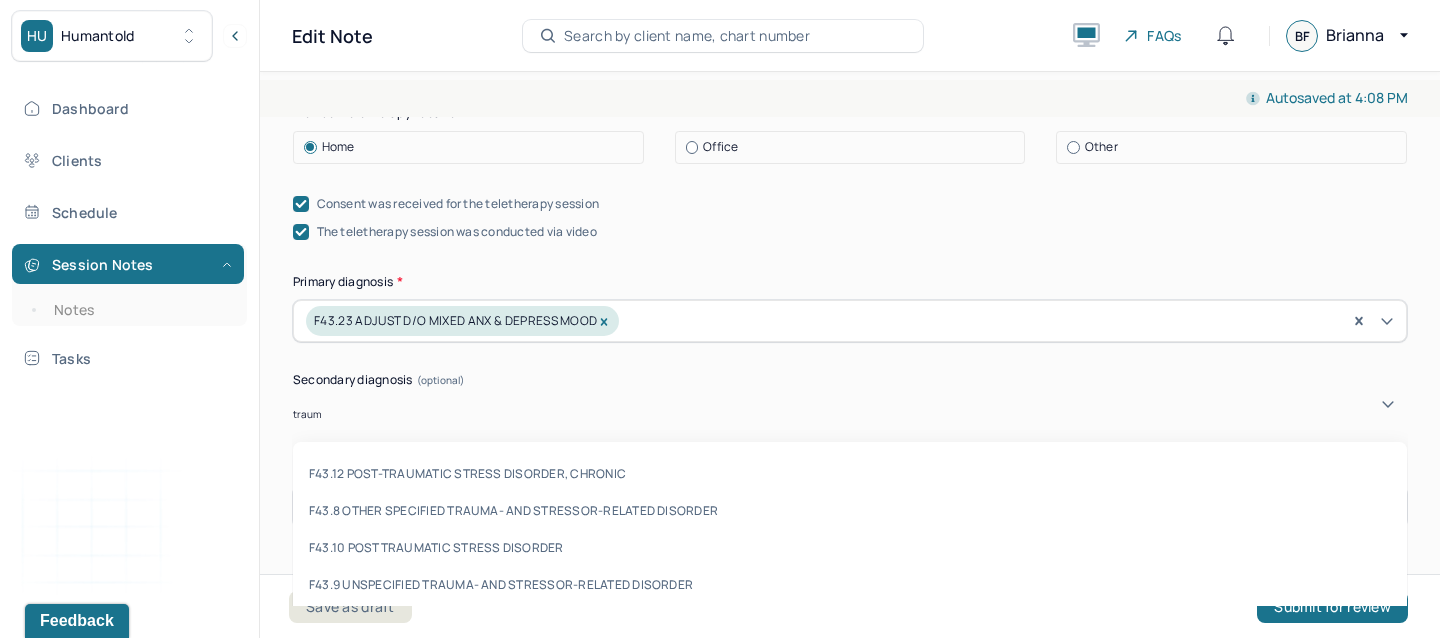 type on "trauma" 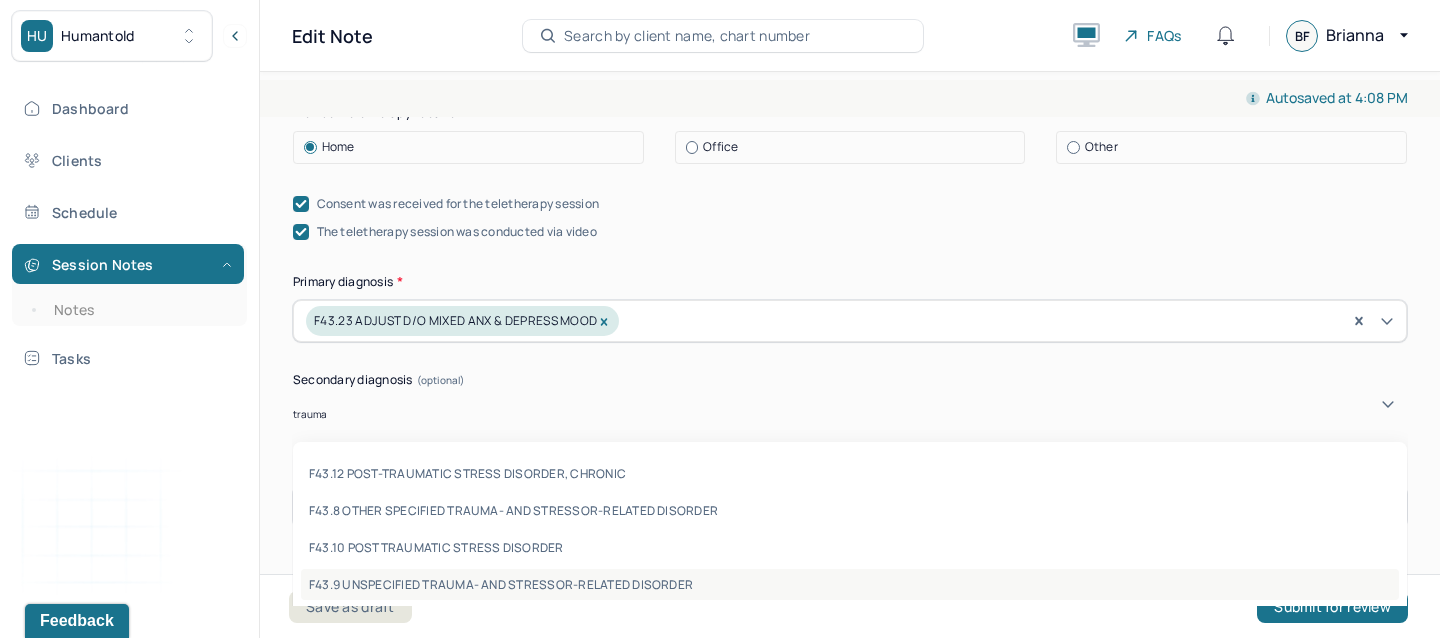 click on "F43.9 UNSPECIFIED TRAUMA- AND STRESSOR-RELATED DISORDER" at bounding box center (850, 584) 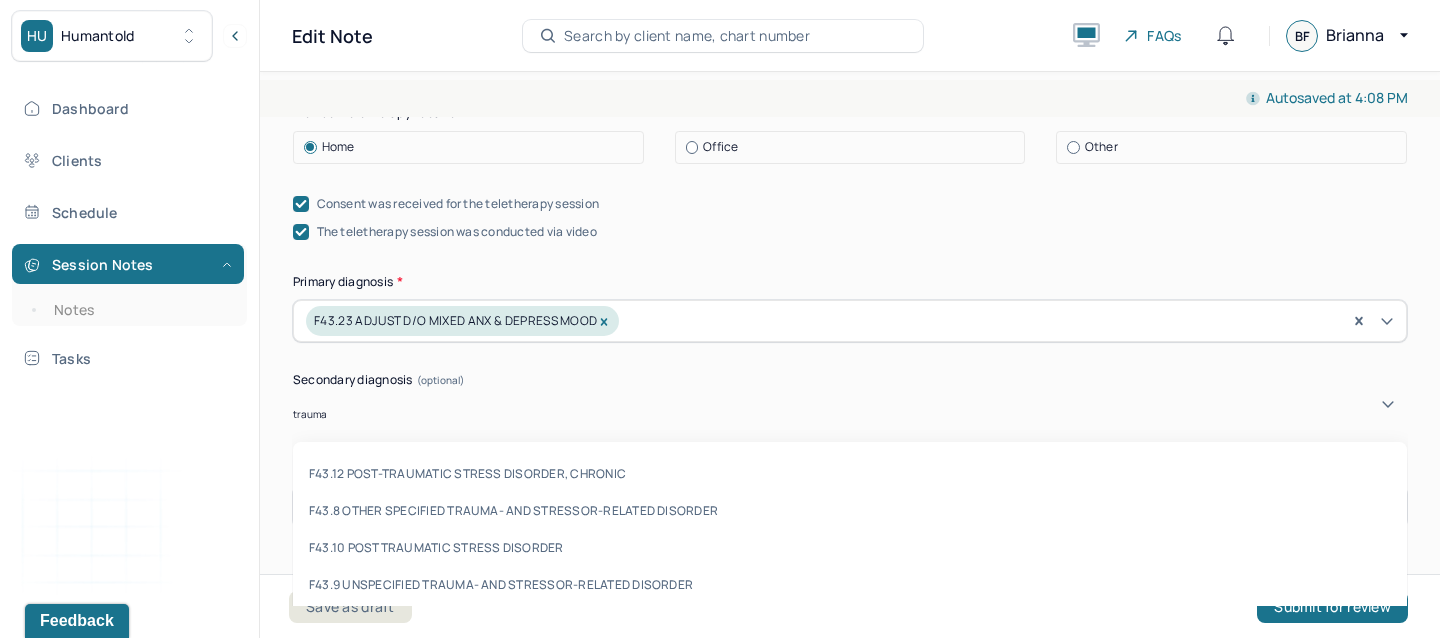 type 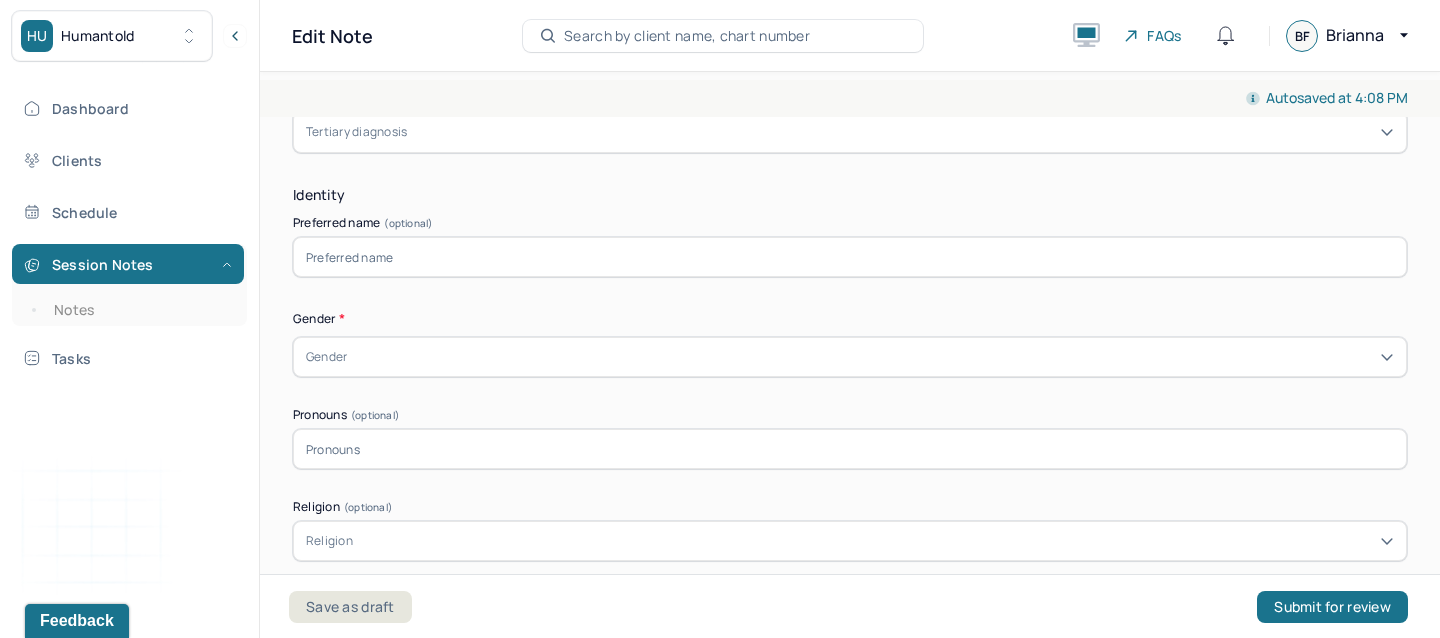 scroll, scrollTop: 919, scrollLeft: 0, axis: vertical 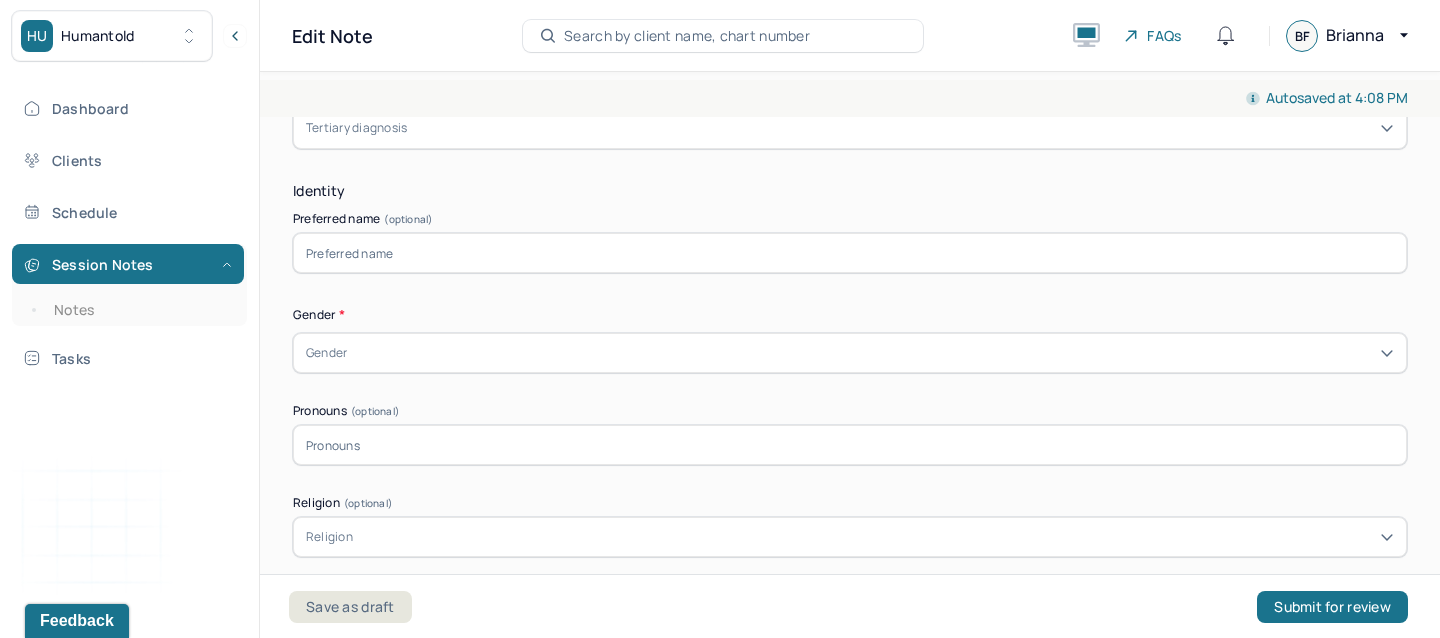 click on "Gender" at bounding box center (850, 353) 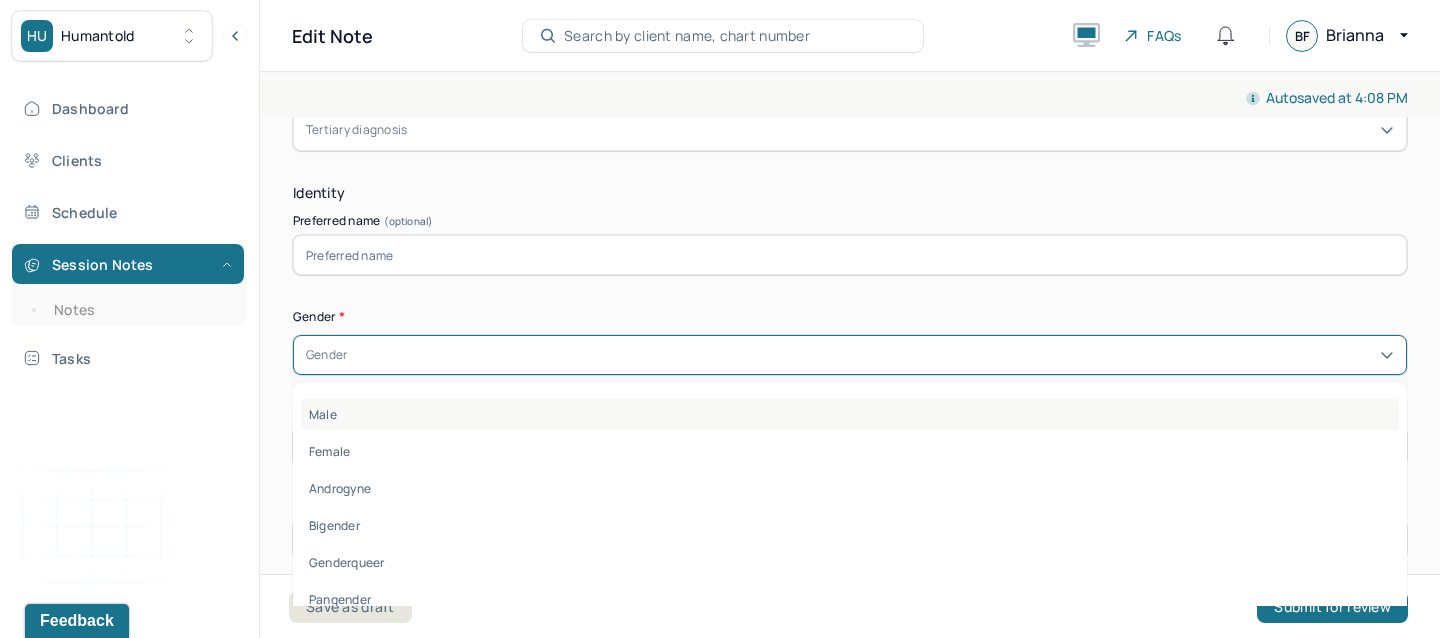 click on "Male" at bounding box center (850, 414) 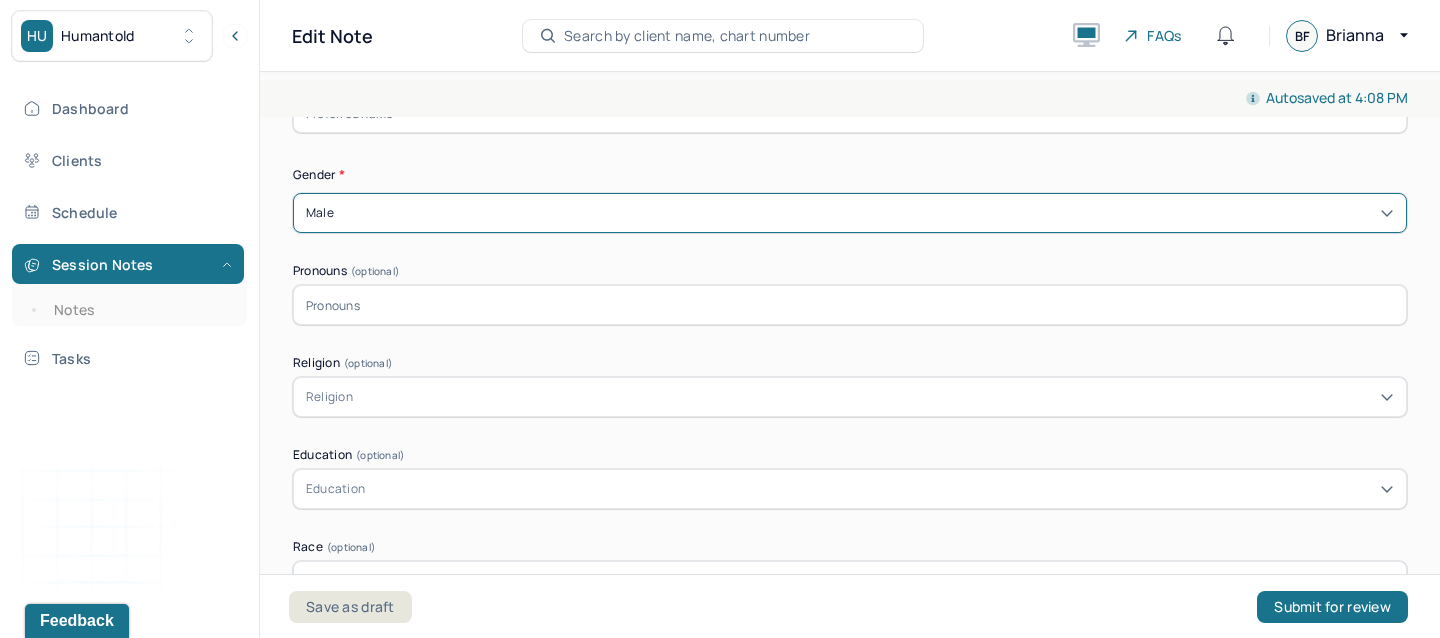 scroll, scrollTop: 1063, scrollLeft: 0, axis: vertical 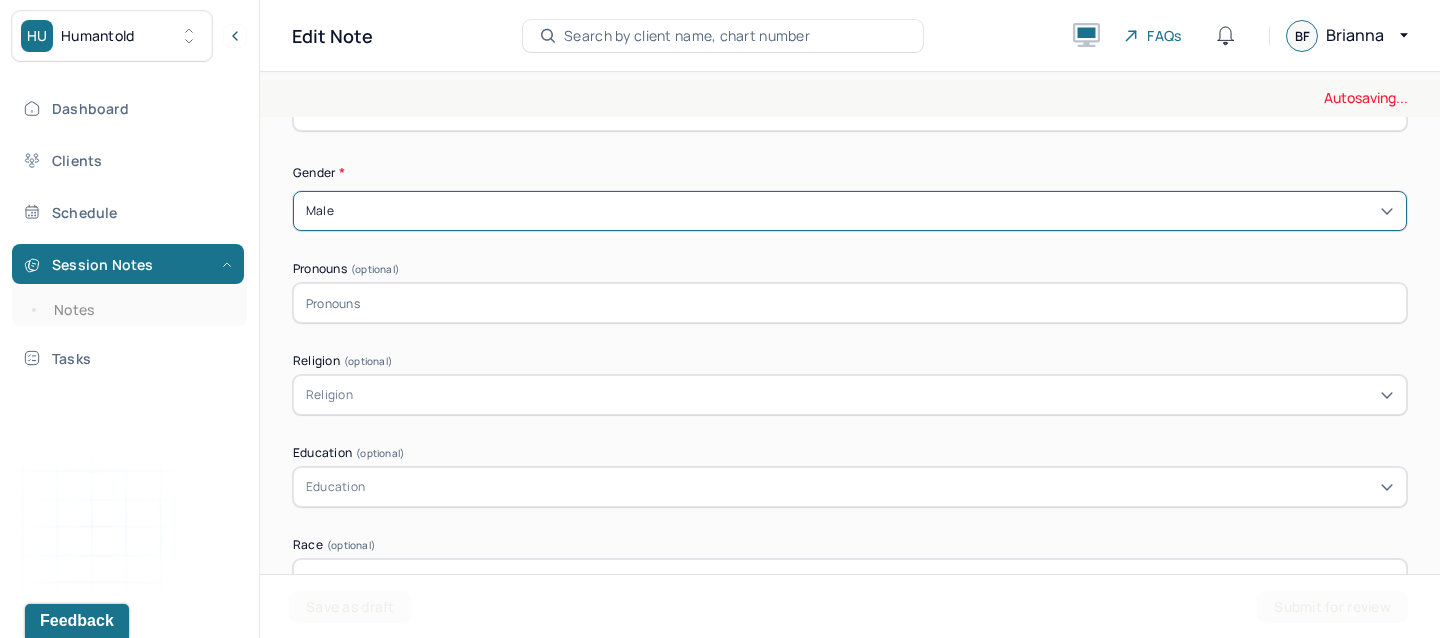 click at bounding box center [850, 303] 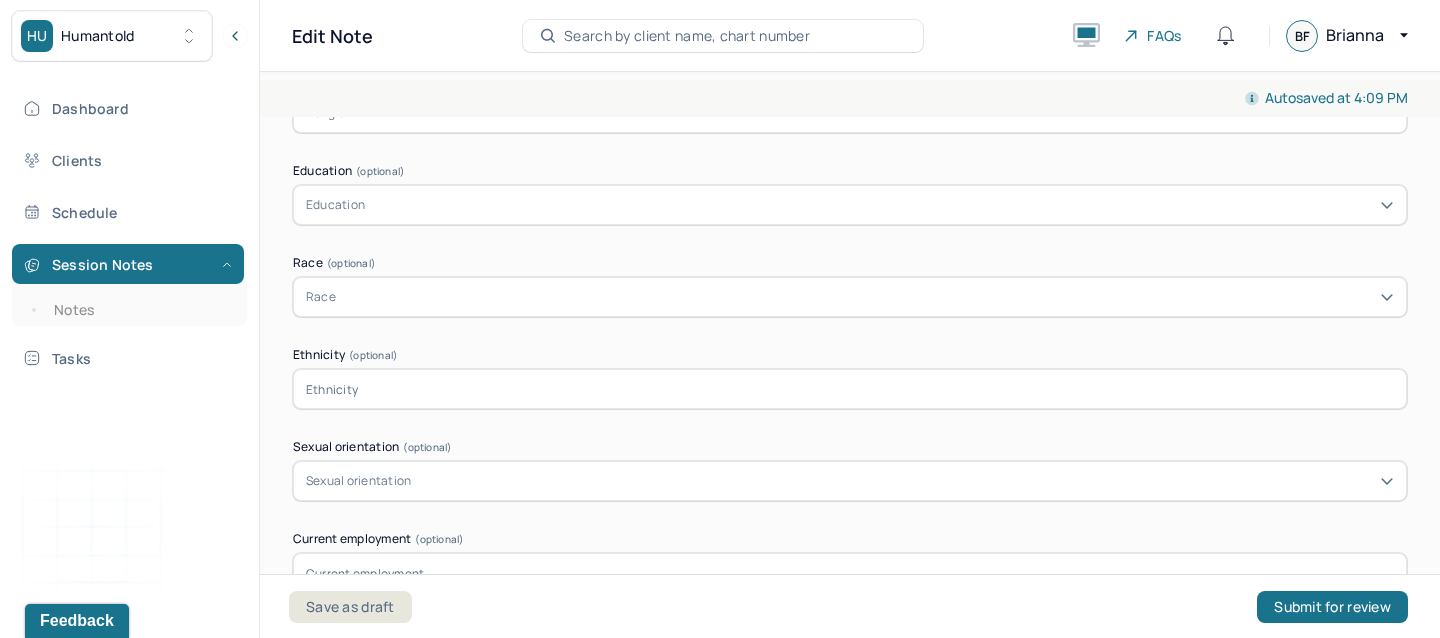 scroll, scrollTop: 1366, scrollLeft: 0, axis: vertical 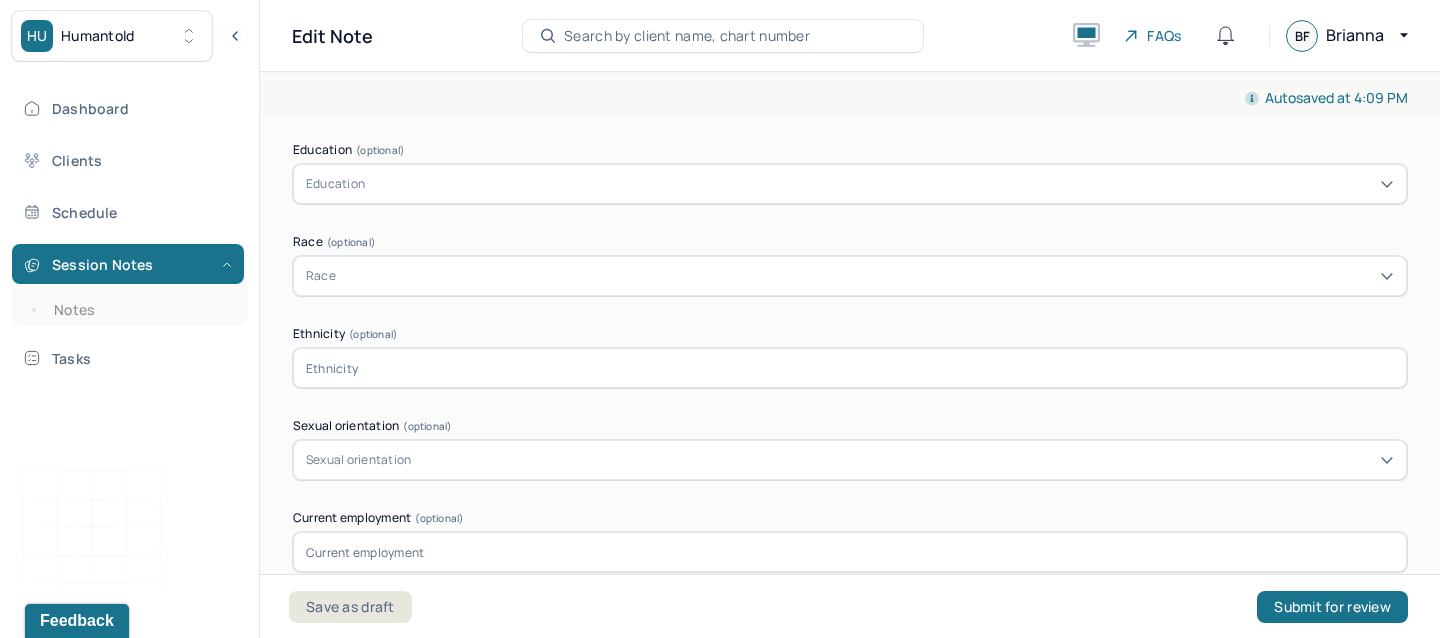 type on "He/Him/His" 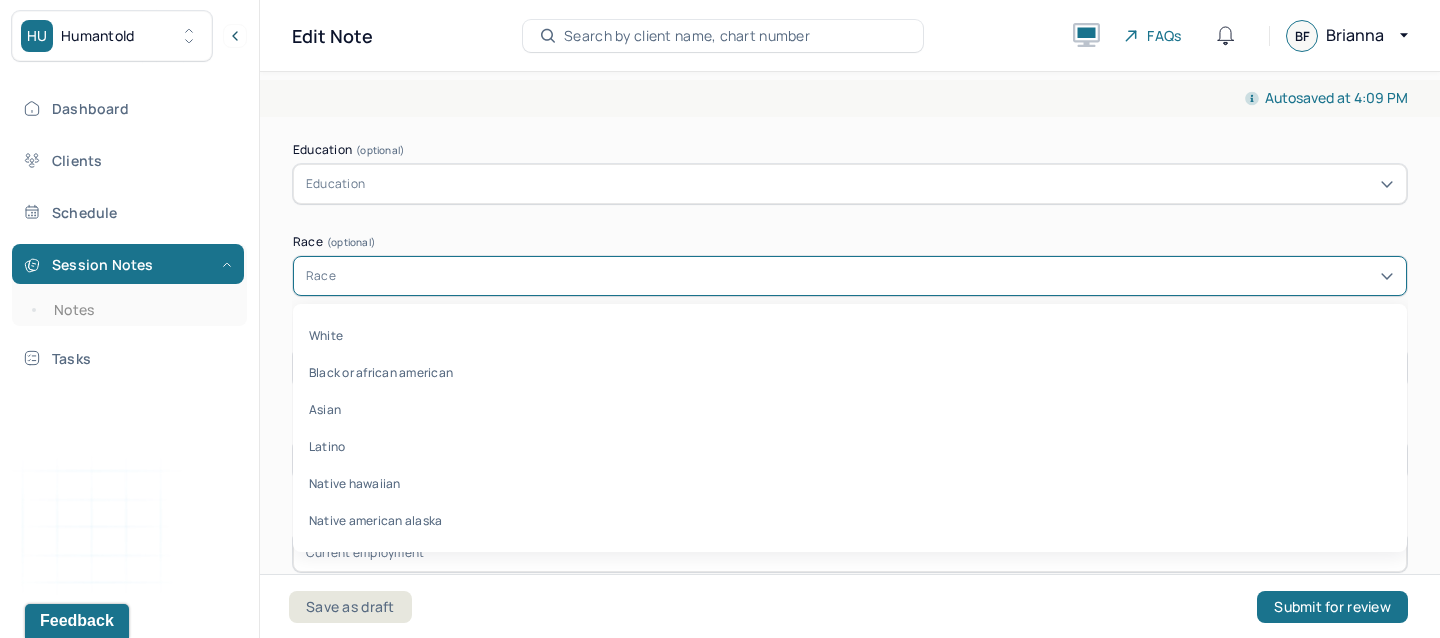 click on "Race" at bounding box center [850, 276] 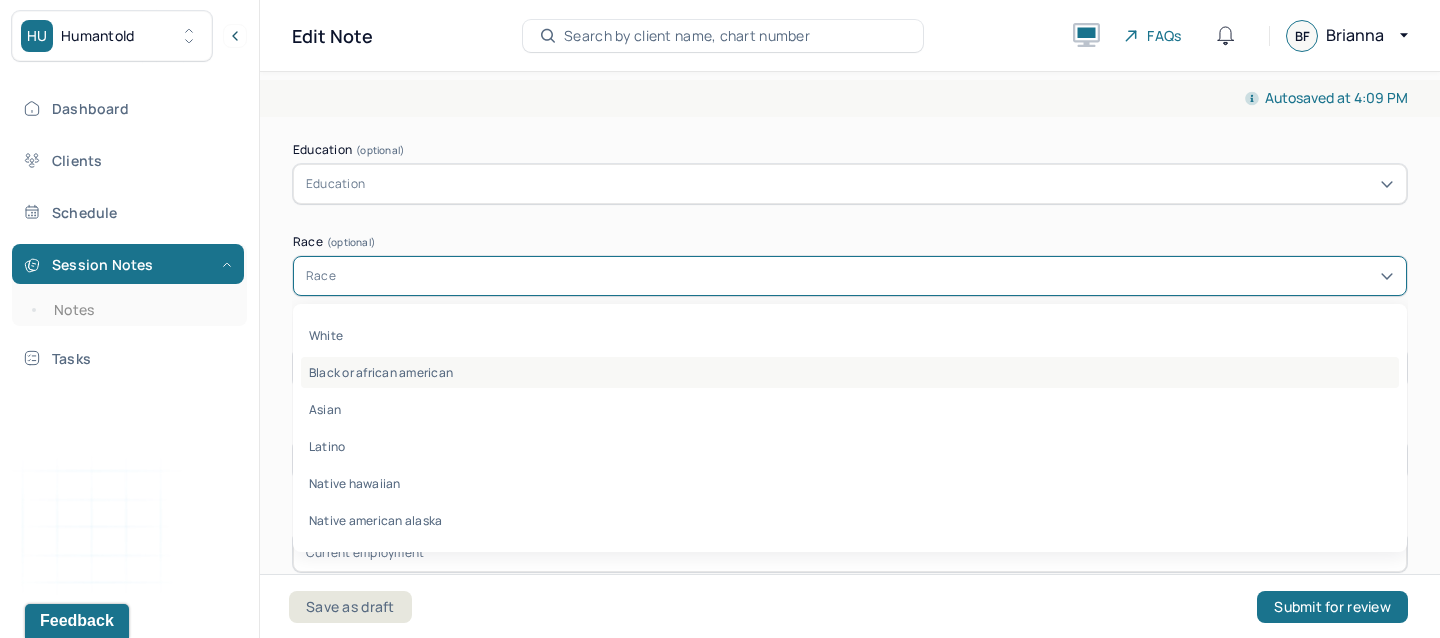 click on "Black or african american" at bounding box center [850, 372] 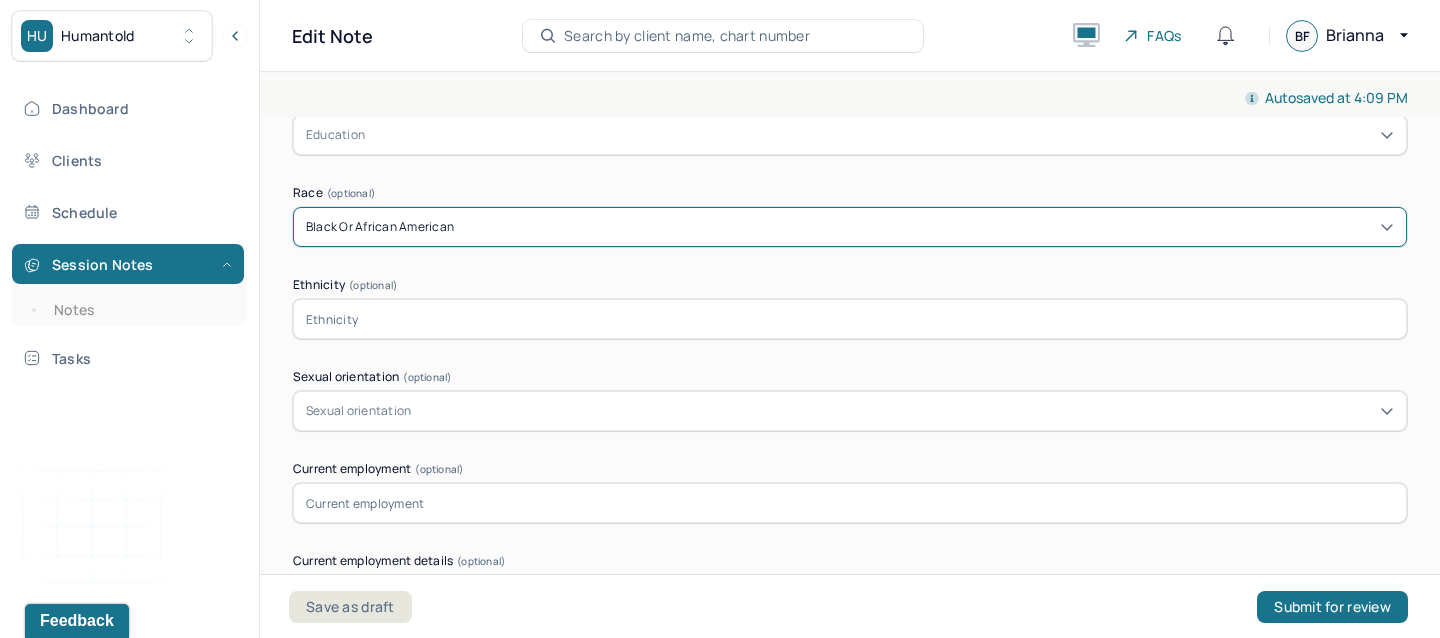 scroll, scrollTop: 1534, scrollLeft: 0, axis: vertical 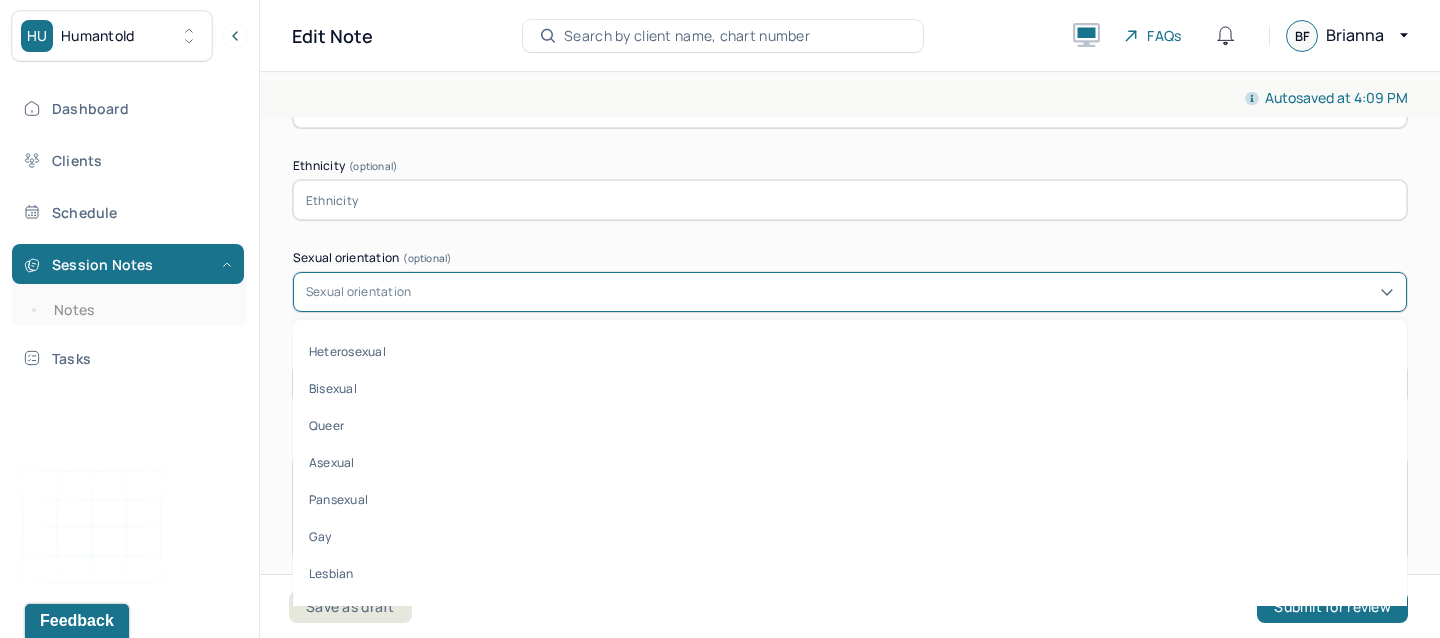 click on "Sexual orientation" at bounding box center (358, 292) 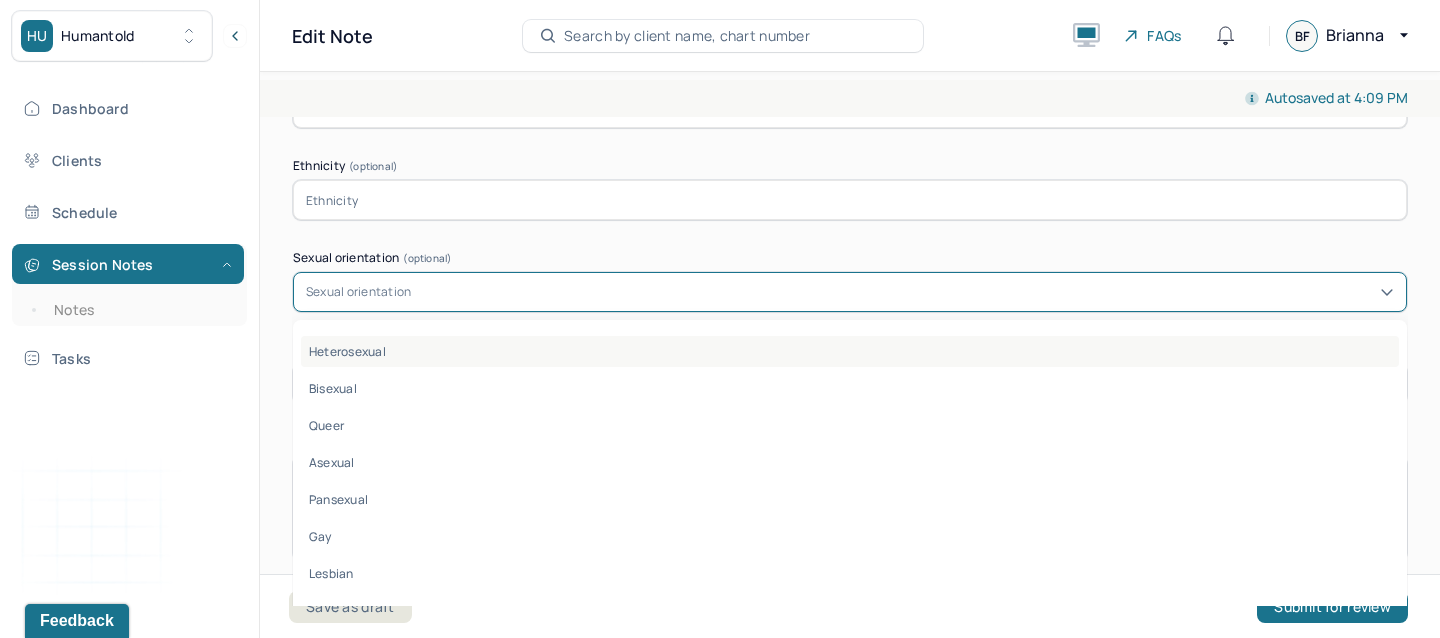 click on "Heterosexual" at bounding box center [850, 351] 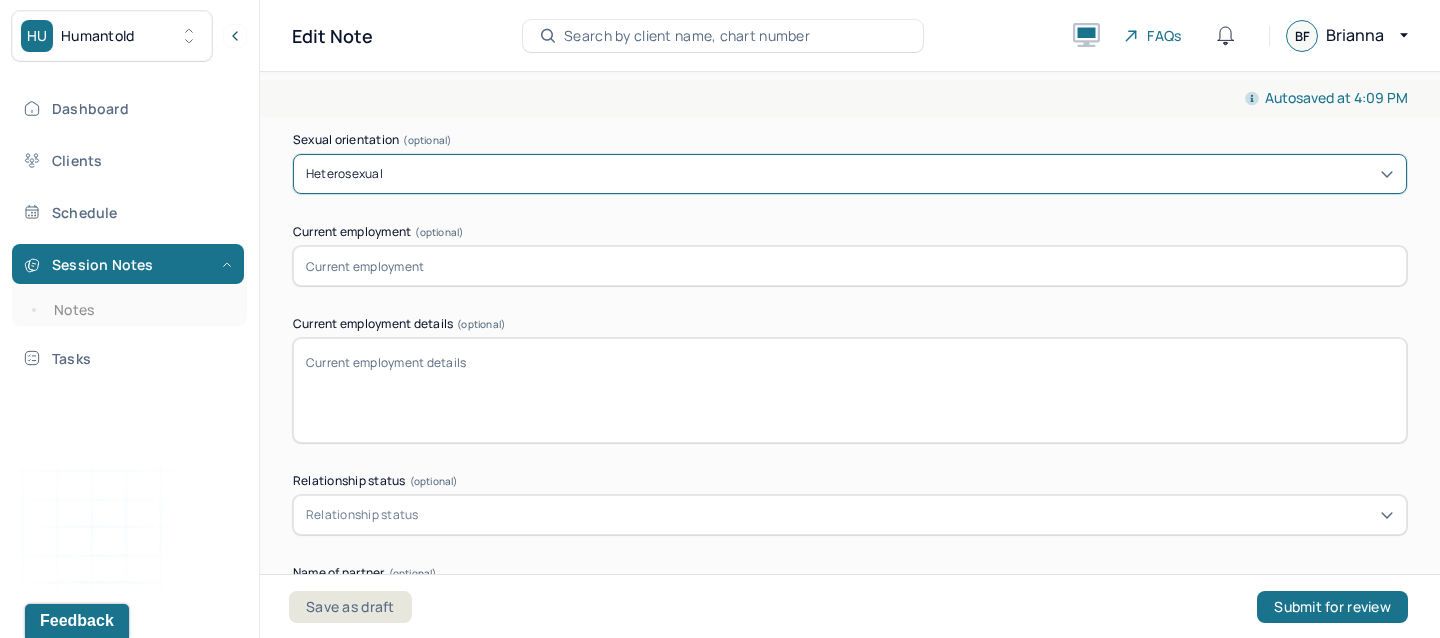scroll, scrollTop: 1673, scrollLeft: 0, axis: vertical 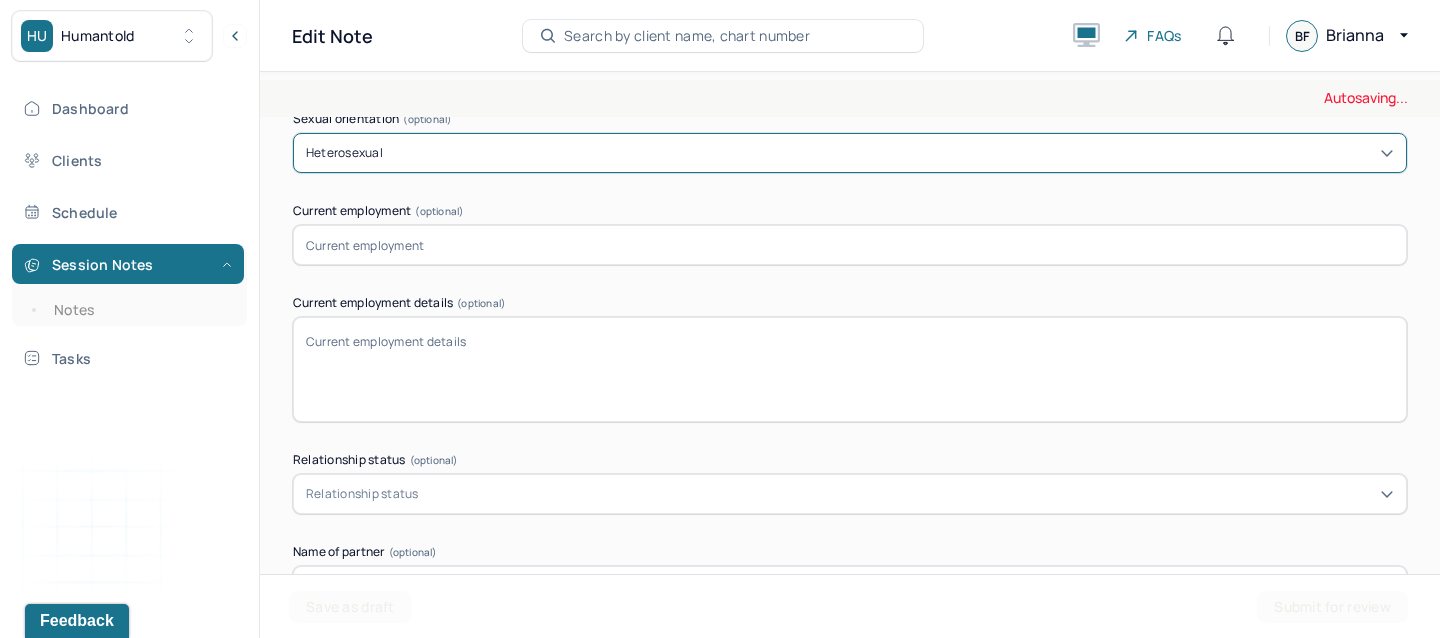 click at bounding box center [850, 245] 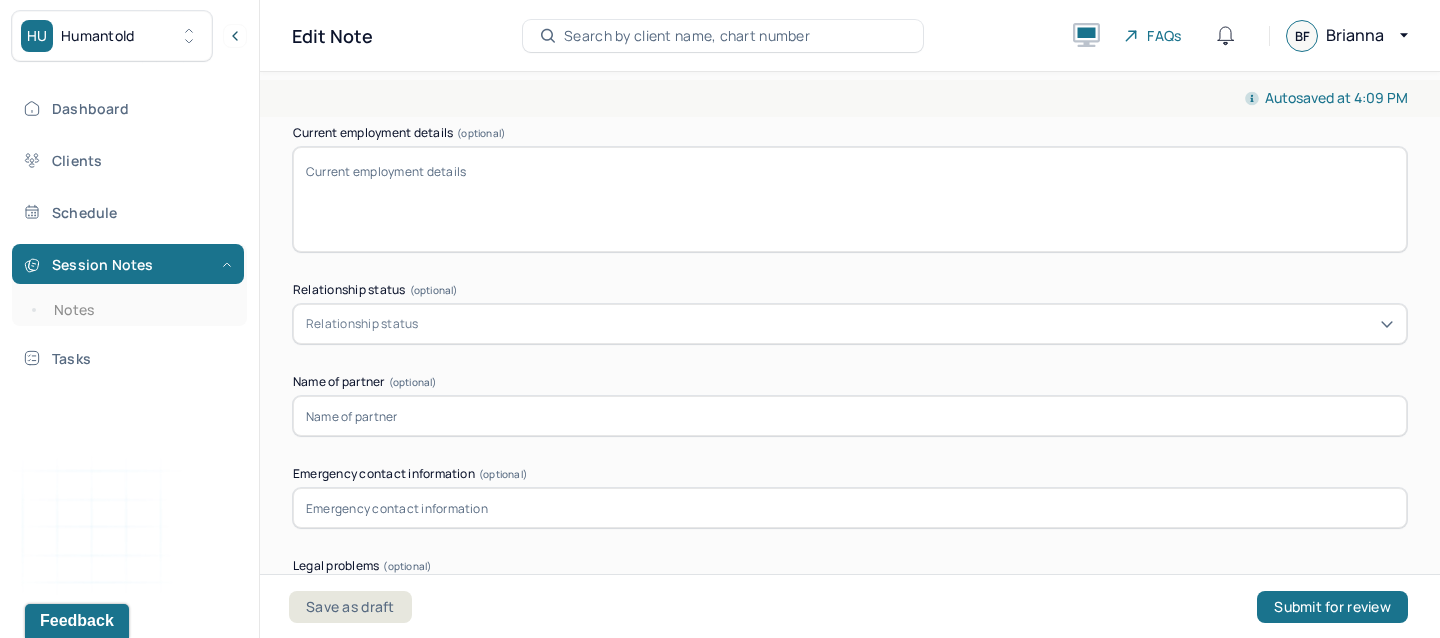scroll, scrollTop: 1845, scrollLeft: 0, axis: vertical 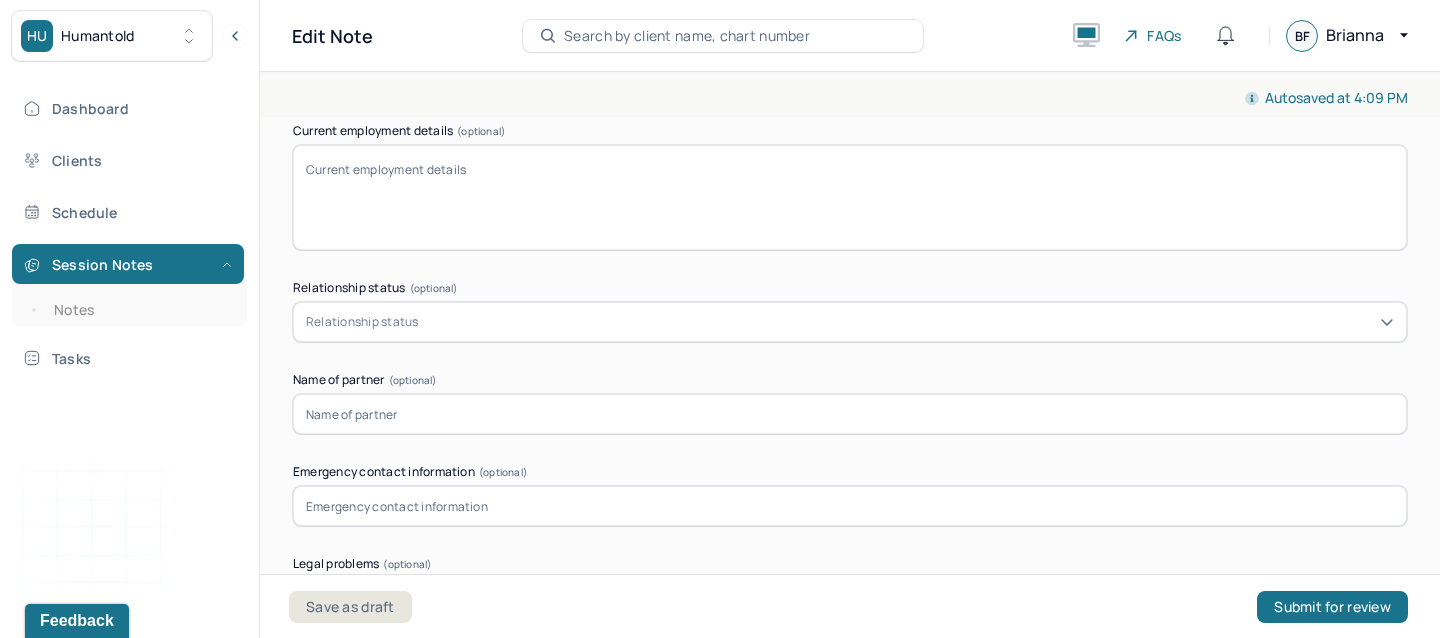 type on "Full time - verizon" 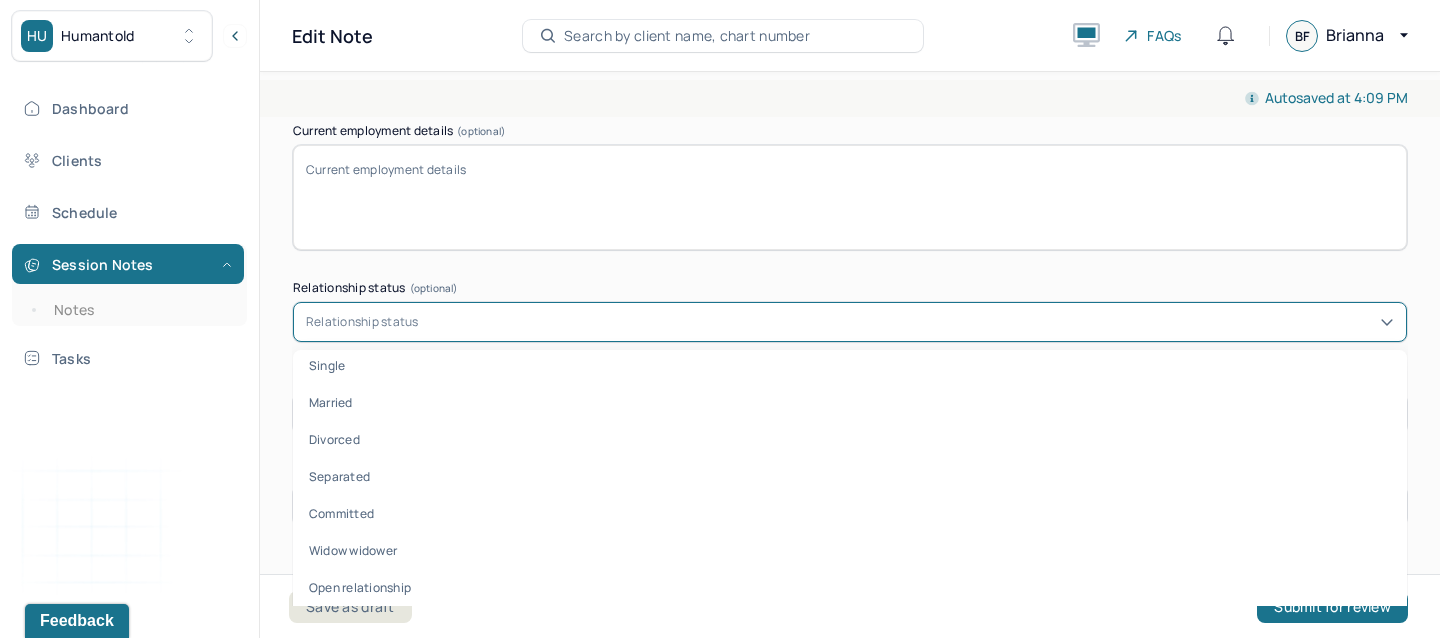 scroll, scrollTop: 0, scrollLeft: 0, axis: both 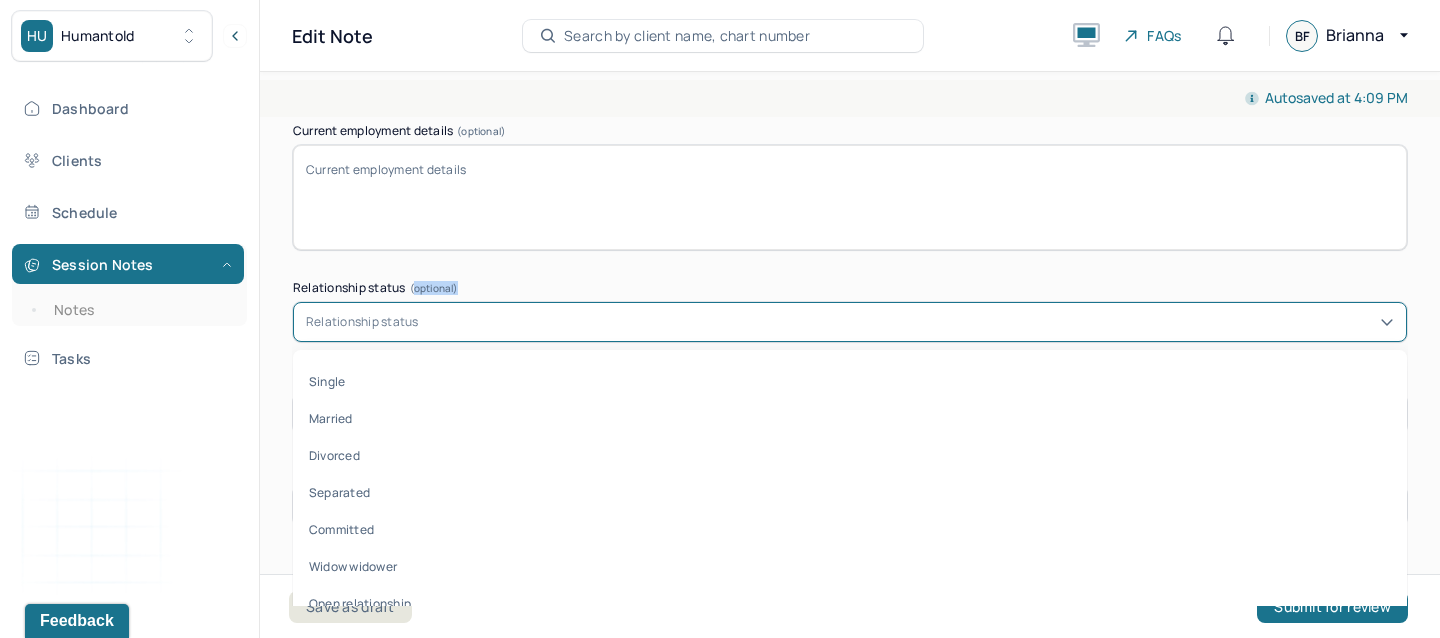 click on "Relationship status (optional) Single, 1 of 8. 8 results available. Use Up and Down to choose options, press Enter to select the currently focused option, press Escape to exit the menu, press Tab to select the option and exit the menu. Relationship status Single Married Divorced Separated Committed Widow widower Open relationship Engaged" at bounding box center [850, 312] 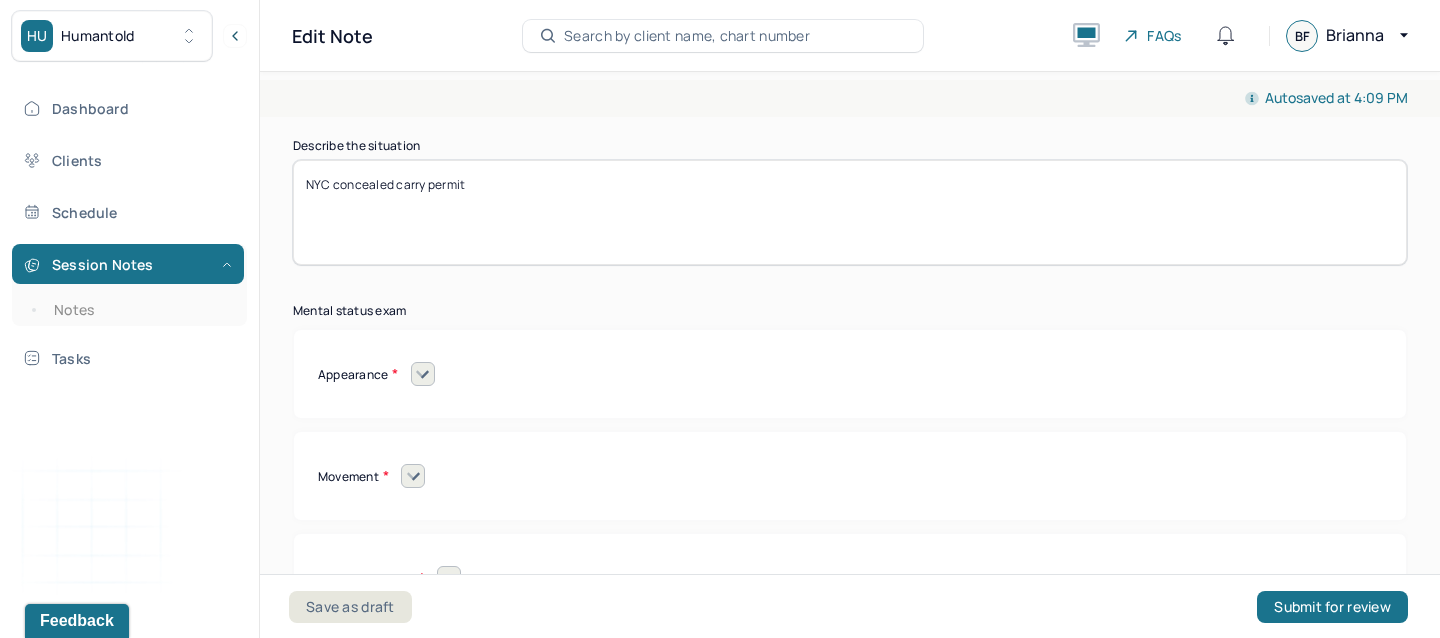 scroll, scrollTop: 8636, scrollLeft: 0, axis: vertical 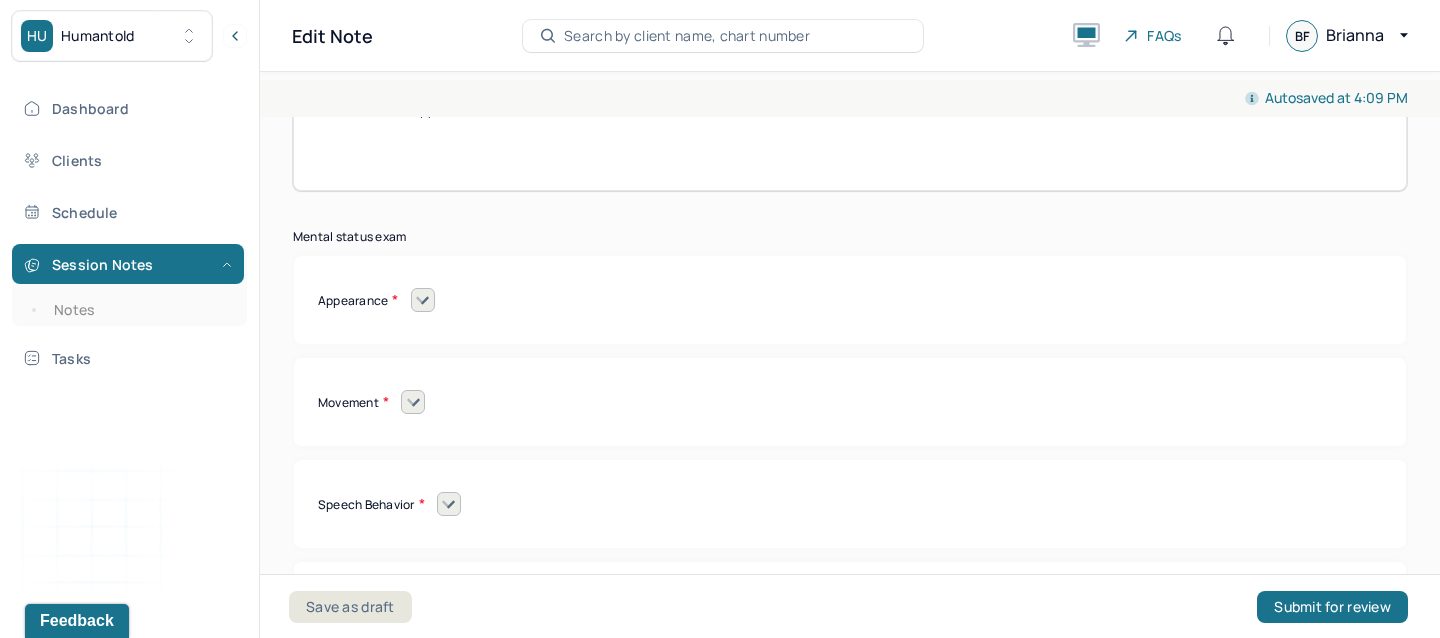 click 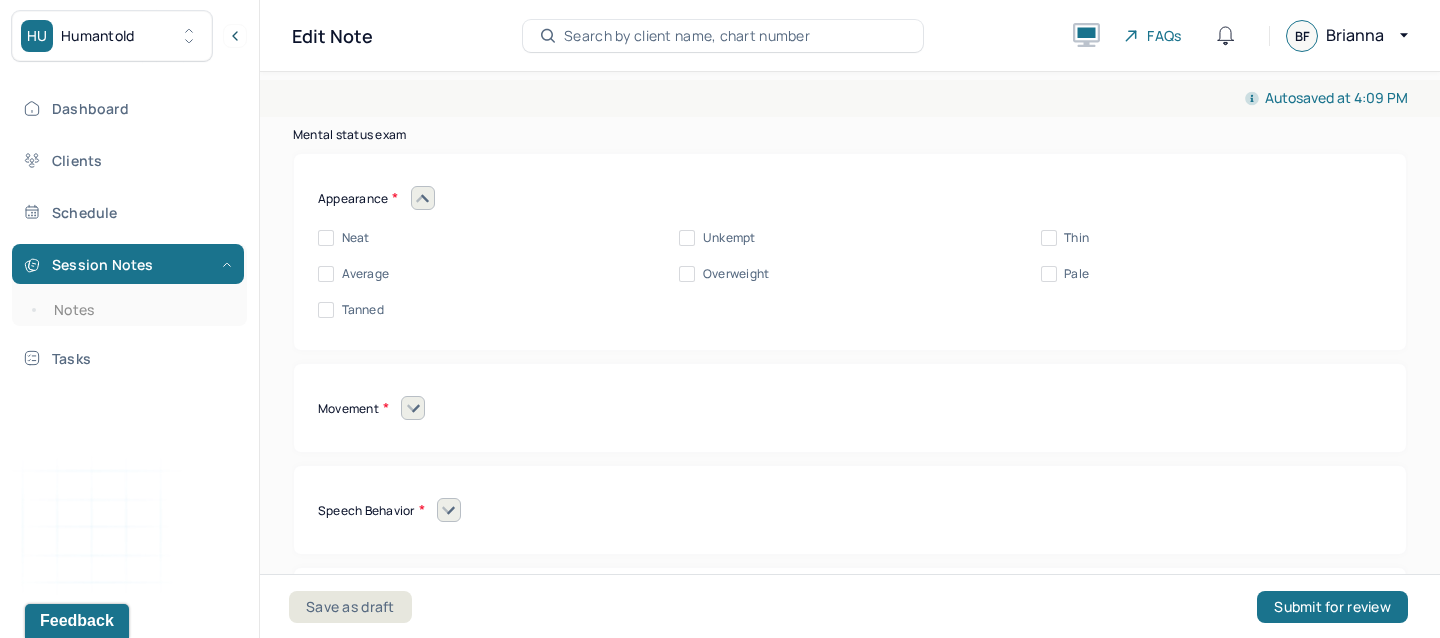 scroll, scrollTop: 8760, scrollLeft: 0, axis: vertical 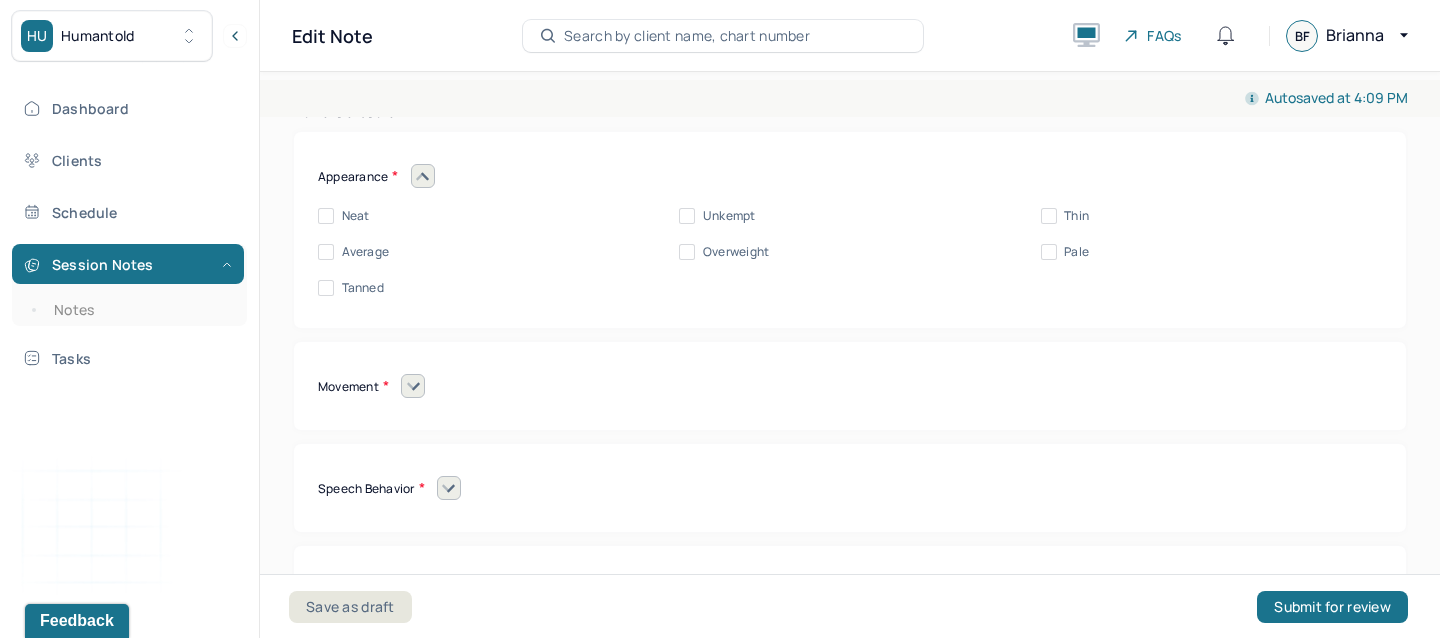 click on "Neat" at bounding box center [343, 216] 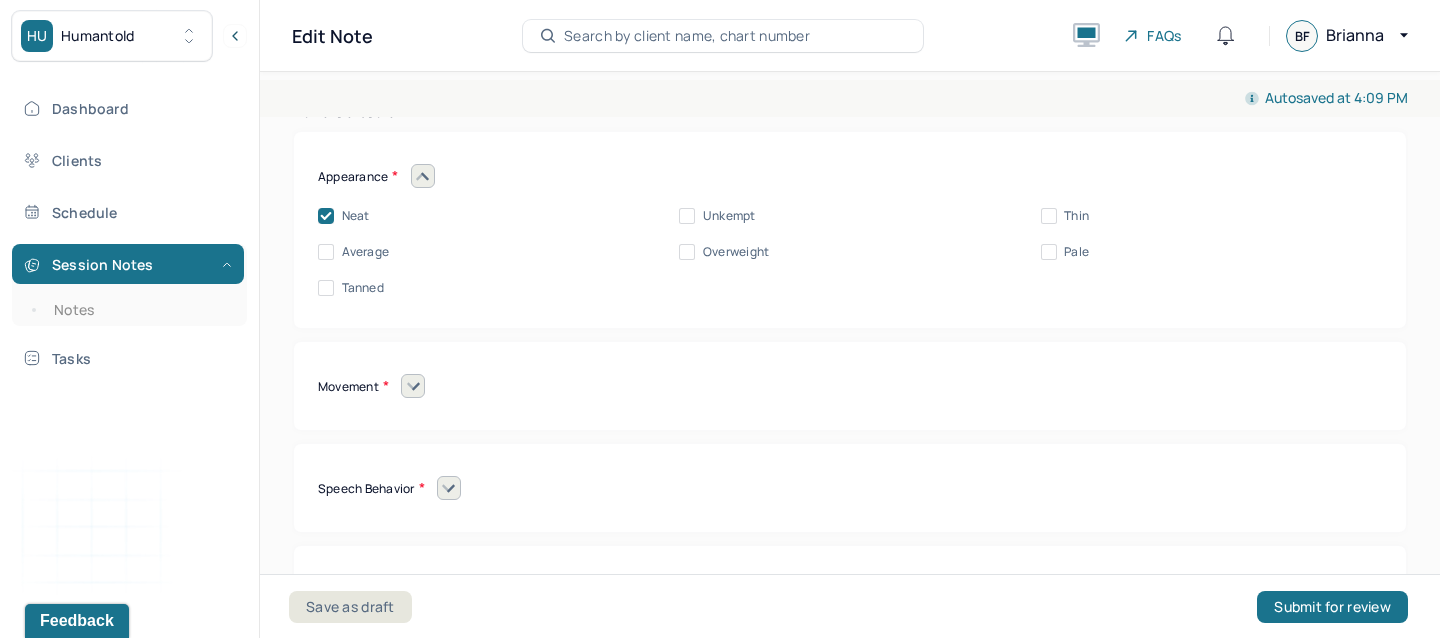 click on "Neat Unkempt Thin Average Overweight Pale Tanned" at bounding box center [850, 242] 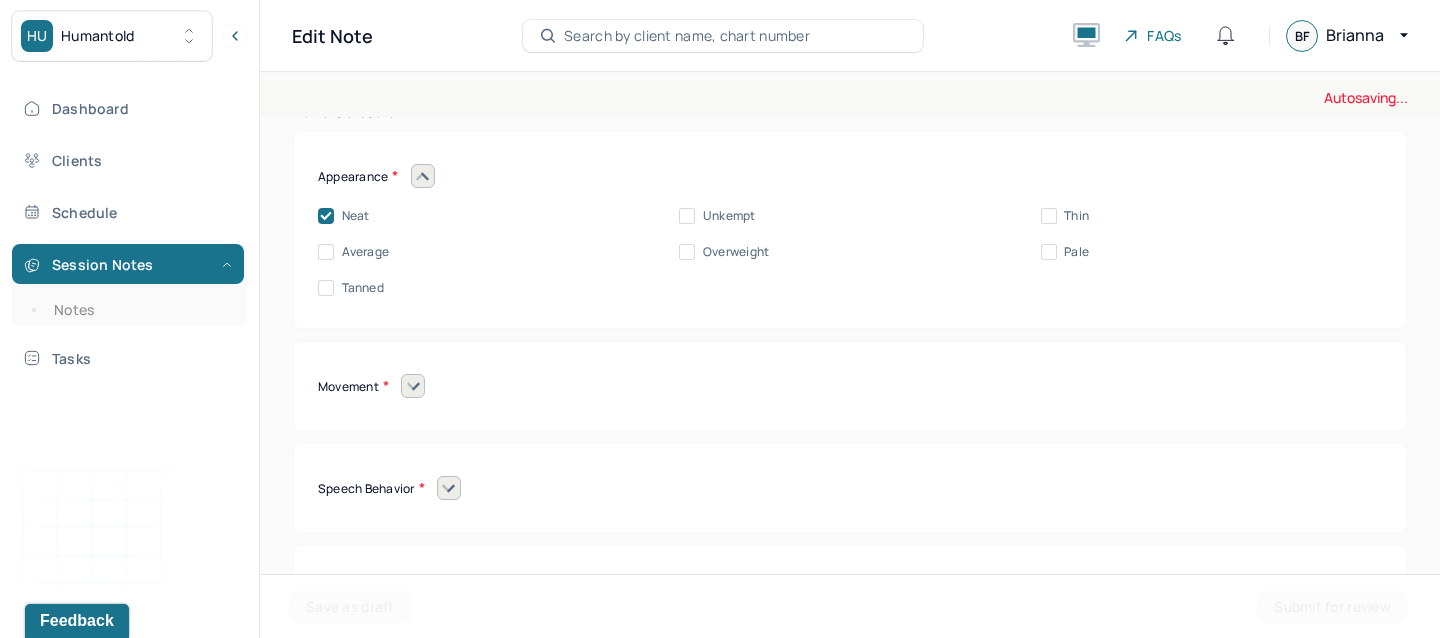 click 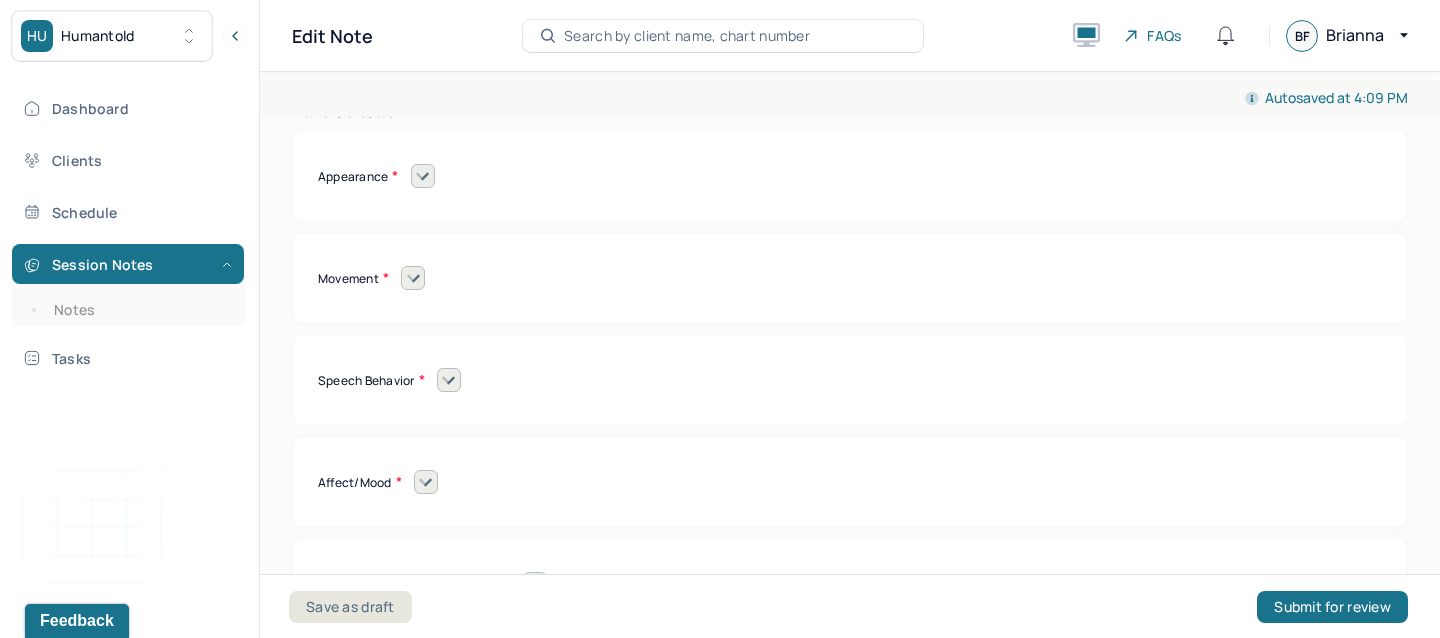 click at bounding box center (413, 278) 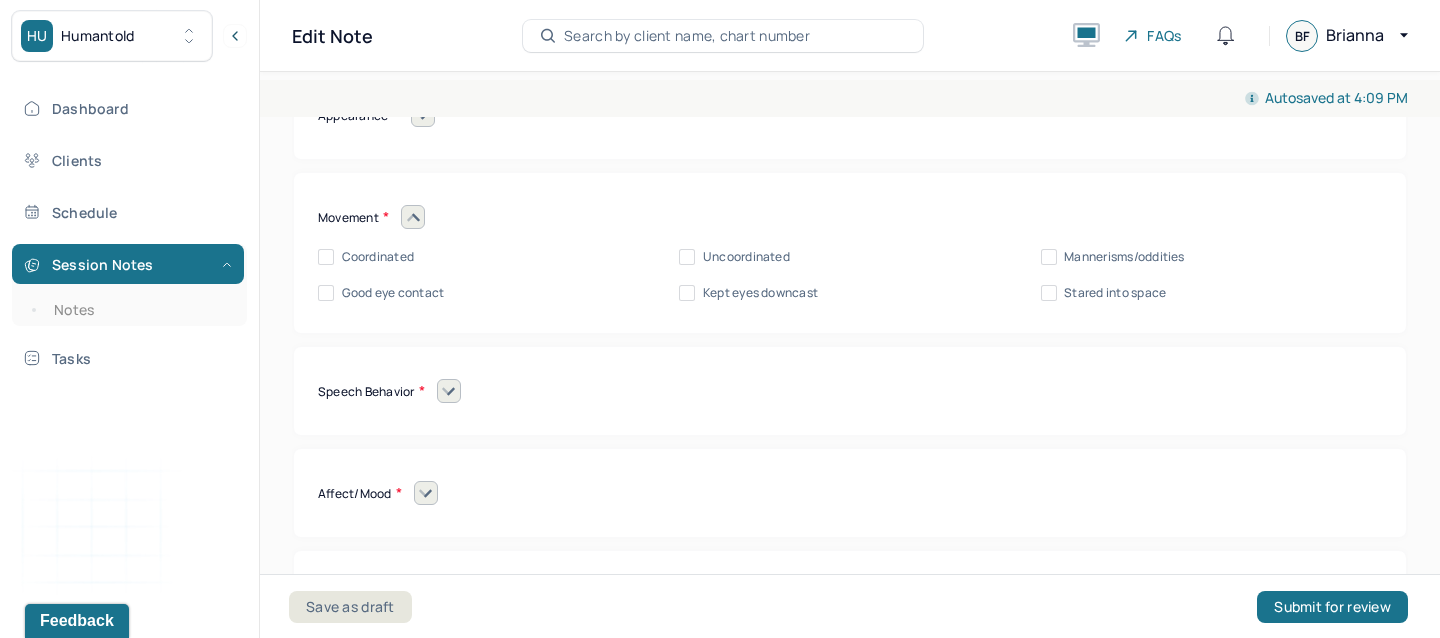 scroll, scrollTop: 8837, scrollLeft: 0, axis: vertical 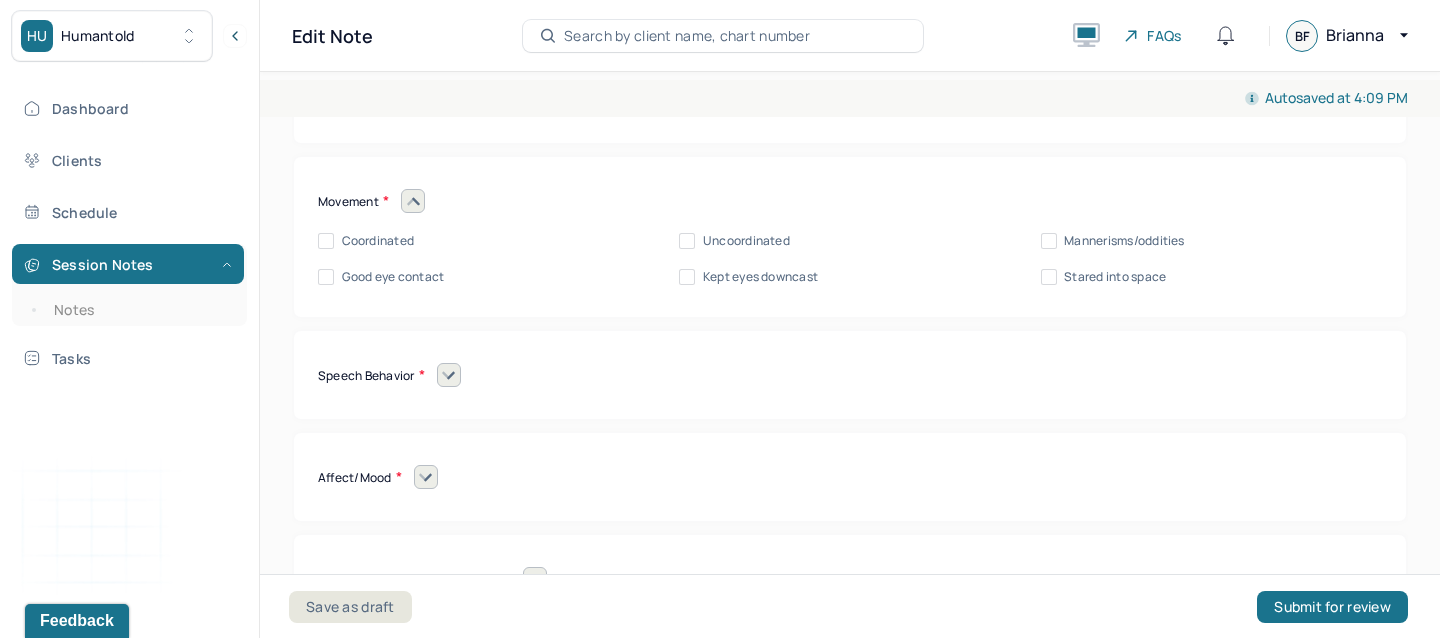 click on "Coordinated" at bounding box center (378, 241) 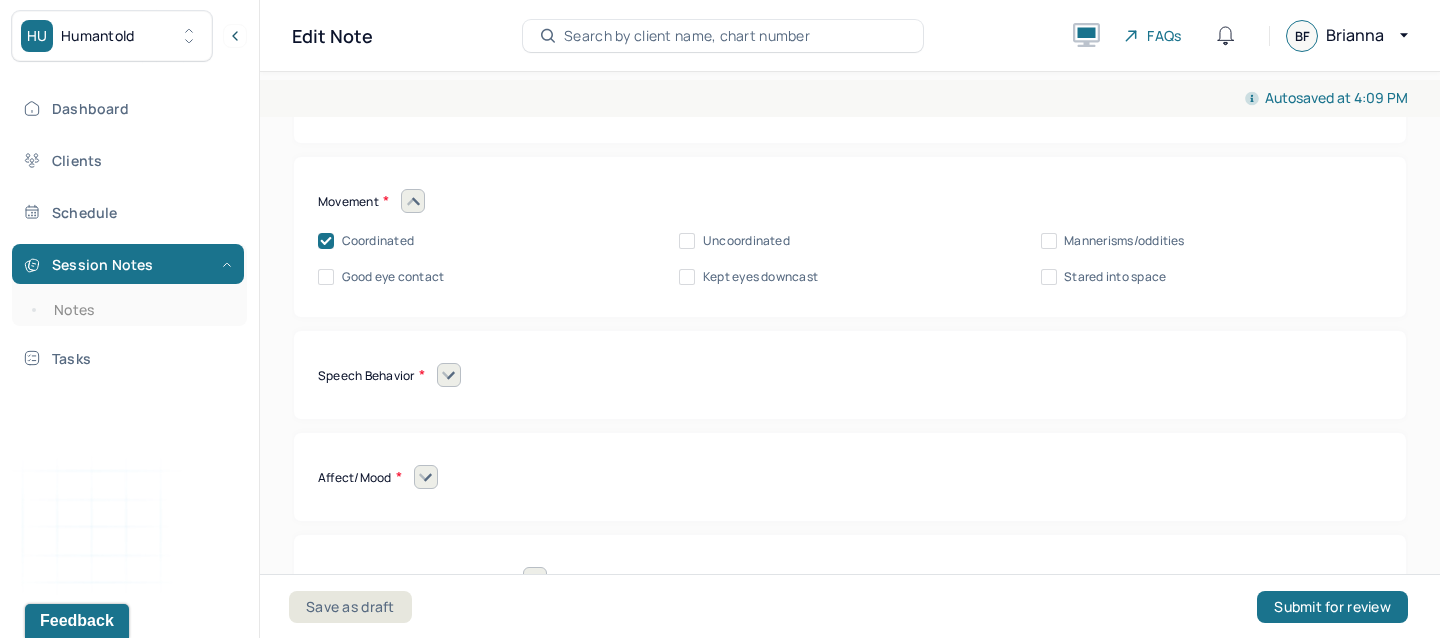 click on "Good eye contact" at bounding box center (393, 277) 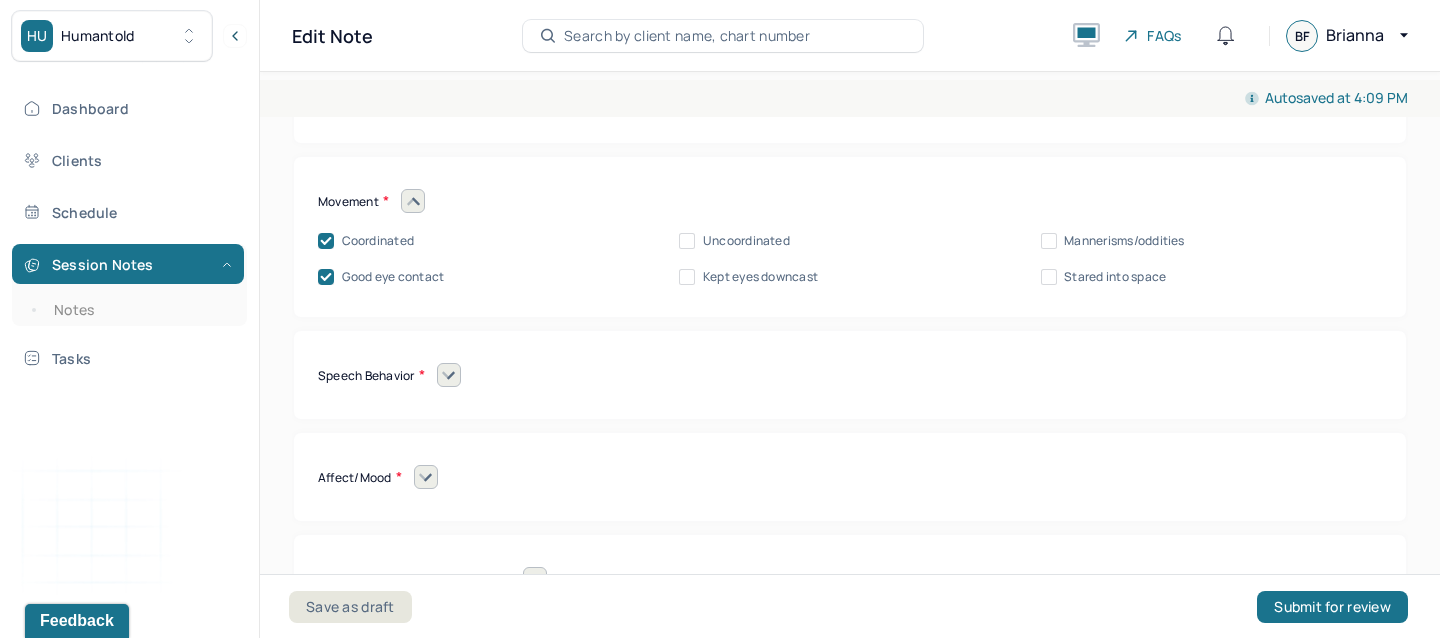 click 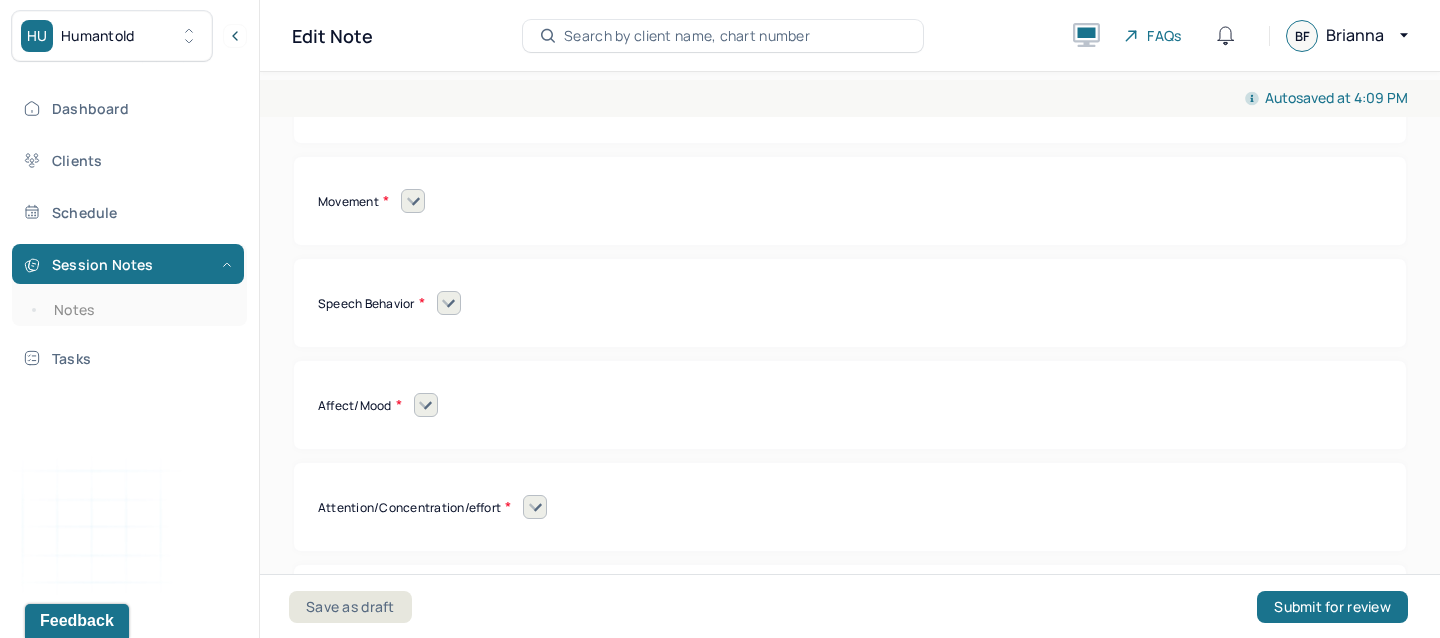 click on "Speech Behavior Unintelligible Stammer/stutter Mumbles Clear Precise Strident Distant Squeaky Squeaky Soft Weak Normal Strident Hurried Loud" at bounding box center (850, 303) 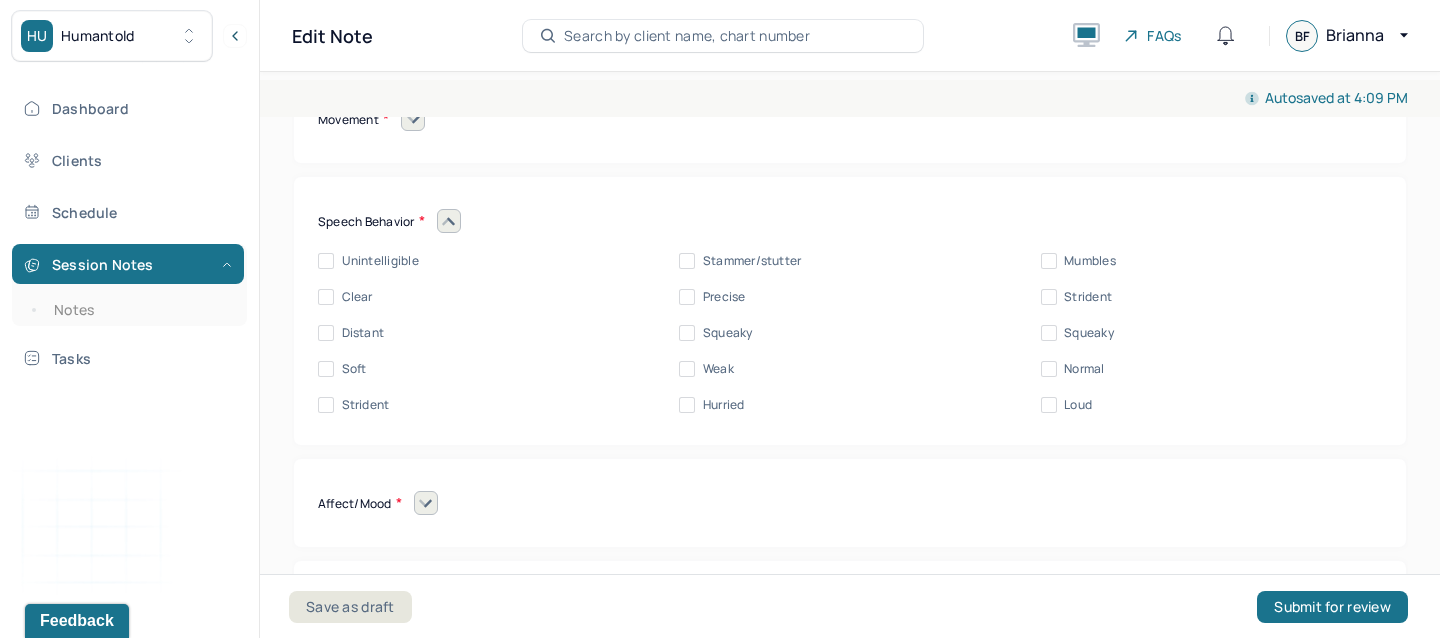scroll, scrollTop: 8921, scrollLeft: 0, axis: vertical 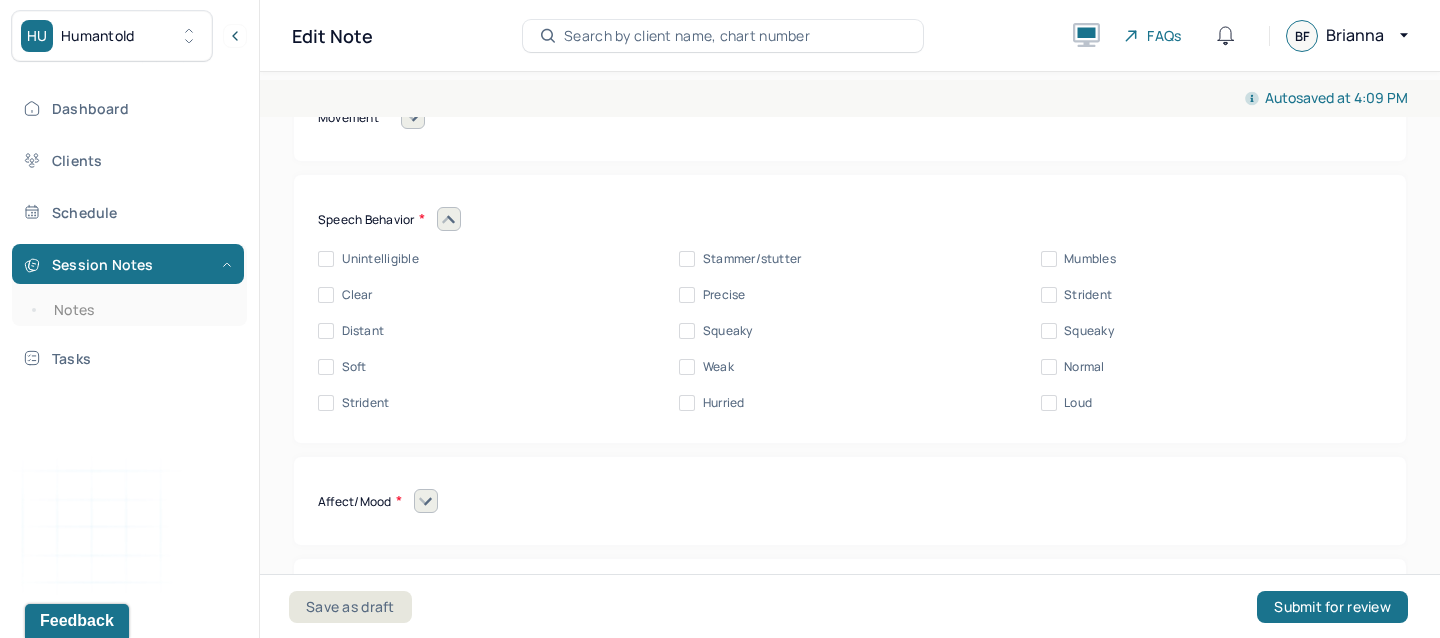 click on "Soft" at bounding box center (326, 367) 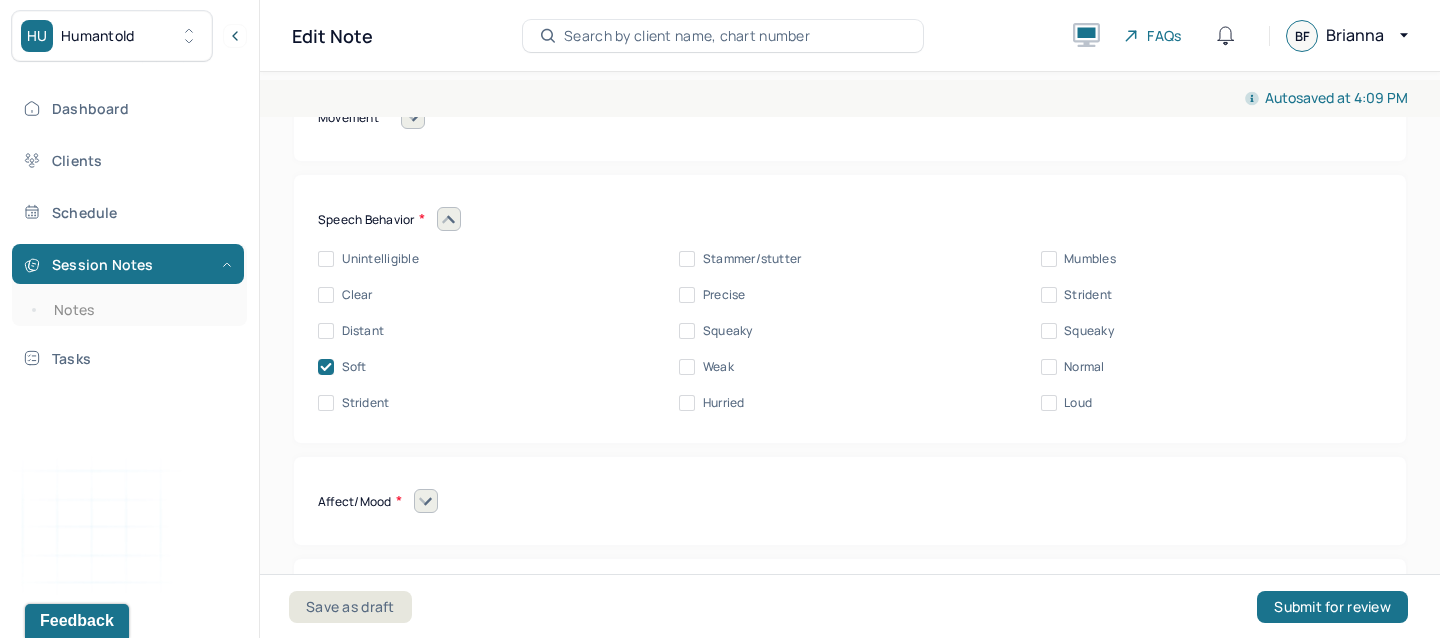 click on "Stammer/stutter" at bounding box center (740, 259) 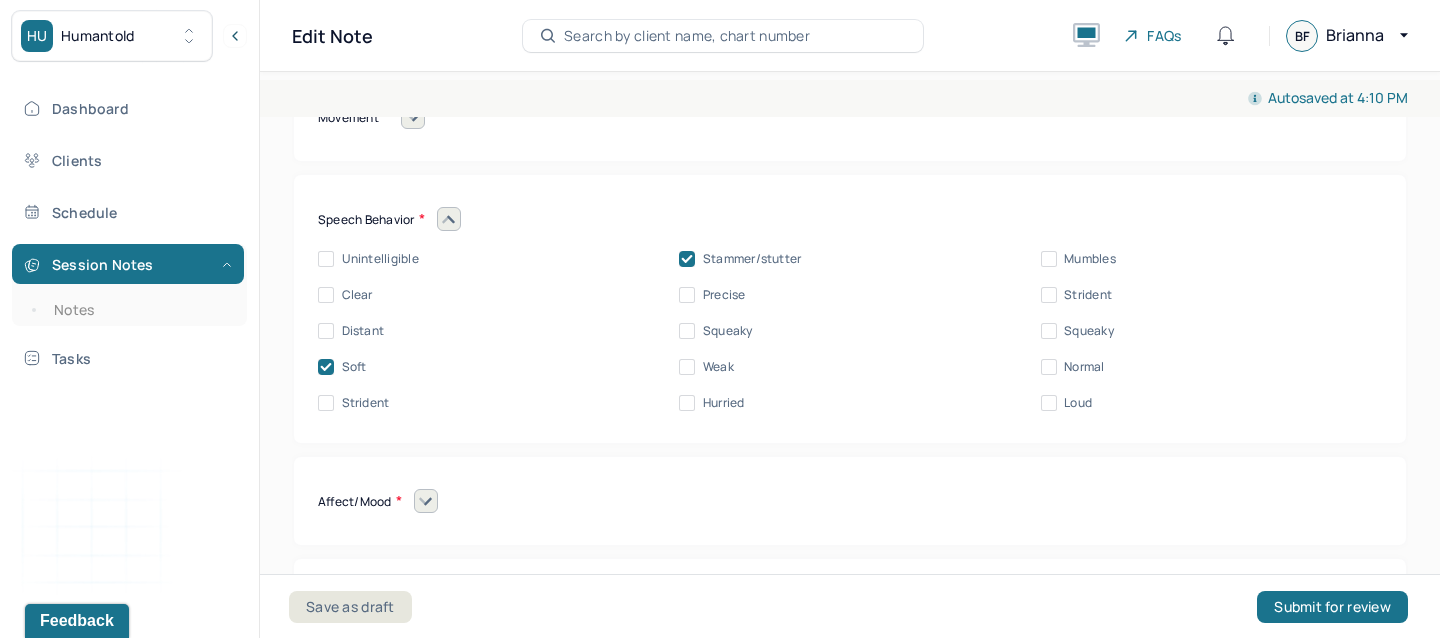 click 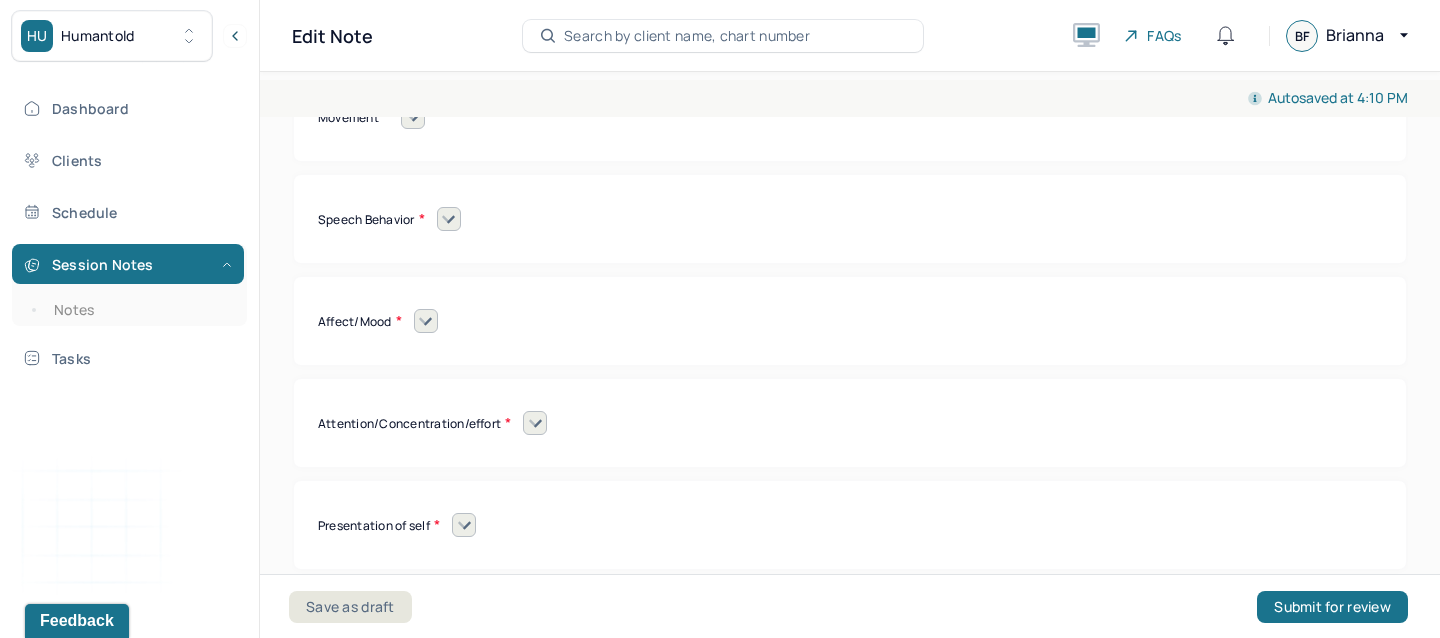click at bounding box center [426, 321] 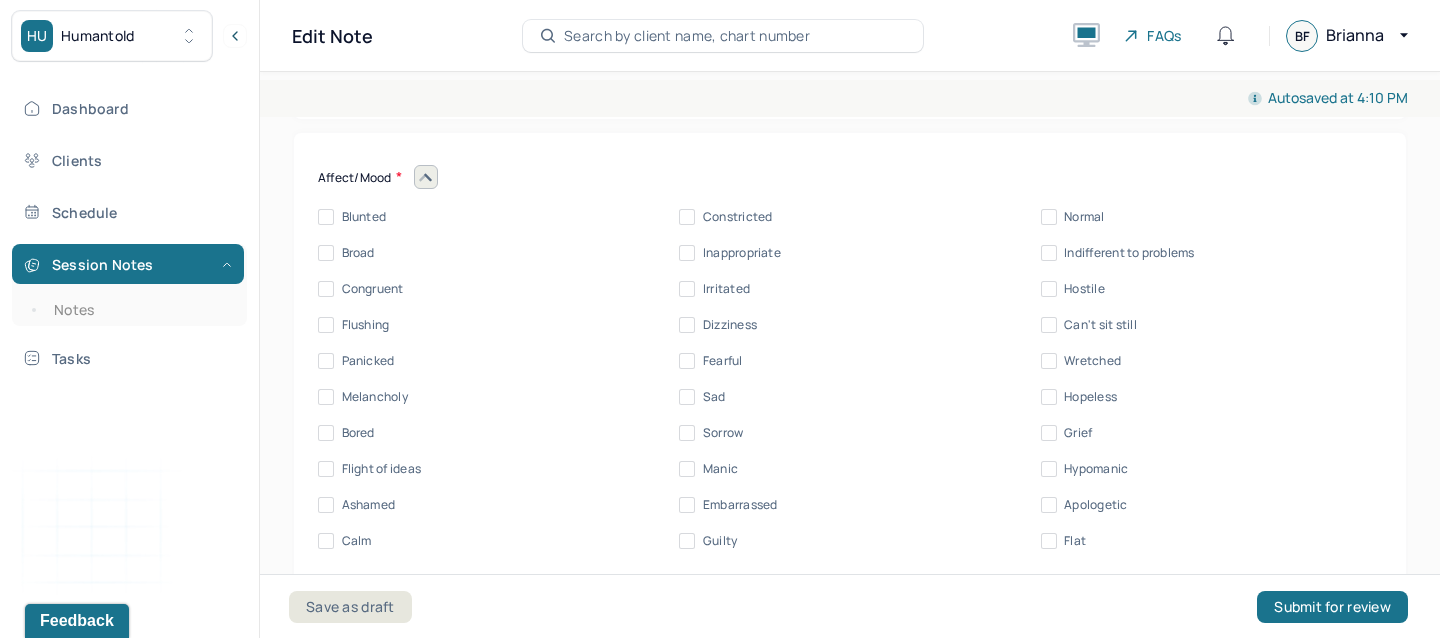 scroll, scrollTop: 9067, scrollLeft: 0, axis: vertical 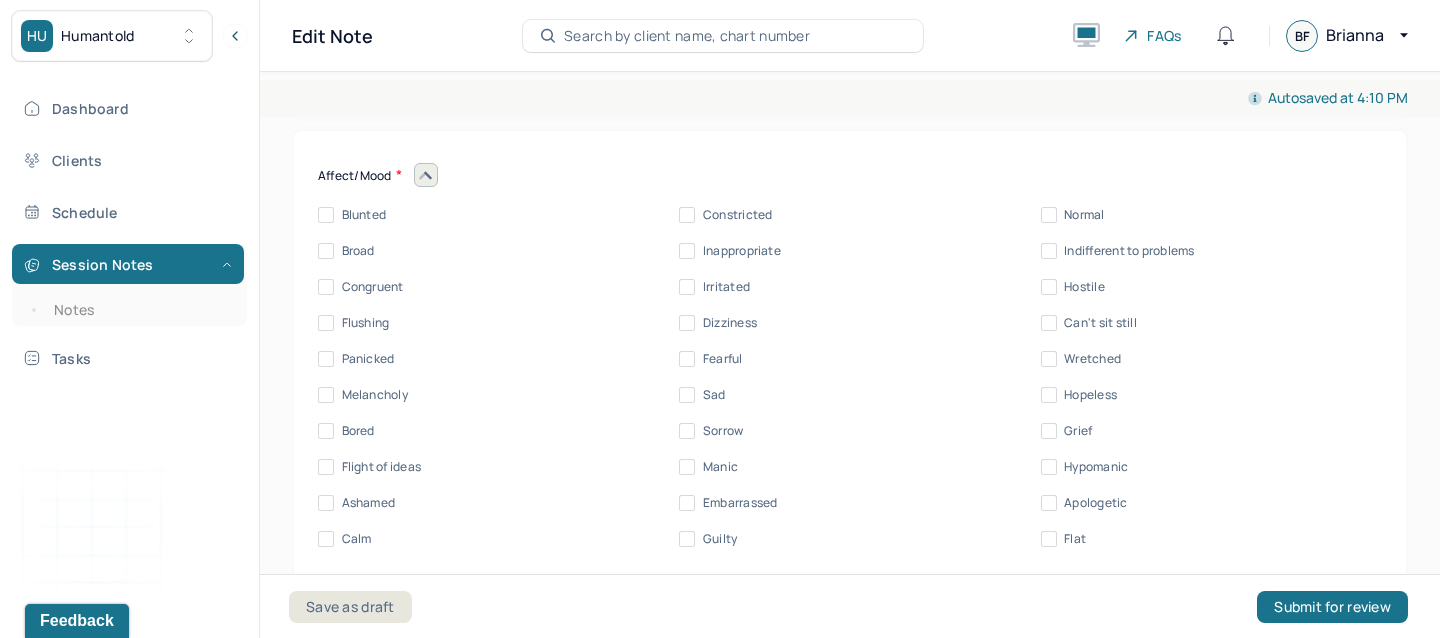 click on "Sad" at bounding box center [702, 395] 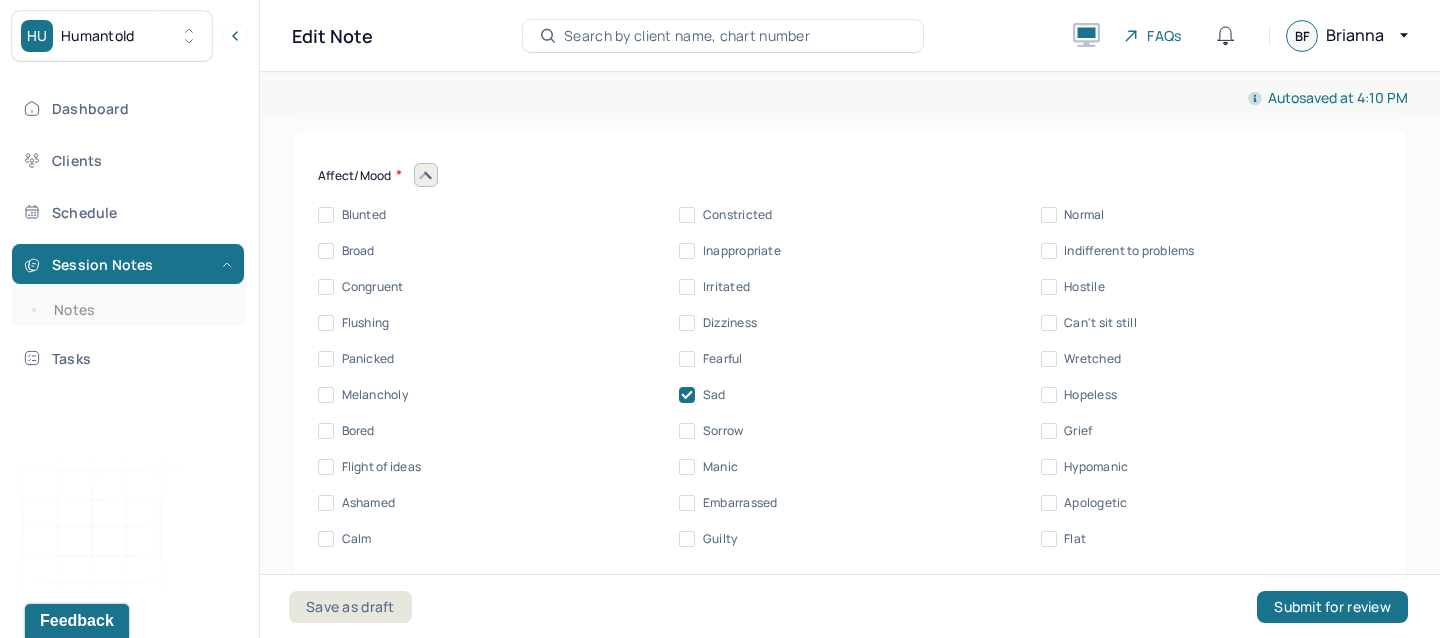 click on "Affect/Mood Blunted Constricted Normal Broad Inappropriate Indifferent to problems Congruent Irritated Hostile Flushing Dizziness Can't sit still Panicked Fearful Wretched Melancholy Sad Hopeless Bored Sorrow Grief Flight of ideas Manic Hypomanic Ashamed Embarrassed Apologetic Calm Guilty Flat" at bounding box center (850, 355) 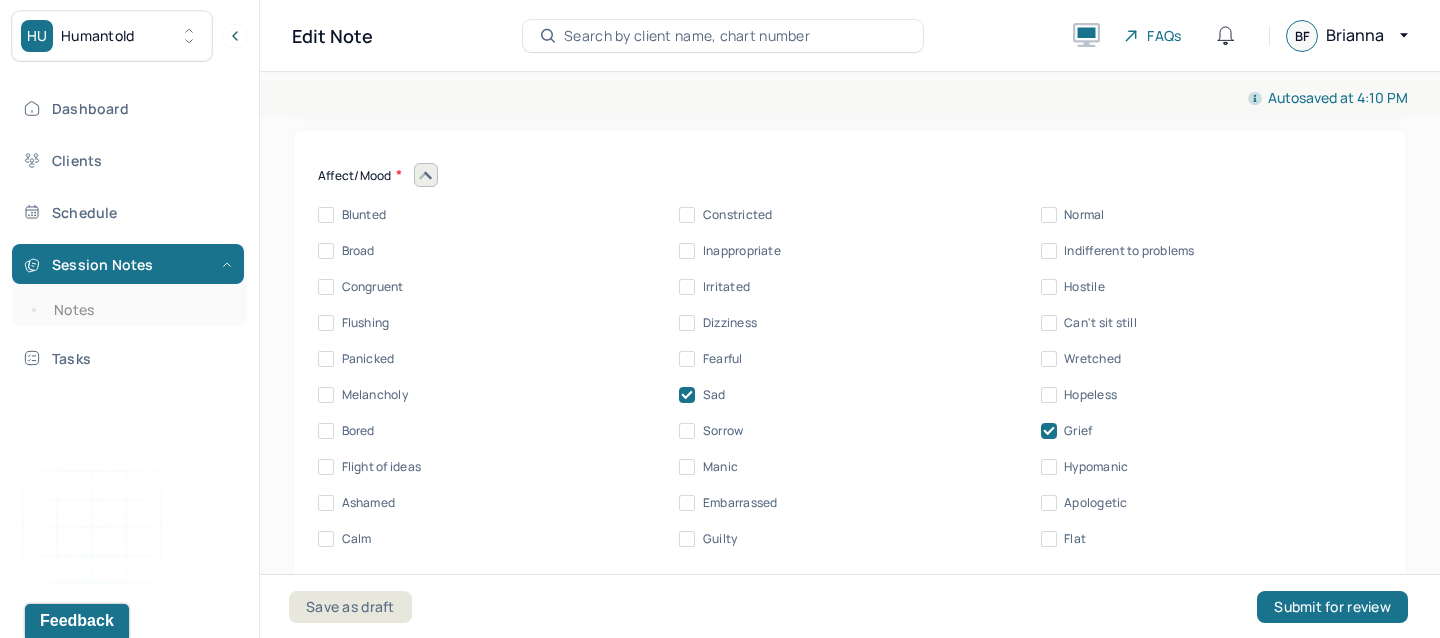 click 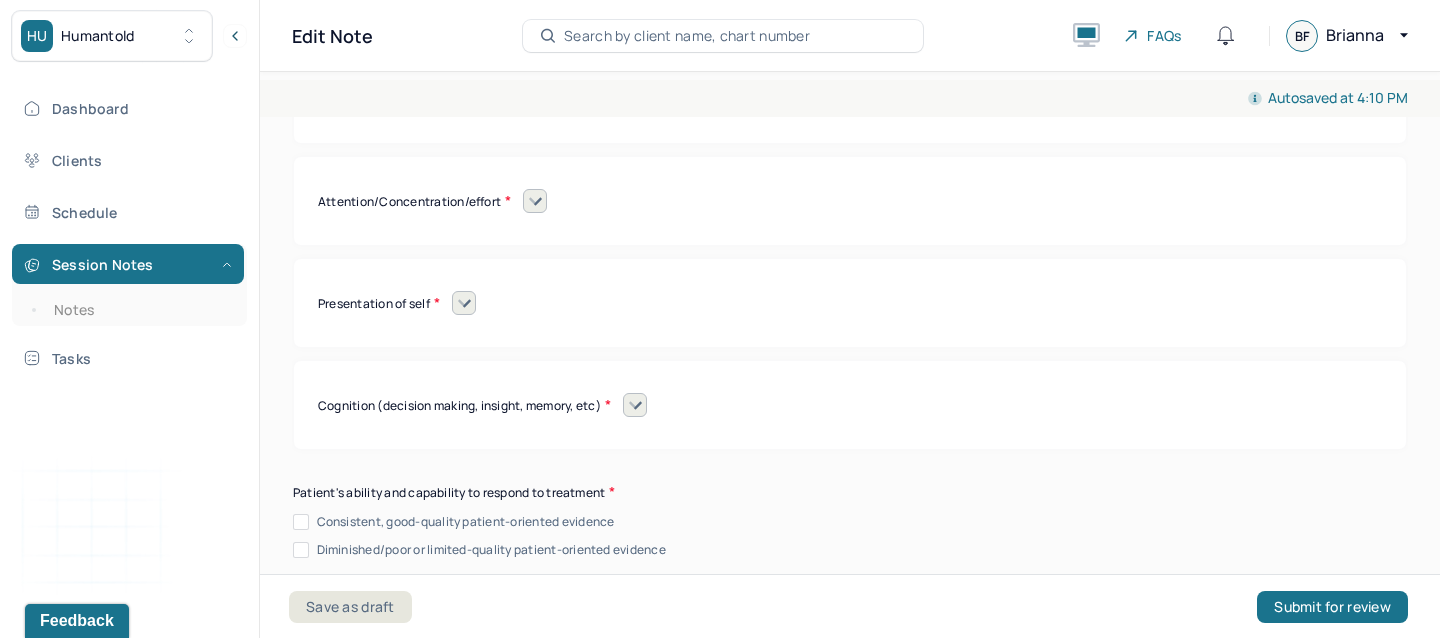 scroll, scrollTop: 9144, scrollLeft: 0, axis: vertical 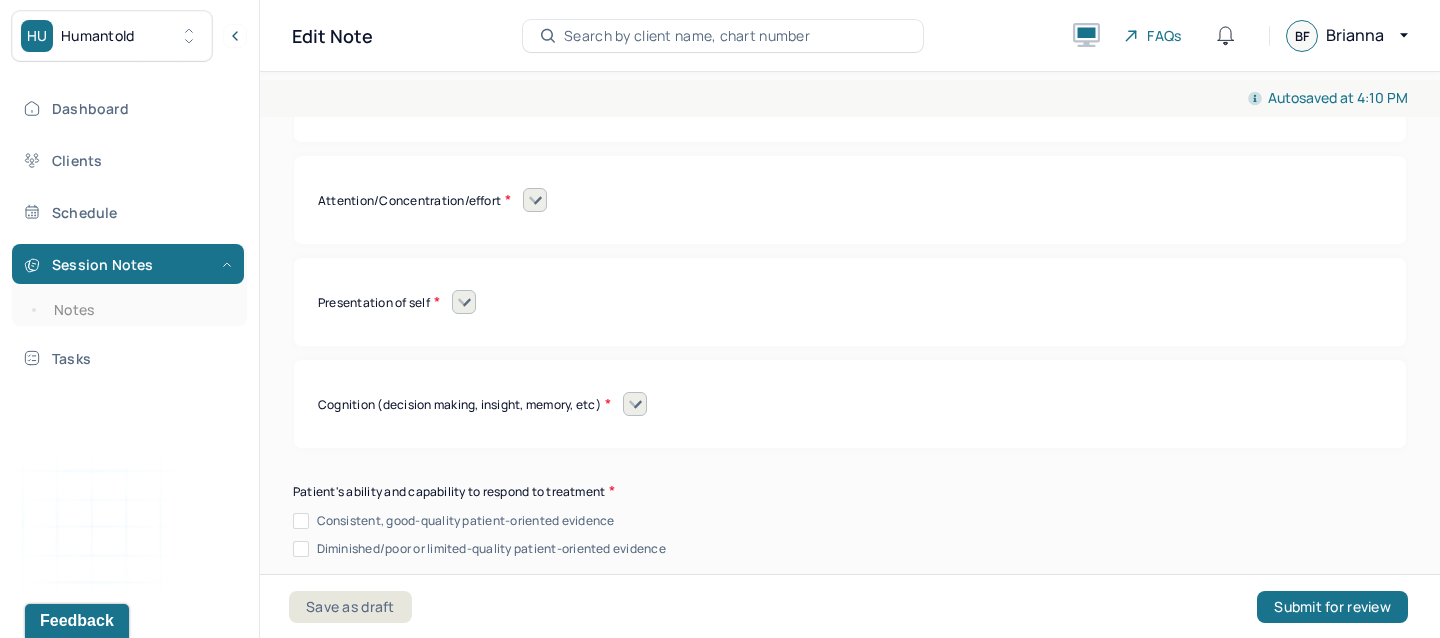 click on "Attention/Concentration/effort" at bounding box center [850, 200] 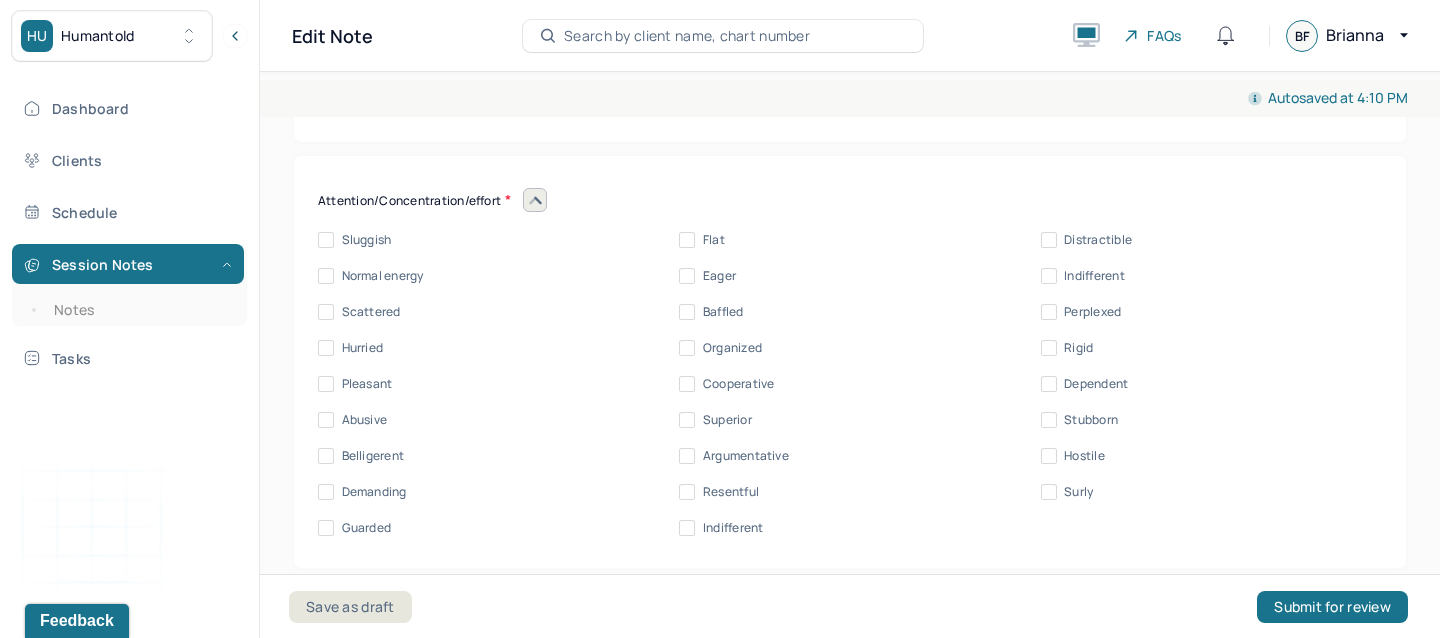 click on "Scattered" at bounding box center [371, 312] 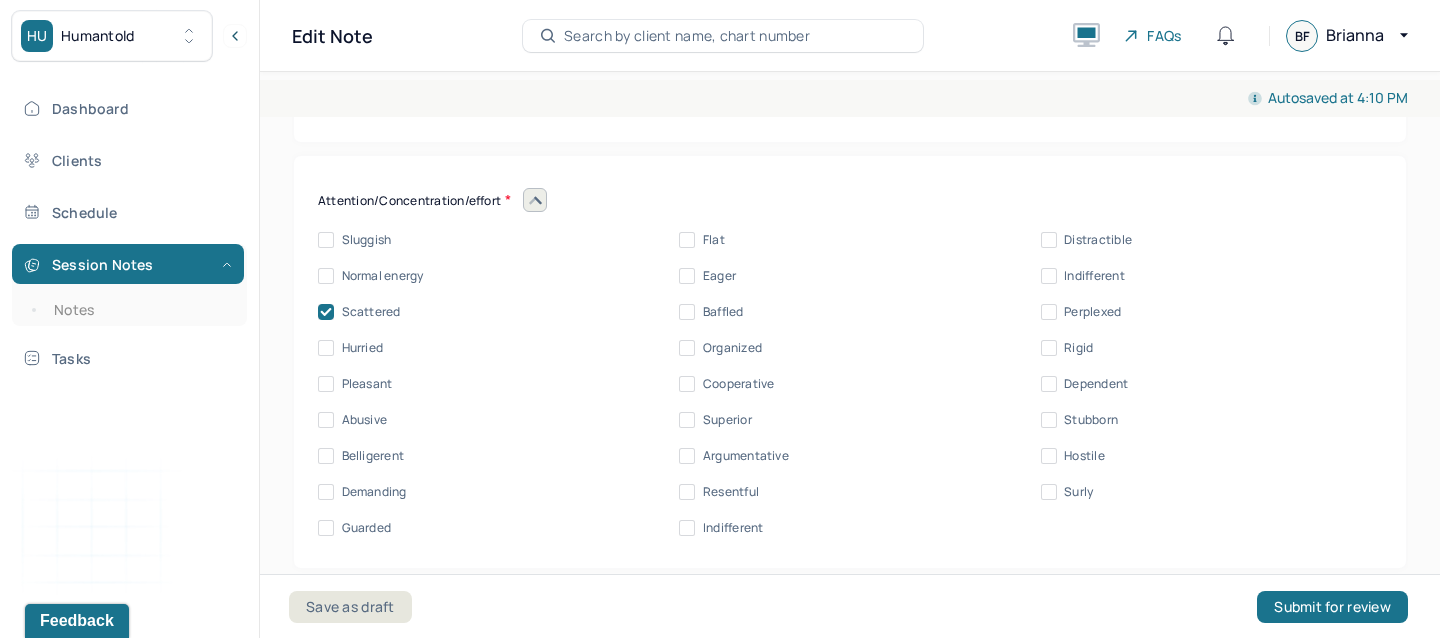 click on "Pleasant" at bounding box center (367, 384) 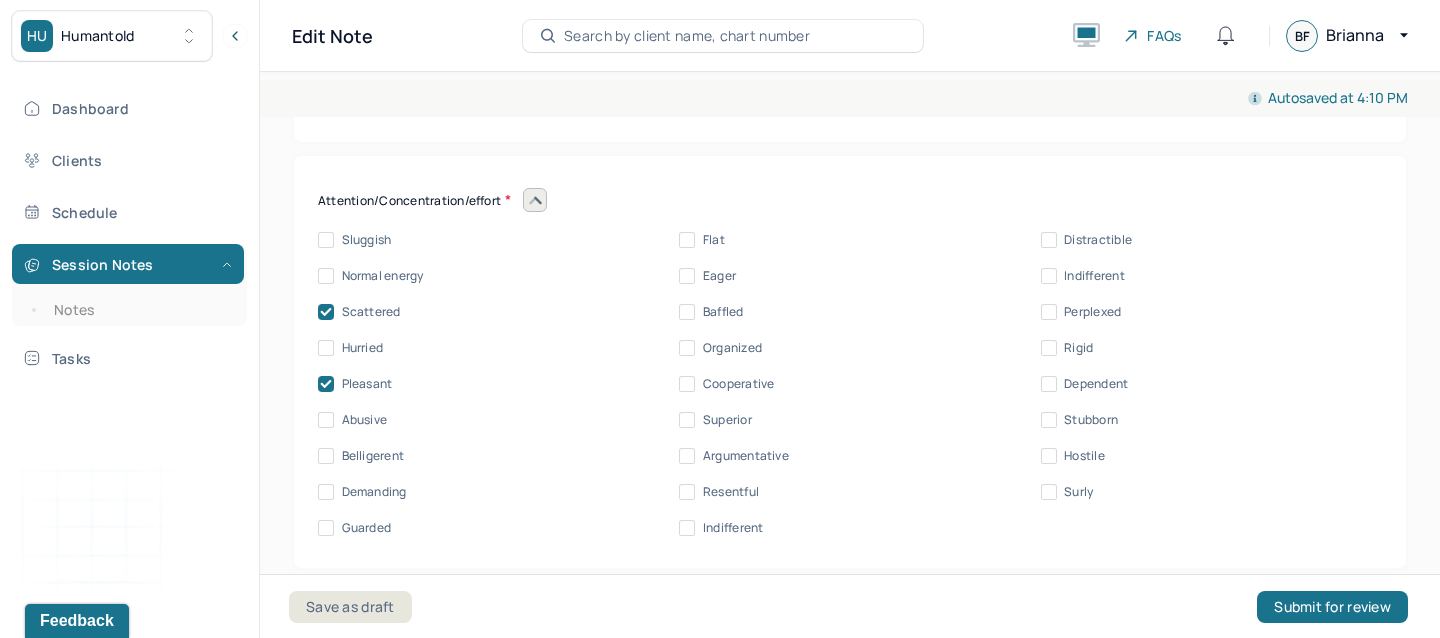 click 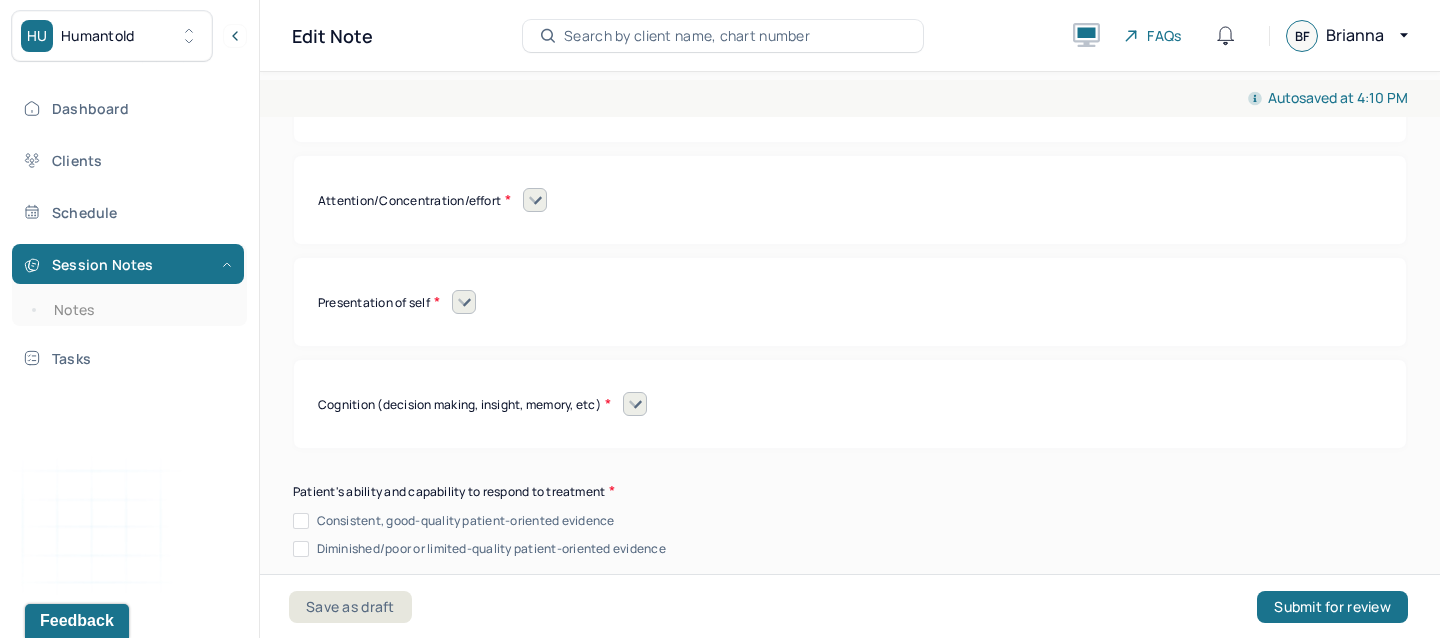 click 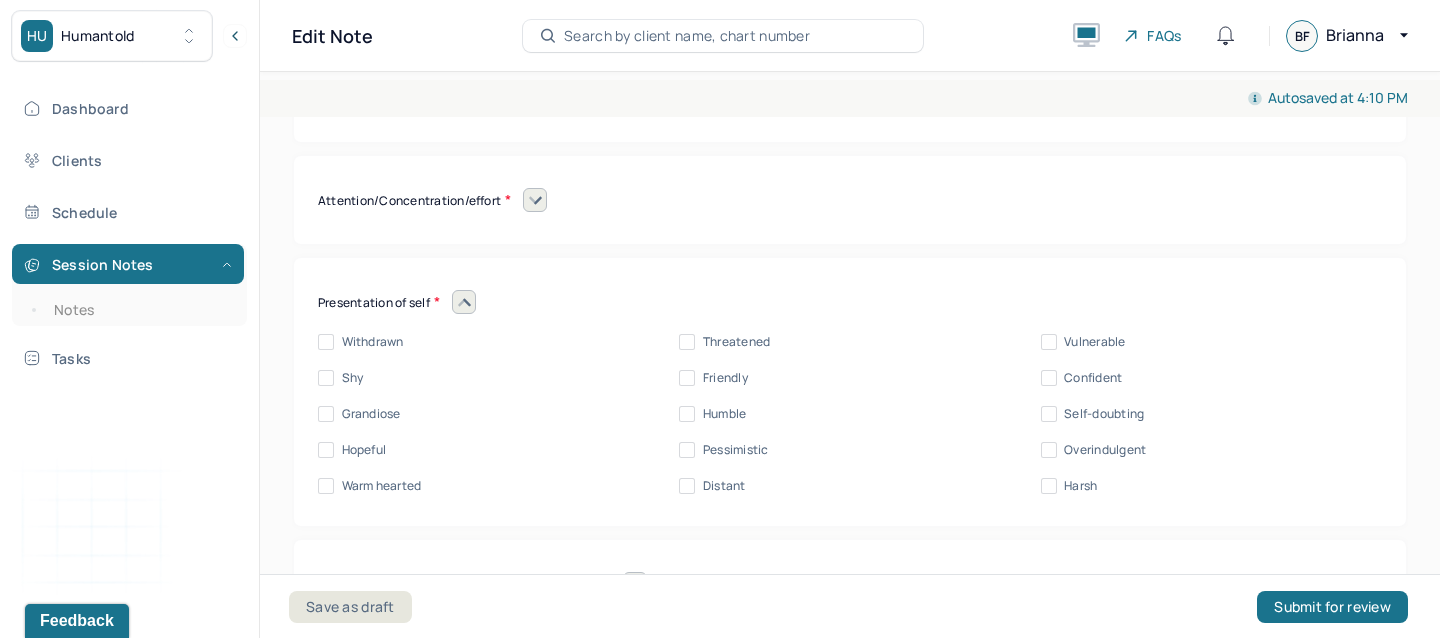 click on "Friendly" at bounding box center [725, 378] 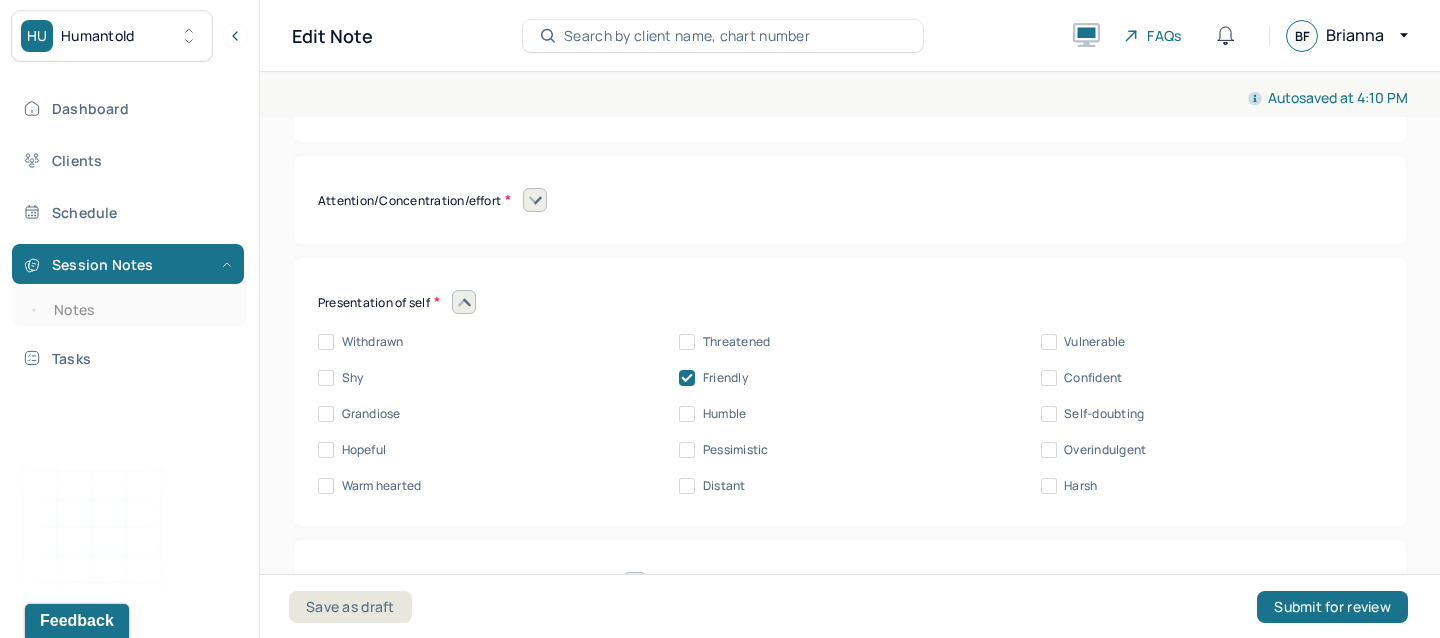 click on "Vulnerable" at bounding box center (1094, 342) 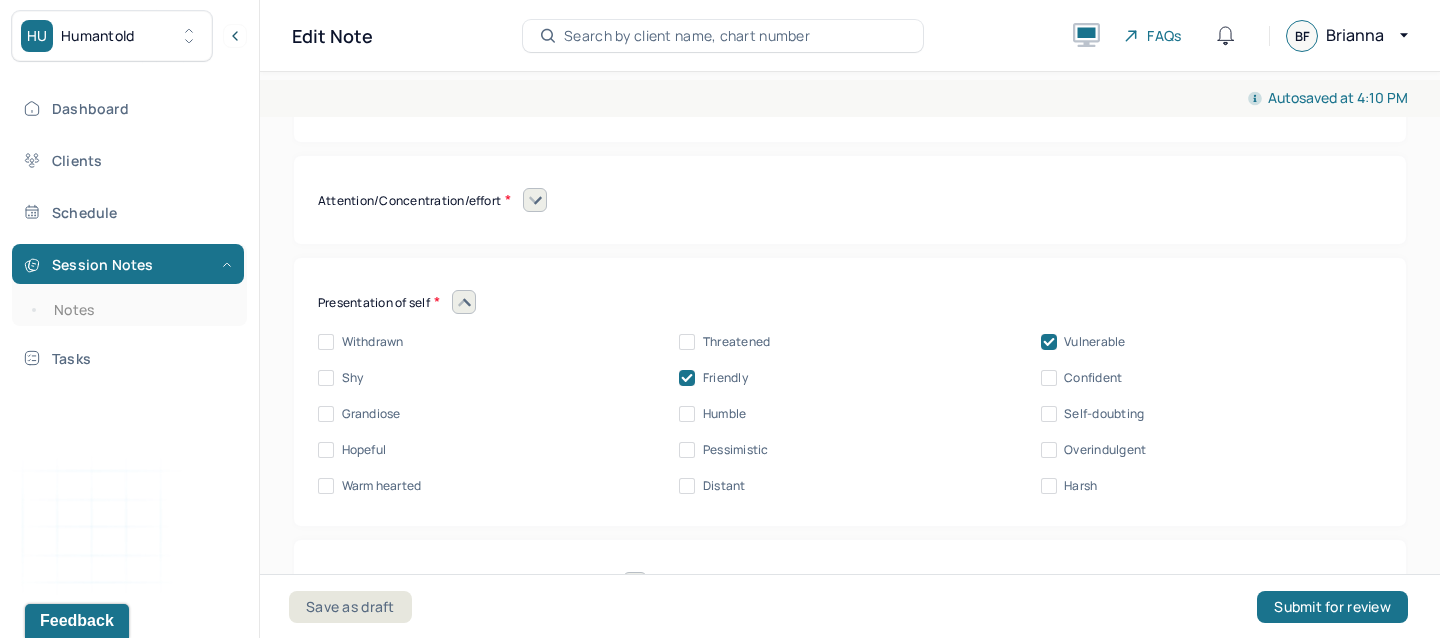 click 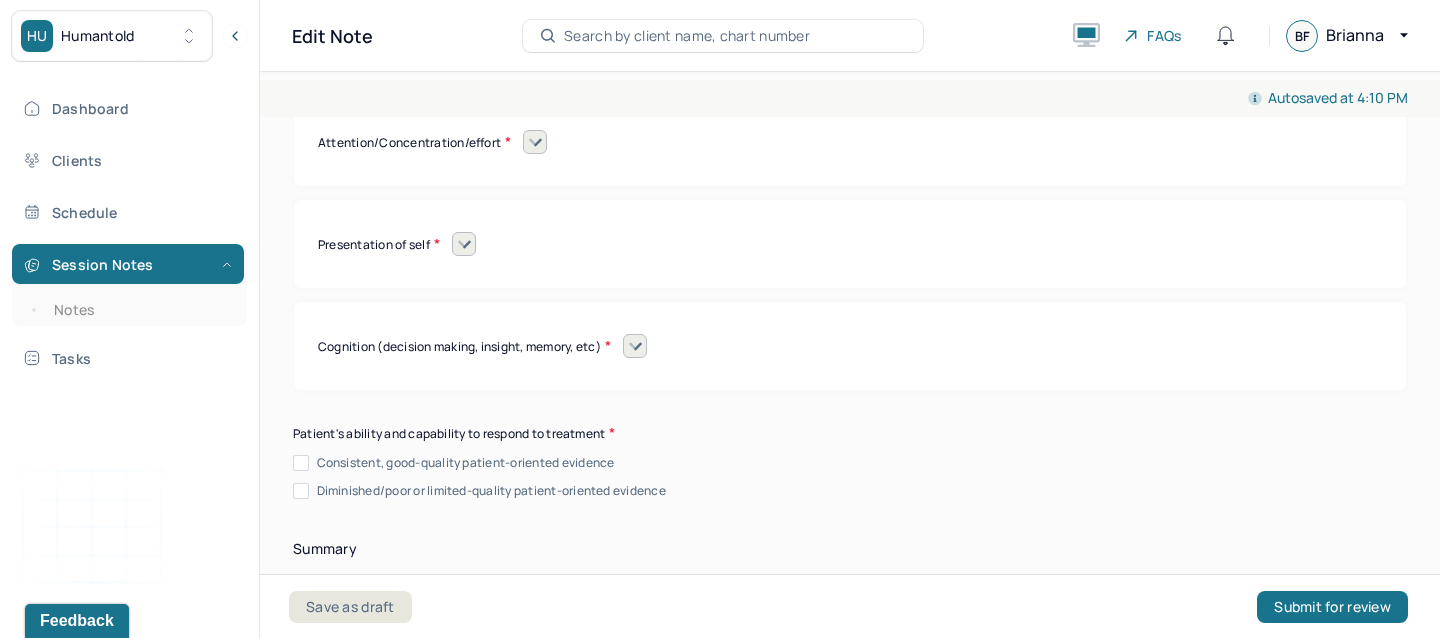 scroll, scrollTop: 9209, scrollLeft: 0, axis: vertical 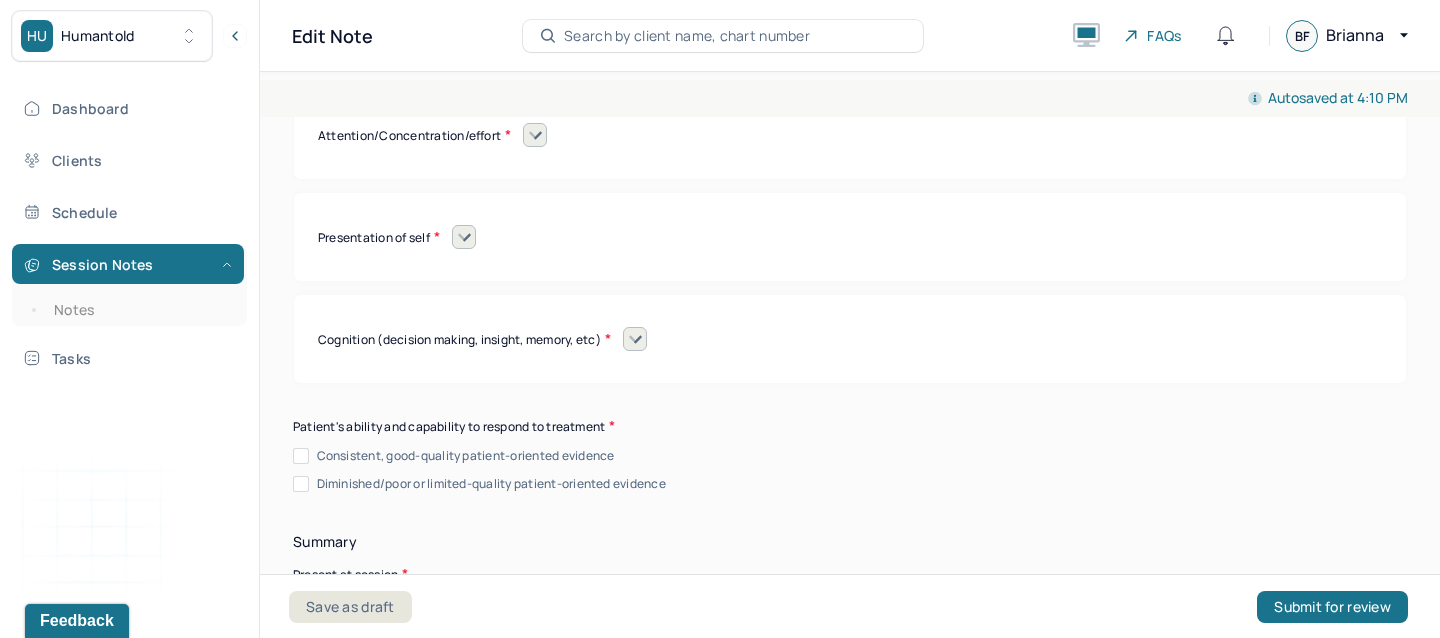 click on "Cognition (decision making, insight, memory, etc)" at bounding box center [464, 339] 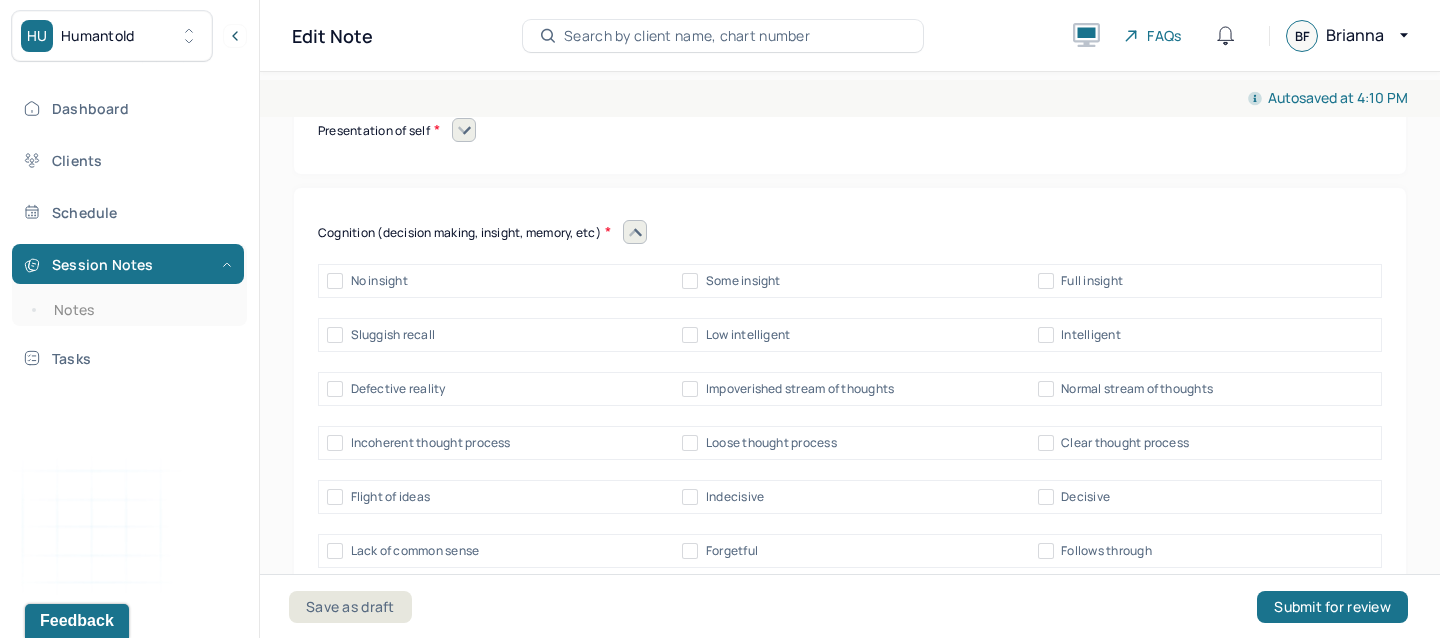 scroll, scrollTop: 9325, scrollLeft: 0, axis: vertical 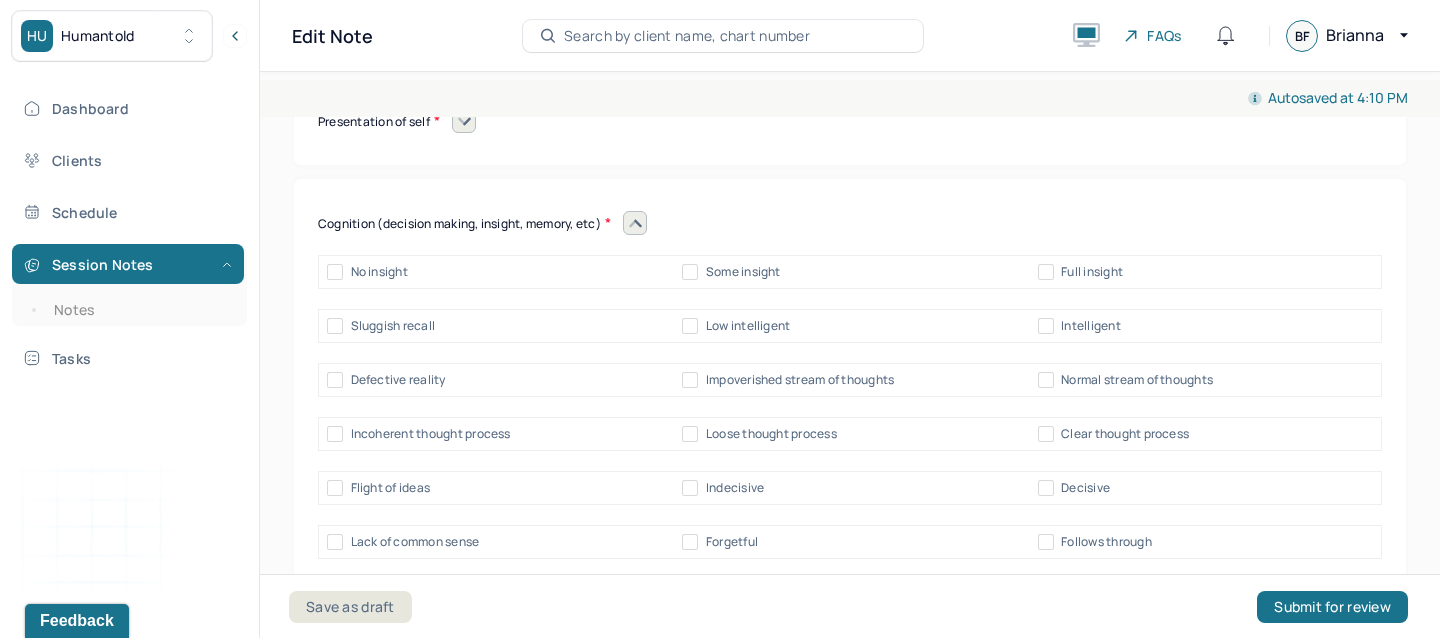 click on "Some insight" at bounding box center [731, 272] 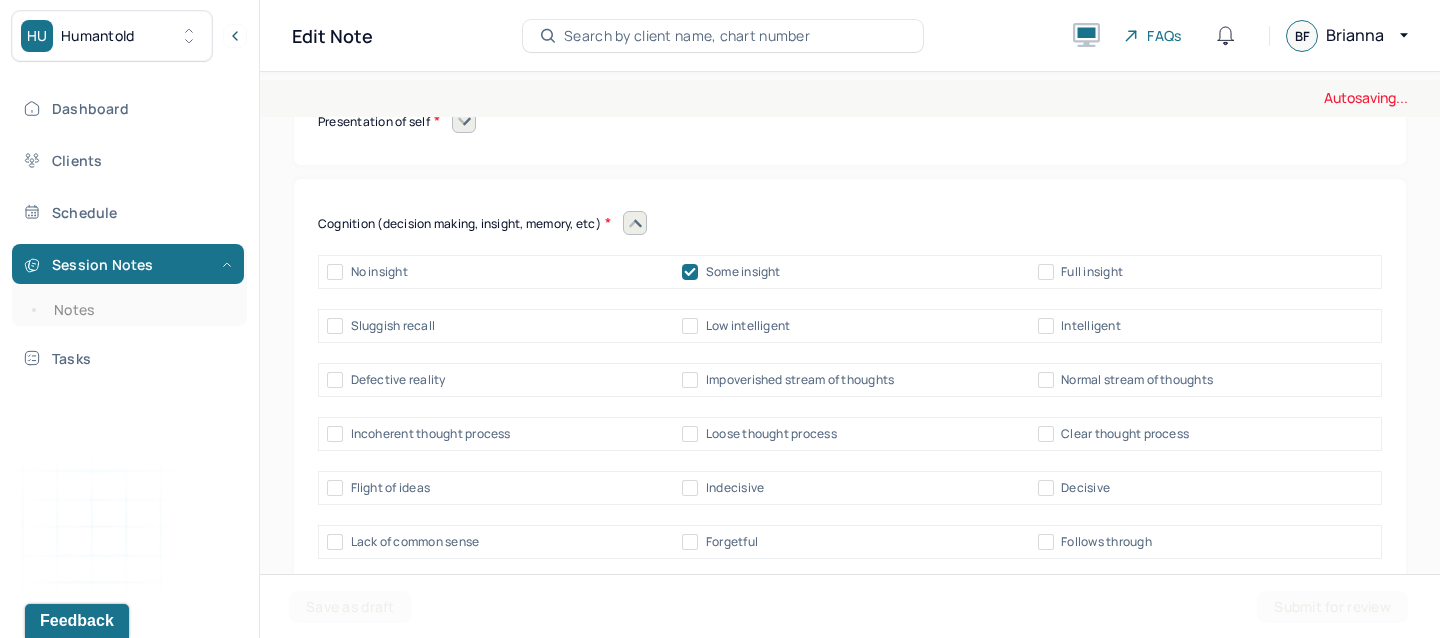 click on "Loose thought process" at bounding box center [759, 434] 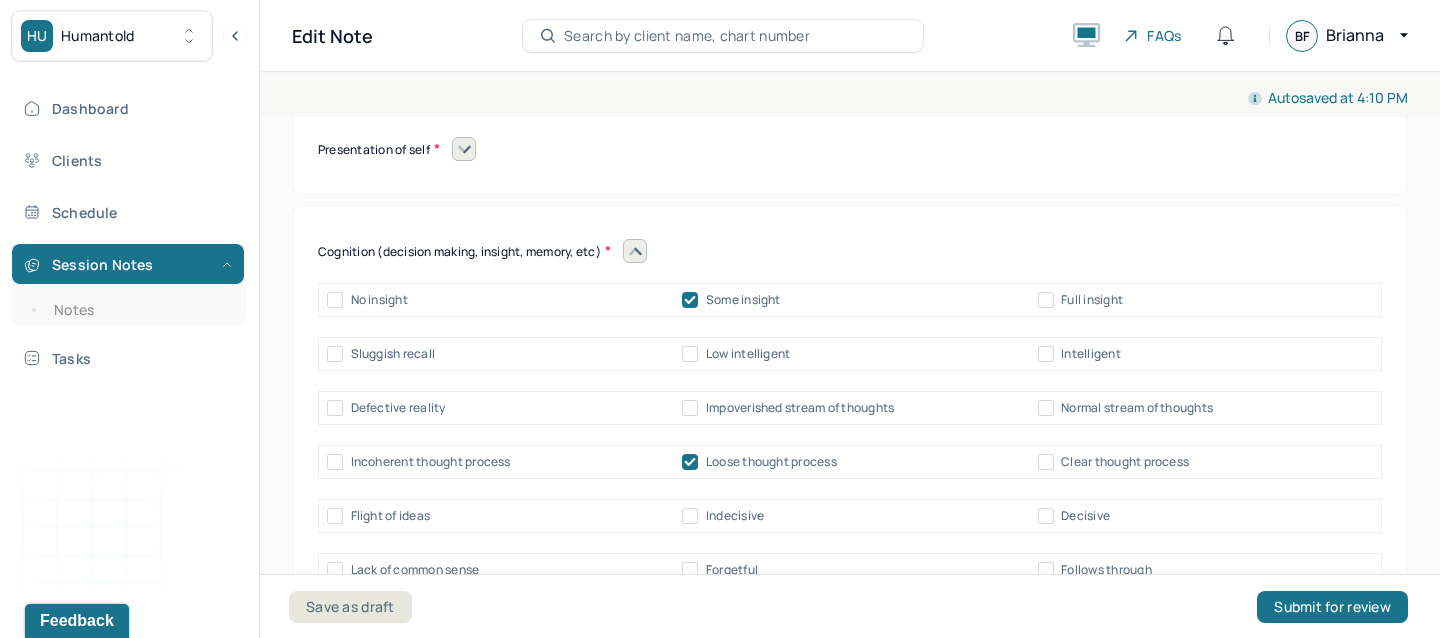 scroll, scrollTop: 9293, scrollLeft: 0, axis: vertical 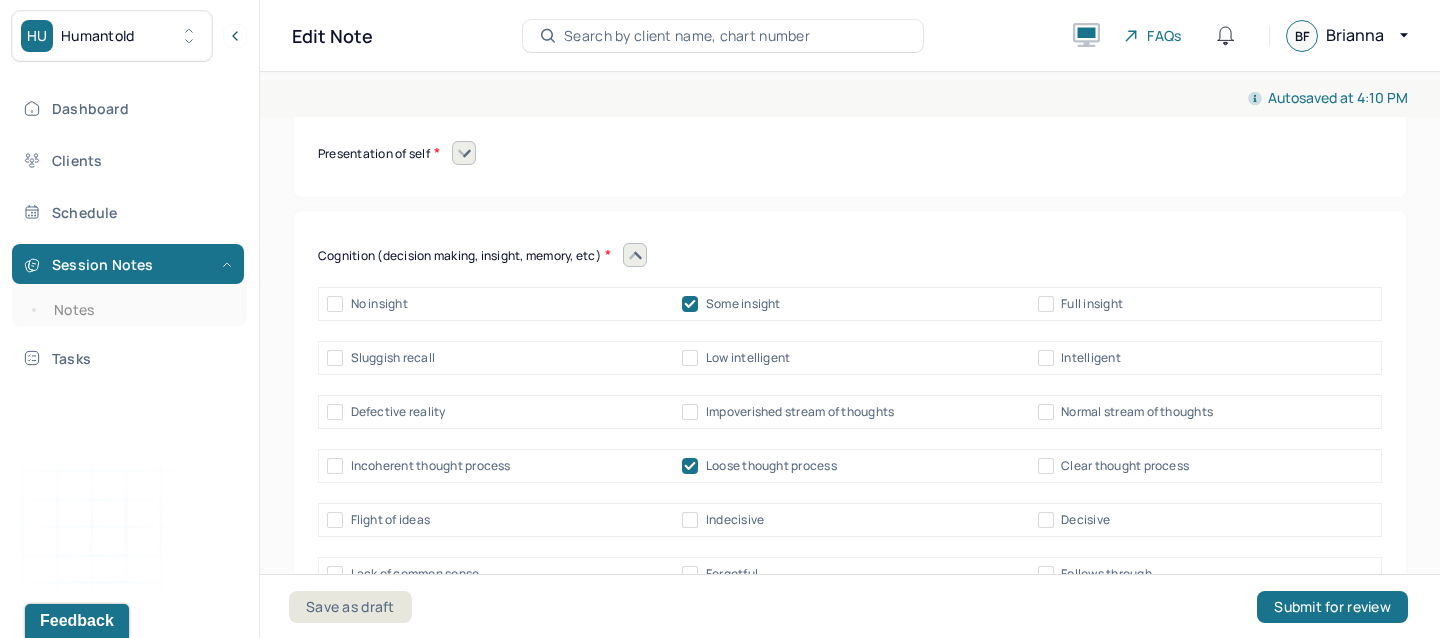 click at bounding box center (635, 255) 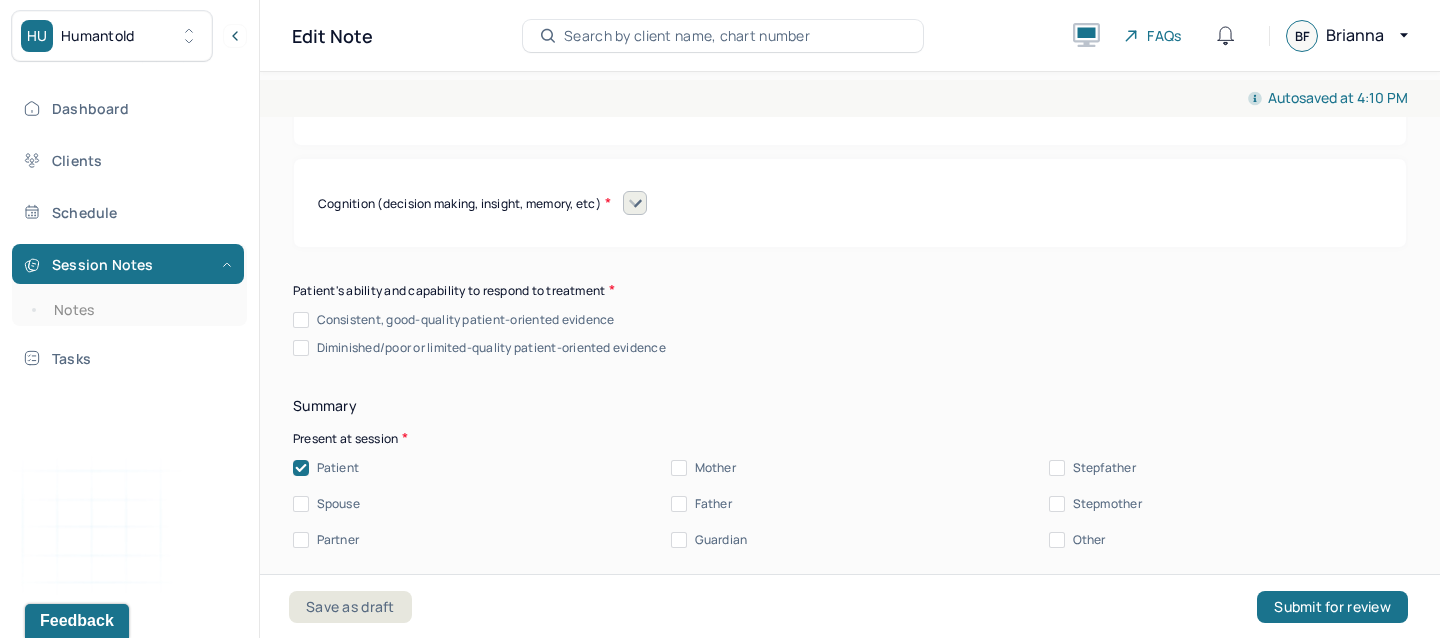 scroll, scrollTop: 9374, scrollLeft: 0, axis: vertical 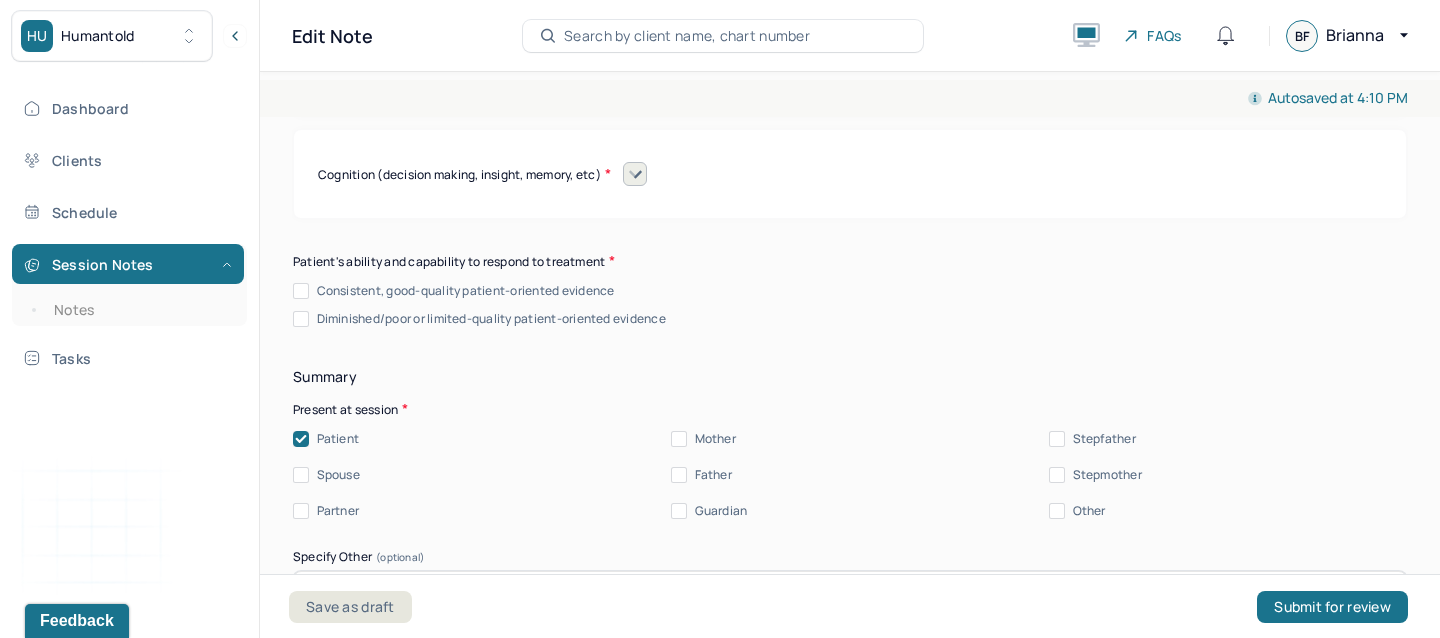 click on "Patient's ability and capability to respond to treatment Consistent, good-quality patient-oriented evidence Diminished/poor or limited-quality patient-oriented evidence" at bounding box center (850, 289) 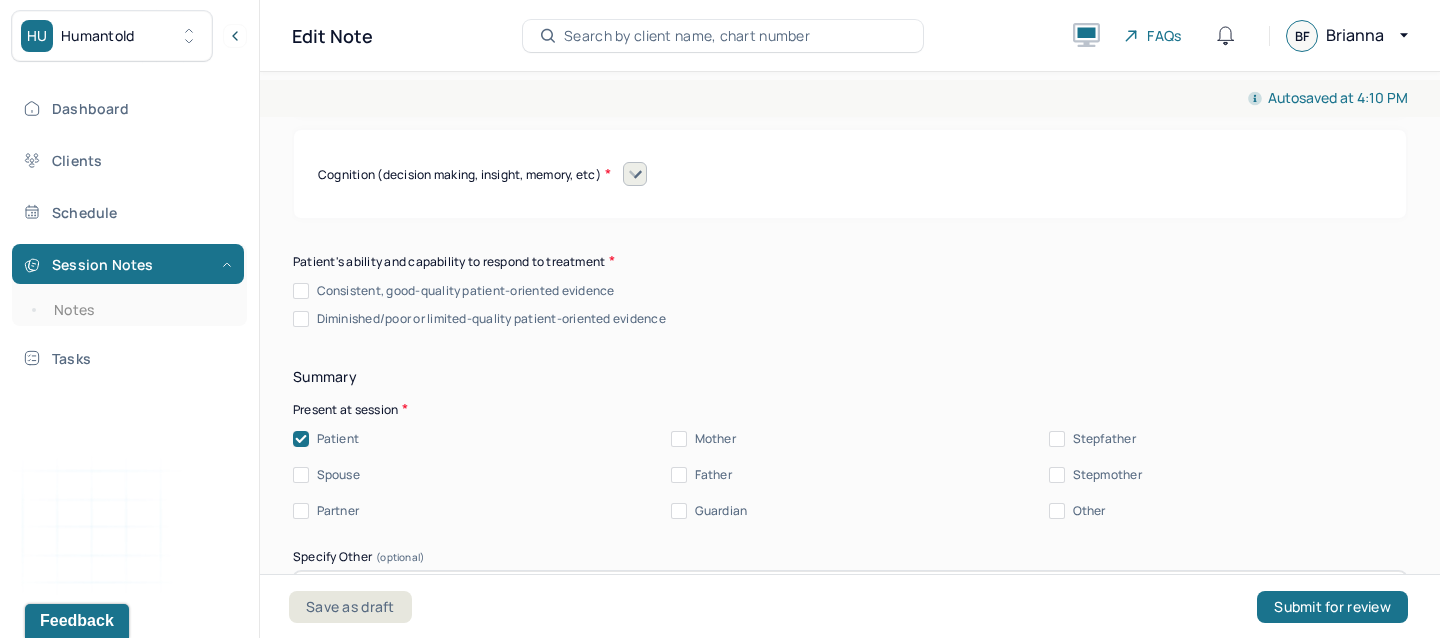 click on "Patient's ability and capability to respond to treatment Consistent, good-quality patient-oriented evidence Diminished/poor or limited-quality patient-oriented evidence" at bounding box center [850, 289] 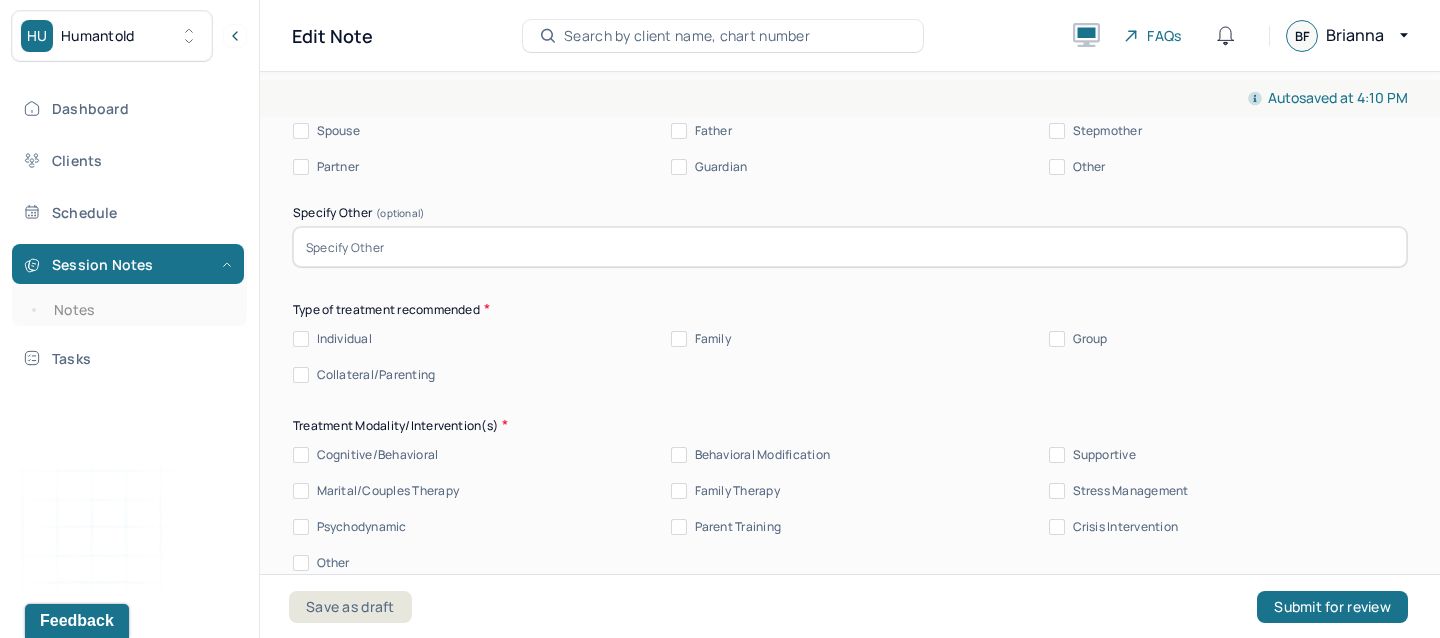 scroll, scrollTop: 9721, scrollLeft: 0, axis: vertical 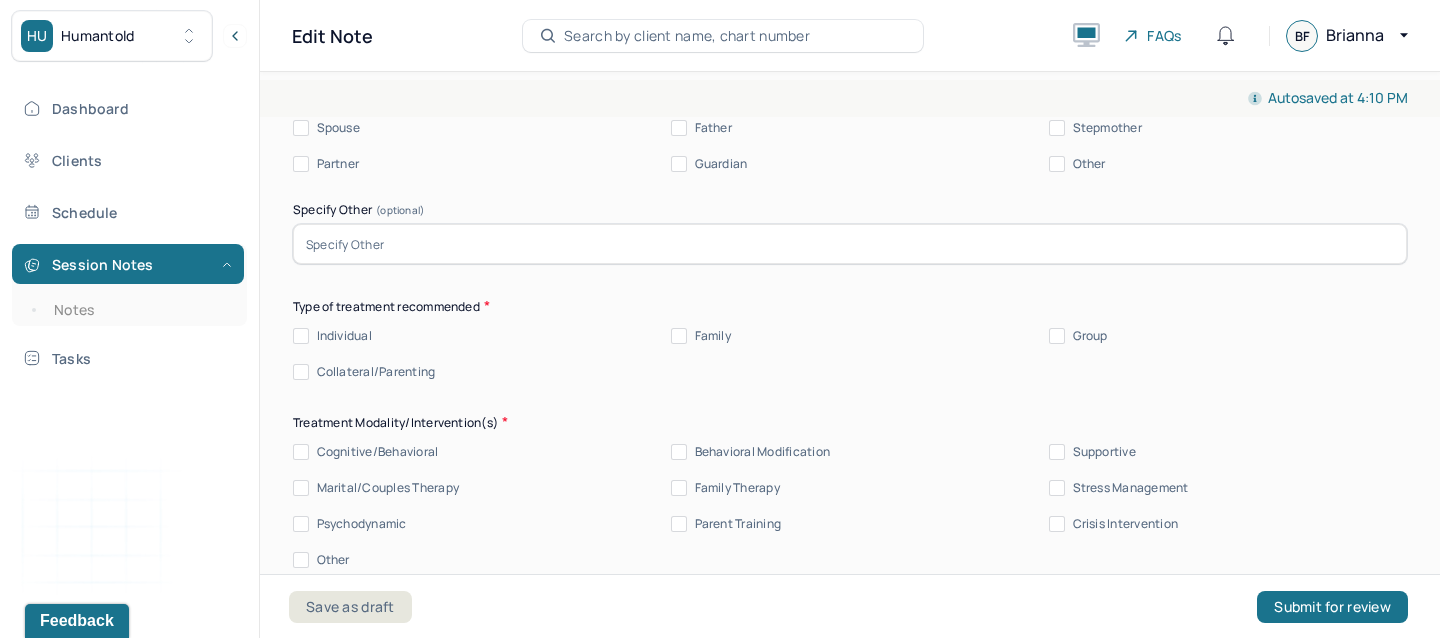click on "Individual" at bounding box center (344, 336) 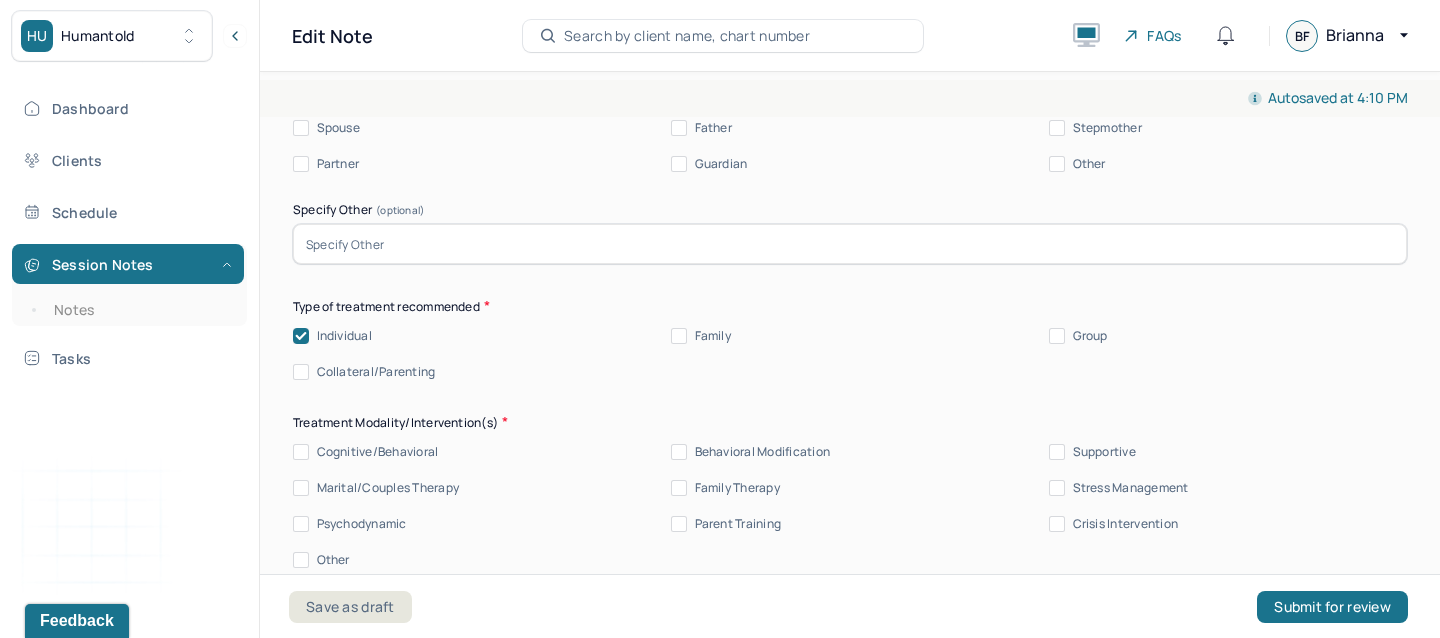 click on "Cognitive/Behavioral" at bounding box center [301, 452] 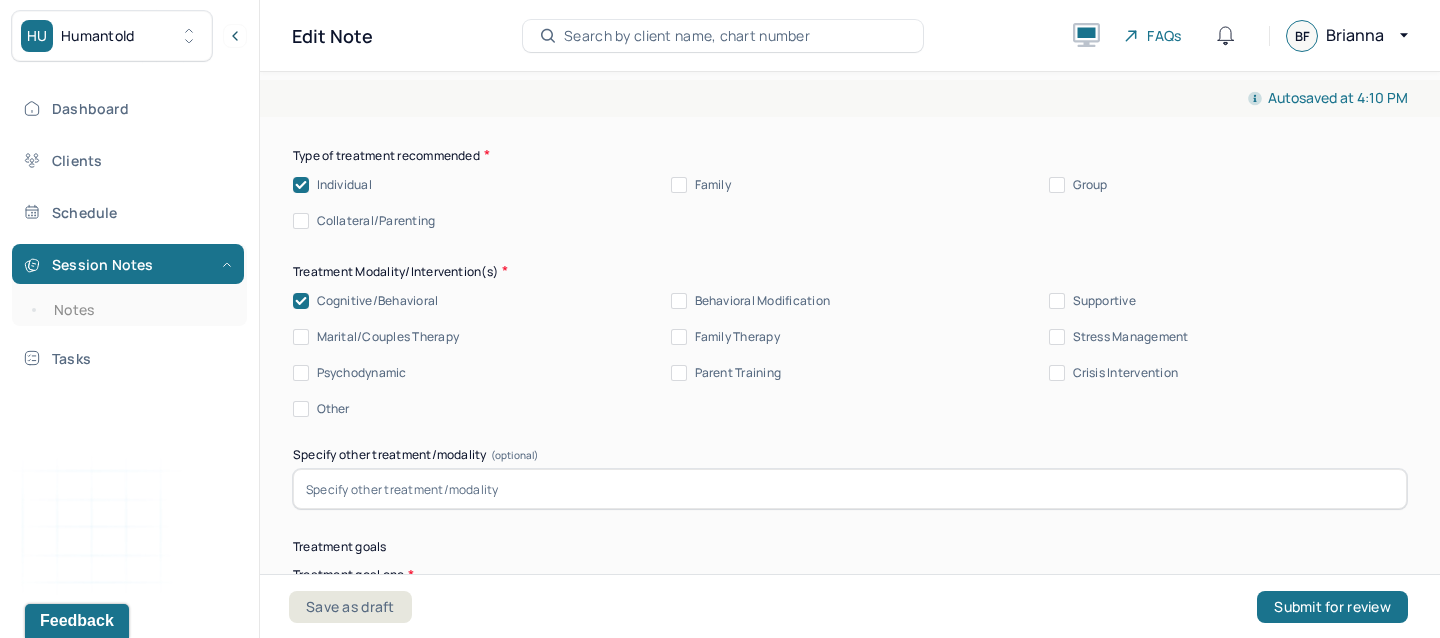 scroll, scrollTop: 9875, scrollLeft: 0, axis: vertical 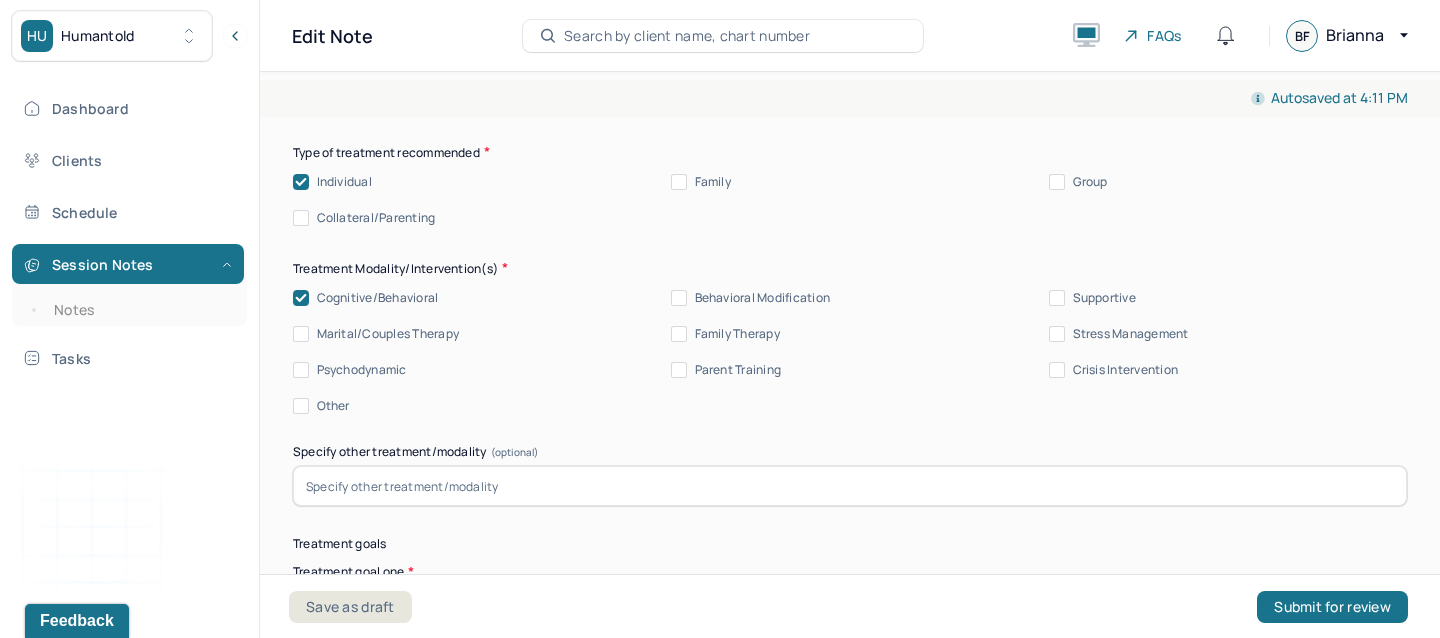 click on "Supportive" at bounding box center [1057, 298] 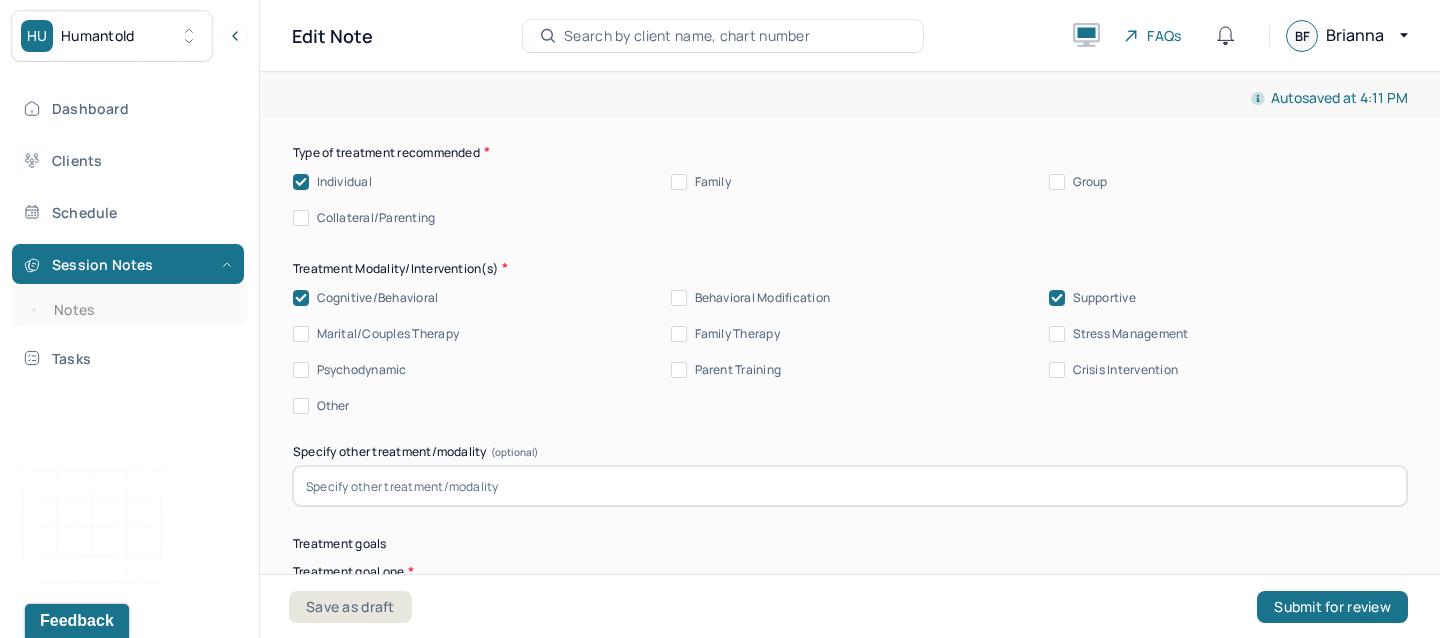 click on "Stress Management" at bounding box center [1119, 334] 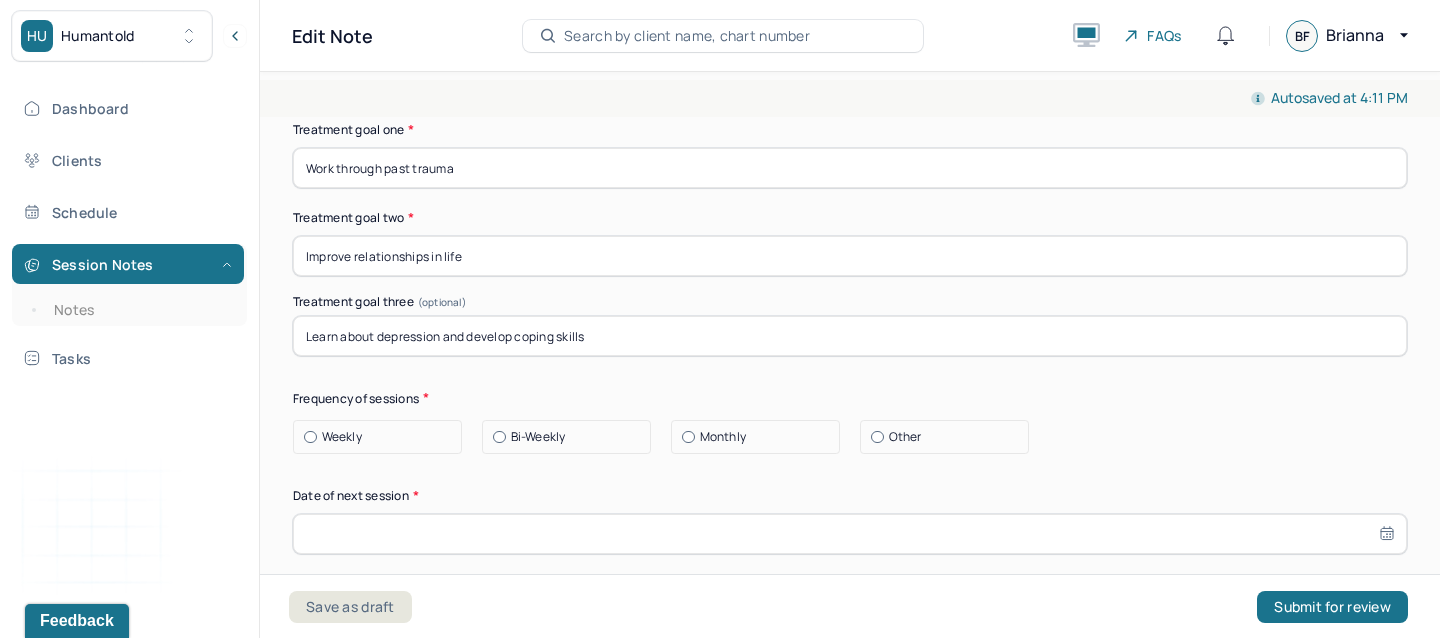 scroll, scrollTop: 10335, scrollLeft: 0, axis: vertical 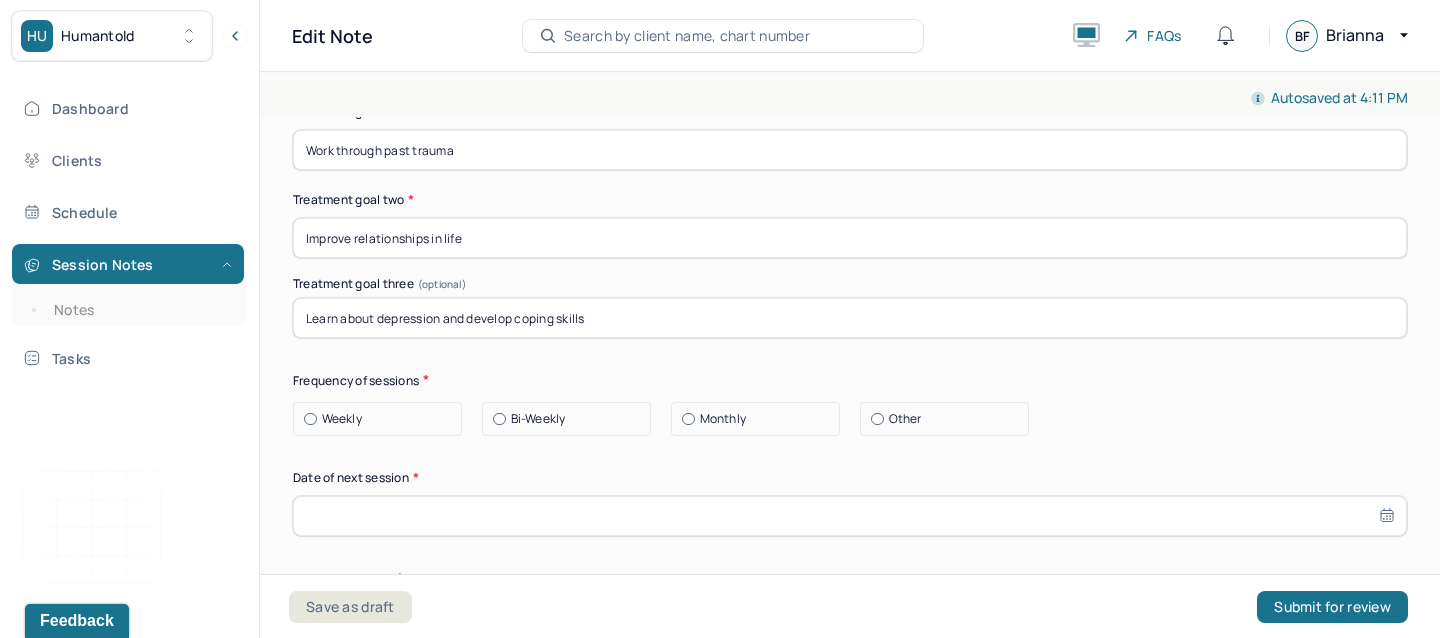 click on "Bi-Weekly" at bounding box center [538, 419] 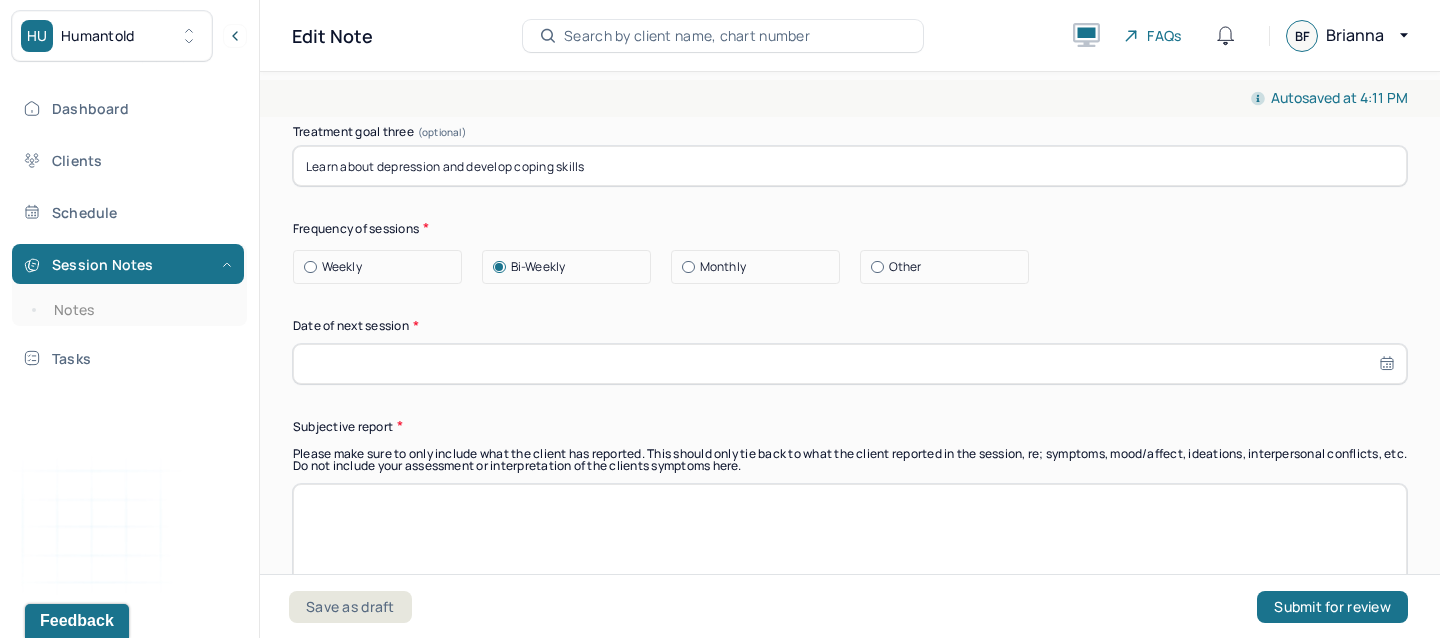 scroll, scrollTop: 10511, scrollLeft: 0, axis: vertical 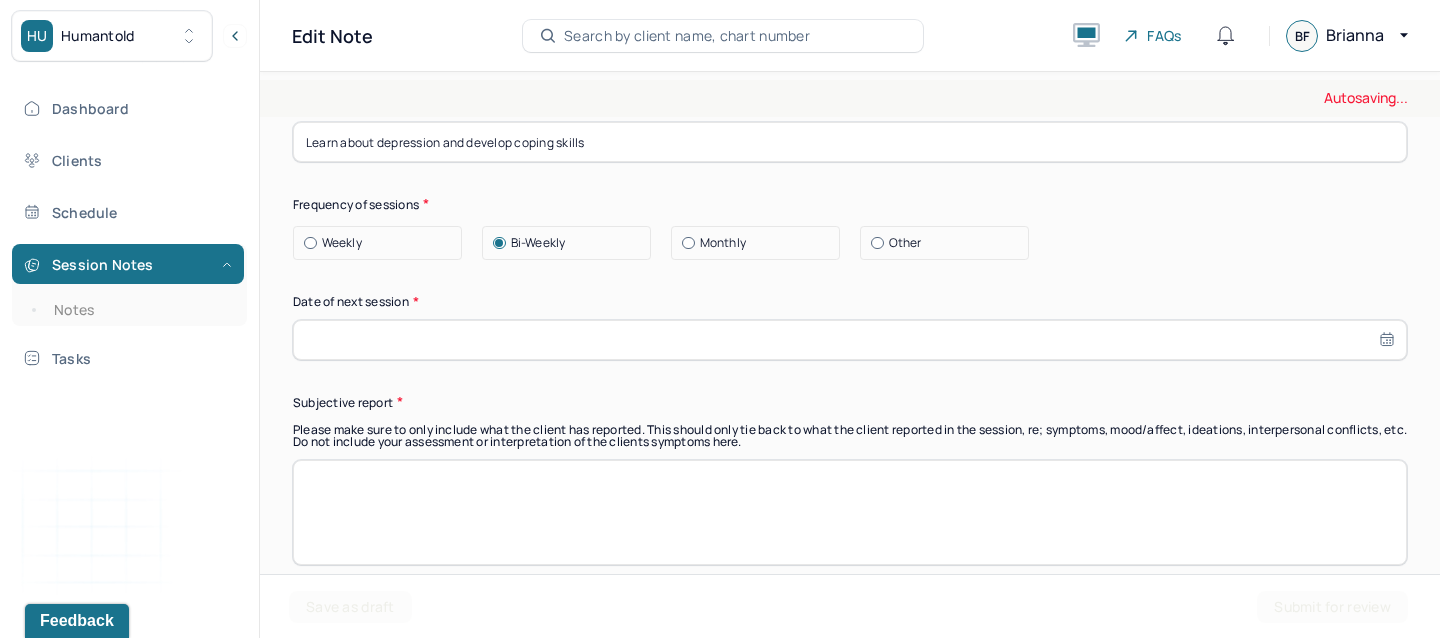 select on "6" 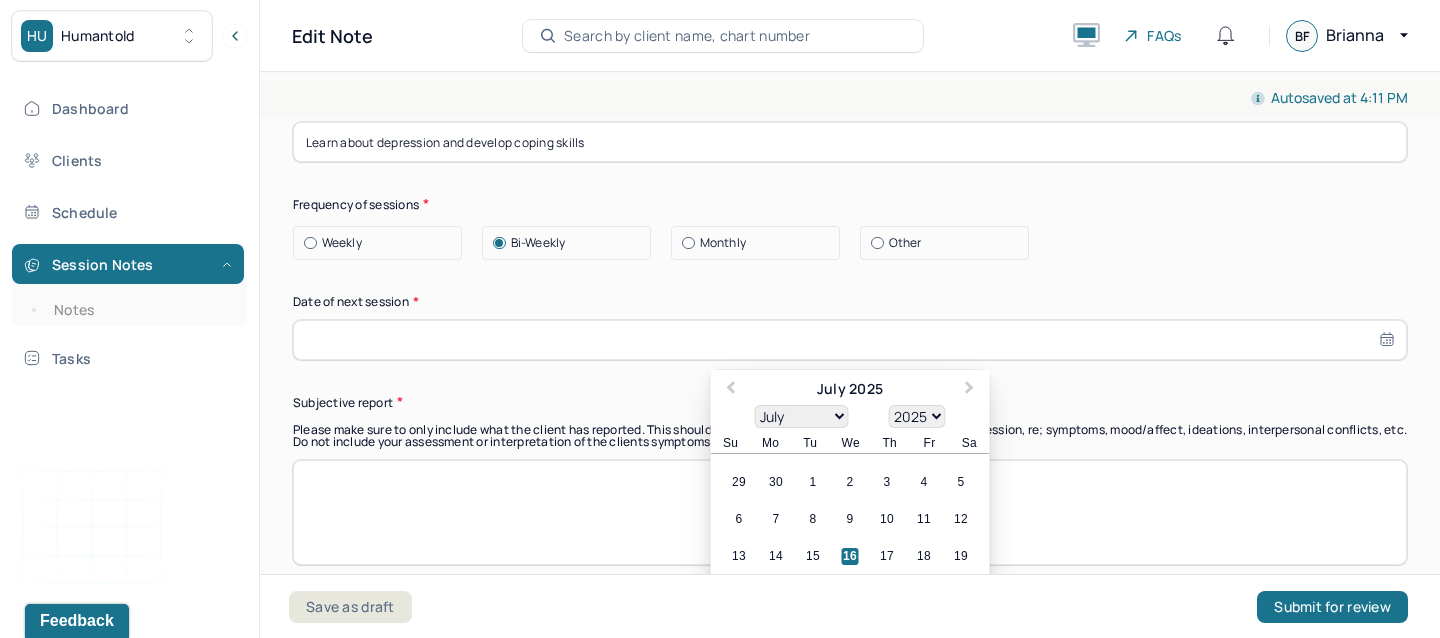click at bounding box center (850, 340) 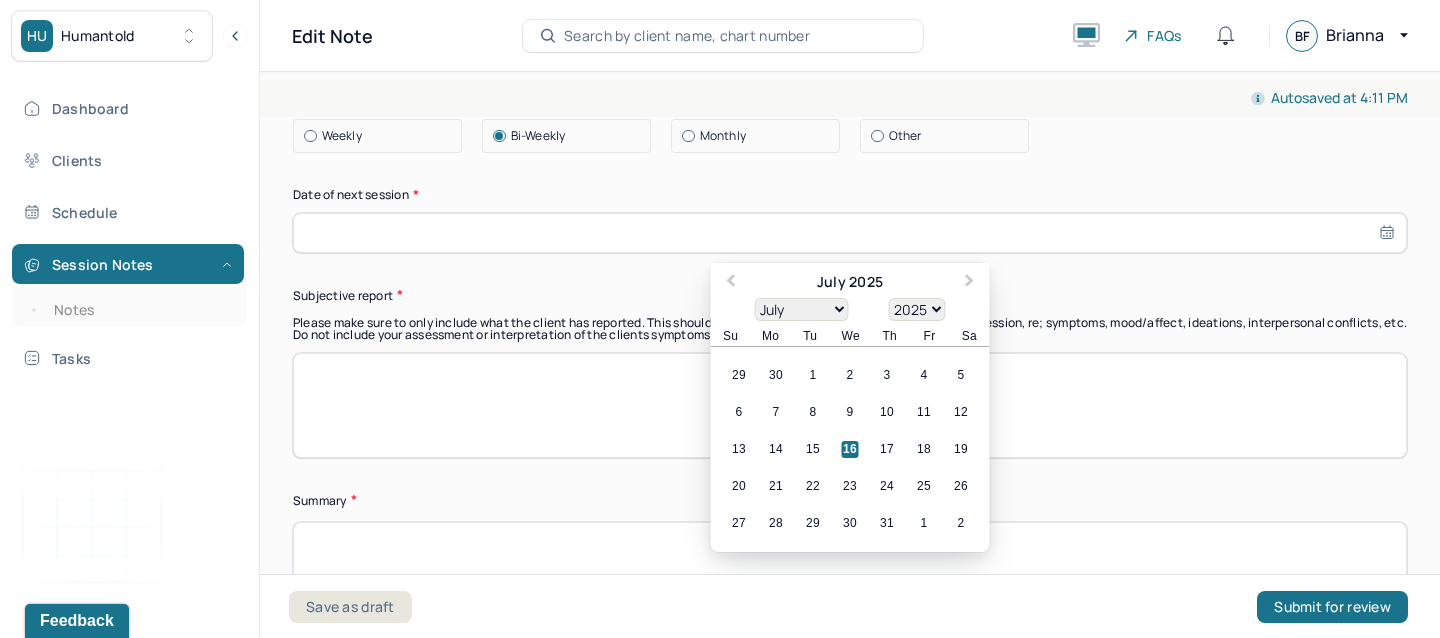 scroll, scrollTop: 10623, scrollLeft: 0, axis: vertical 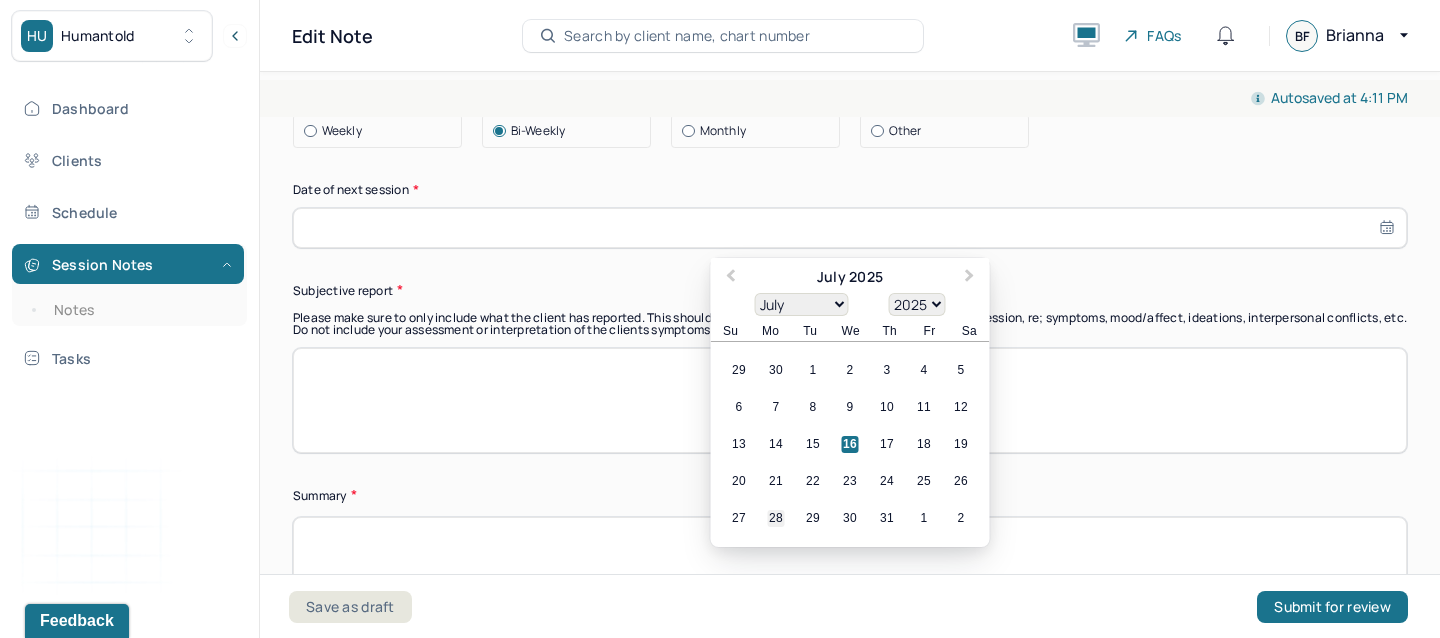 click on "28" at bounding box center [776, 518] 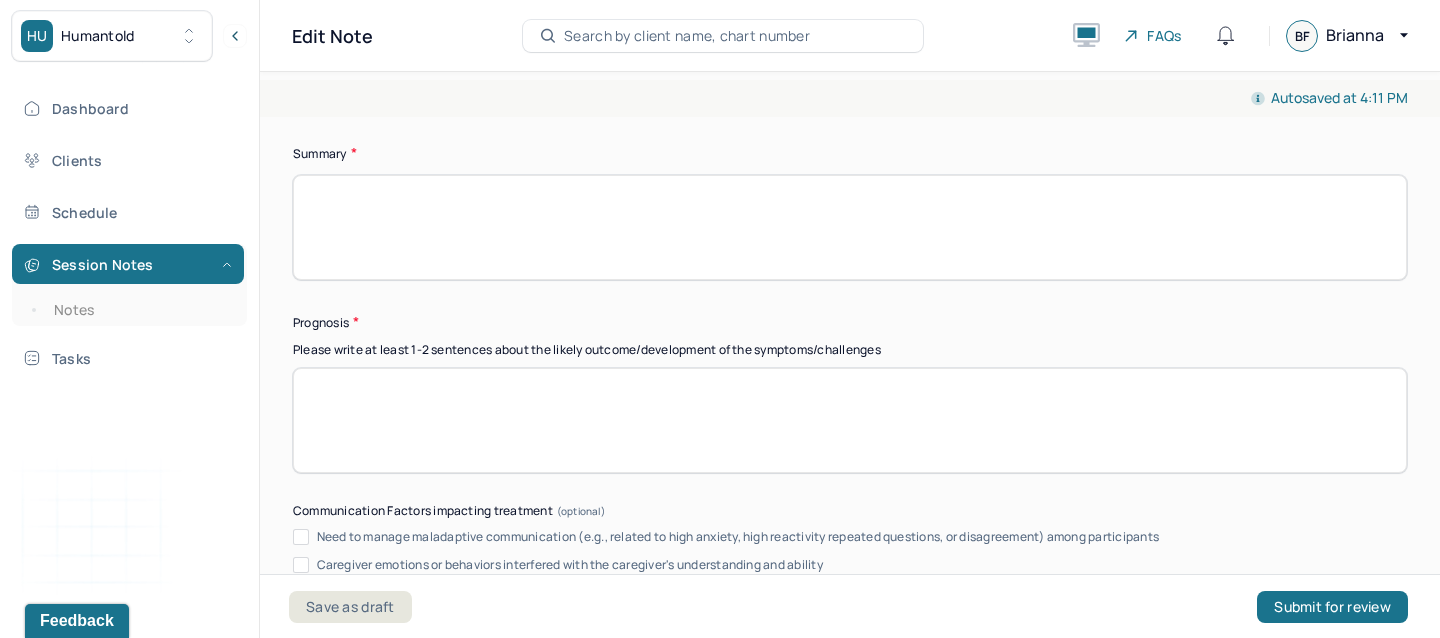 scroll, scrollTop: 10970, scrollLeft: 0, axis: vertical 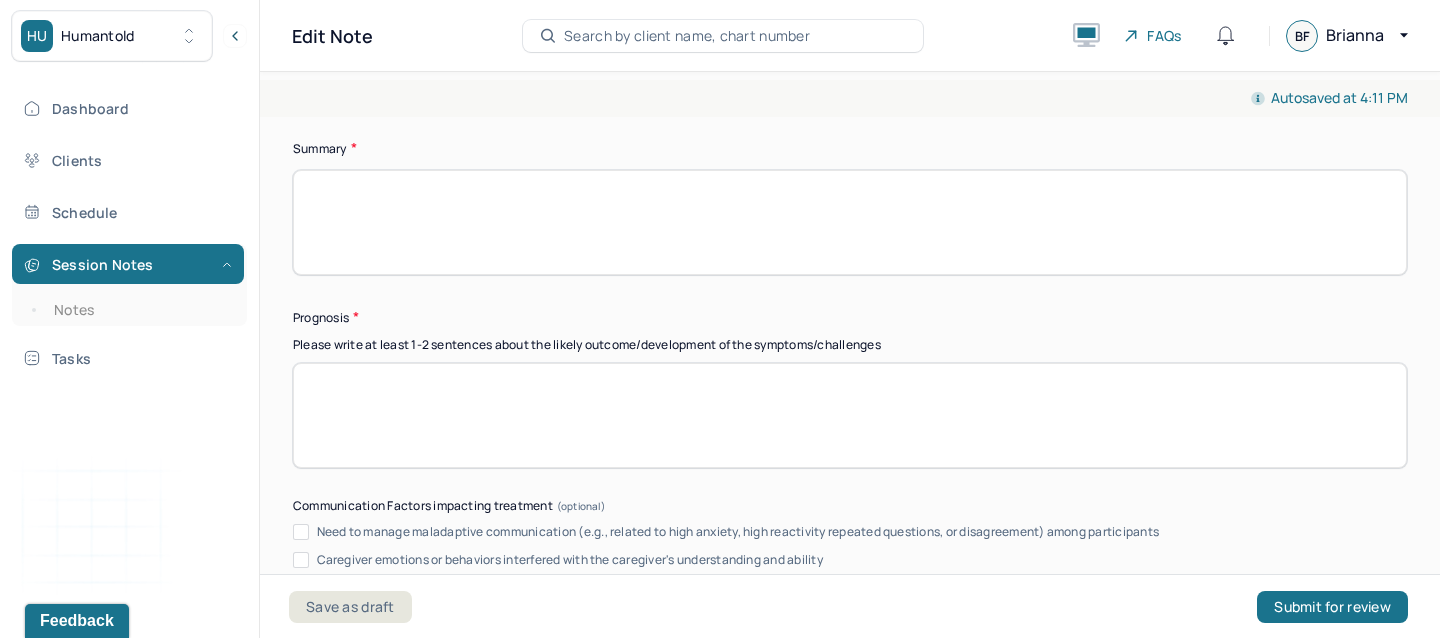 select on "6" 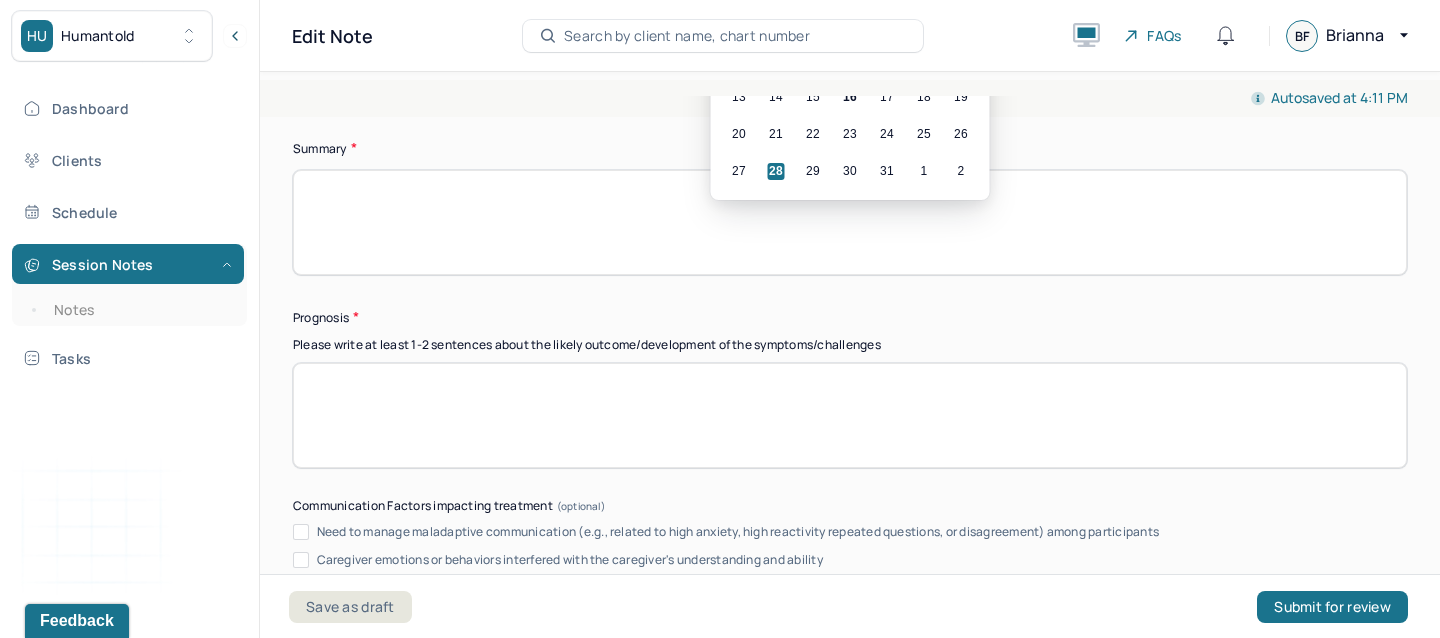 click at bounding box center (850, 415) 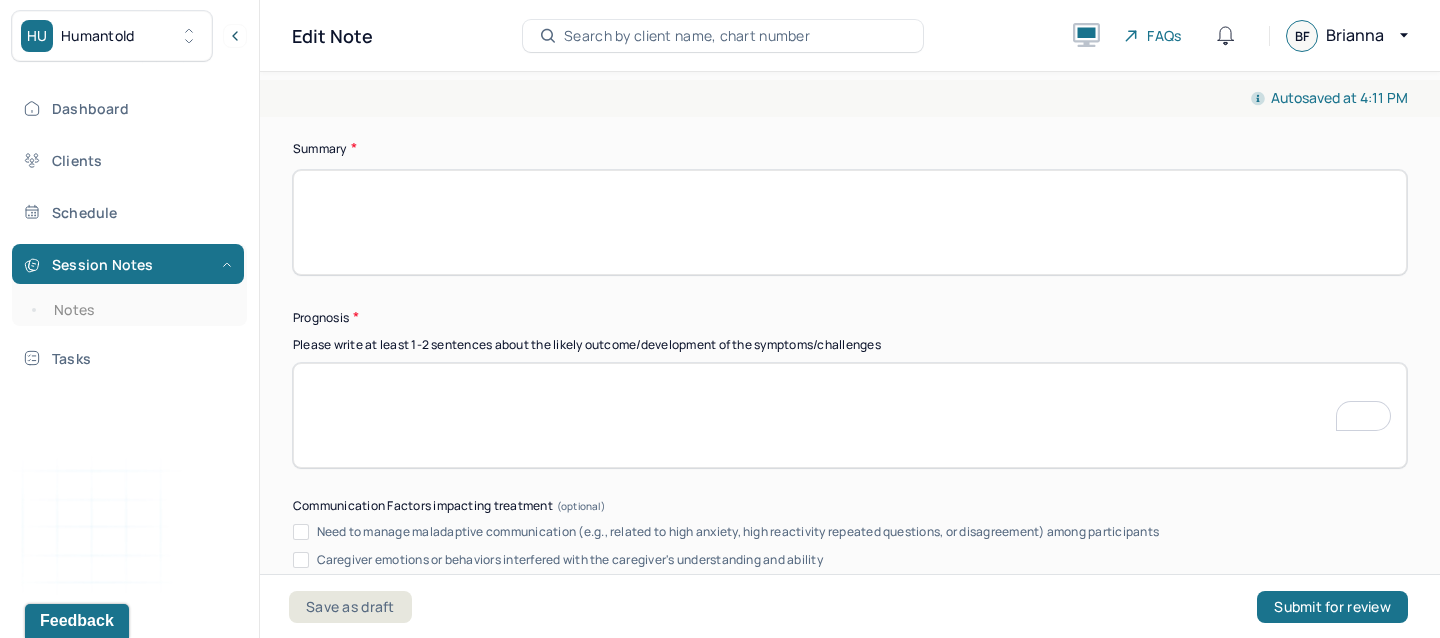 paste on "Given the client’s motivation and consistent focus on goals, they appear well-positioned to make meaningful and sustained progress in treatment." 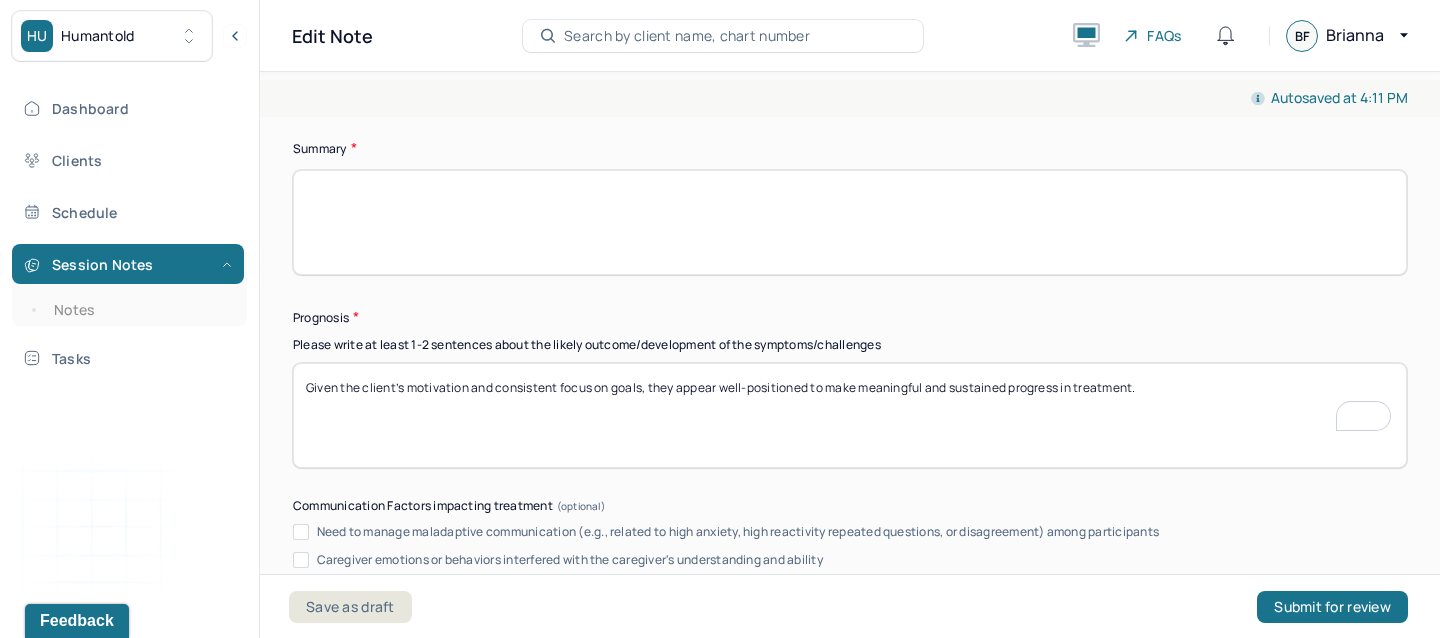 scroll, scrollTop: 10970, scrollLeft: 0, axis: vertical 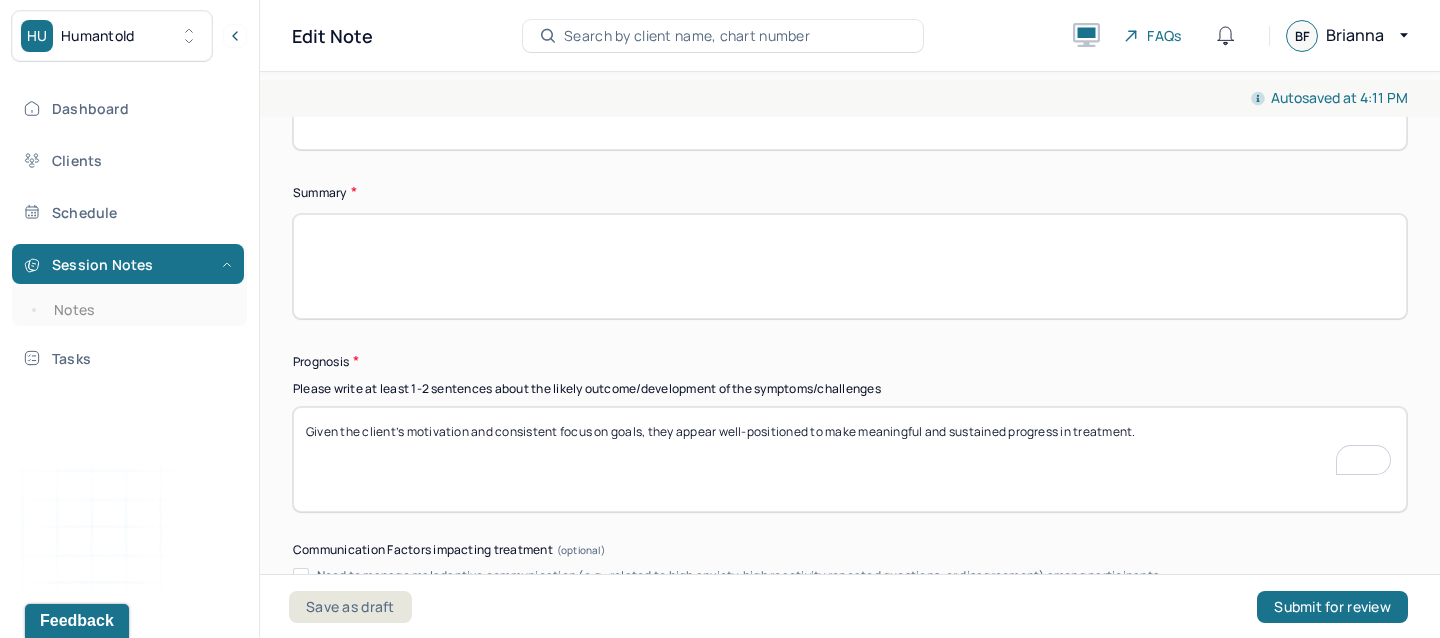 type on "Given the client’s motivation and consistent focus on goals, they appear well-positioned to make meaningful and sustained progress in treatment." 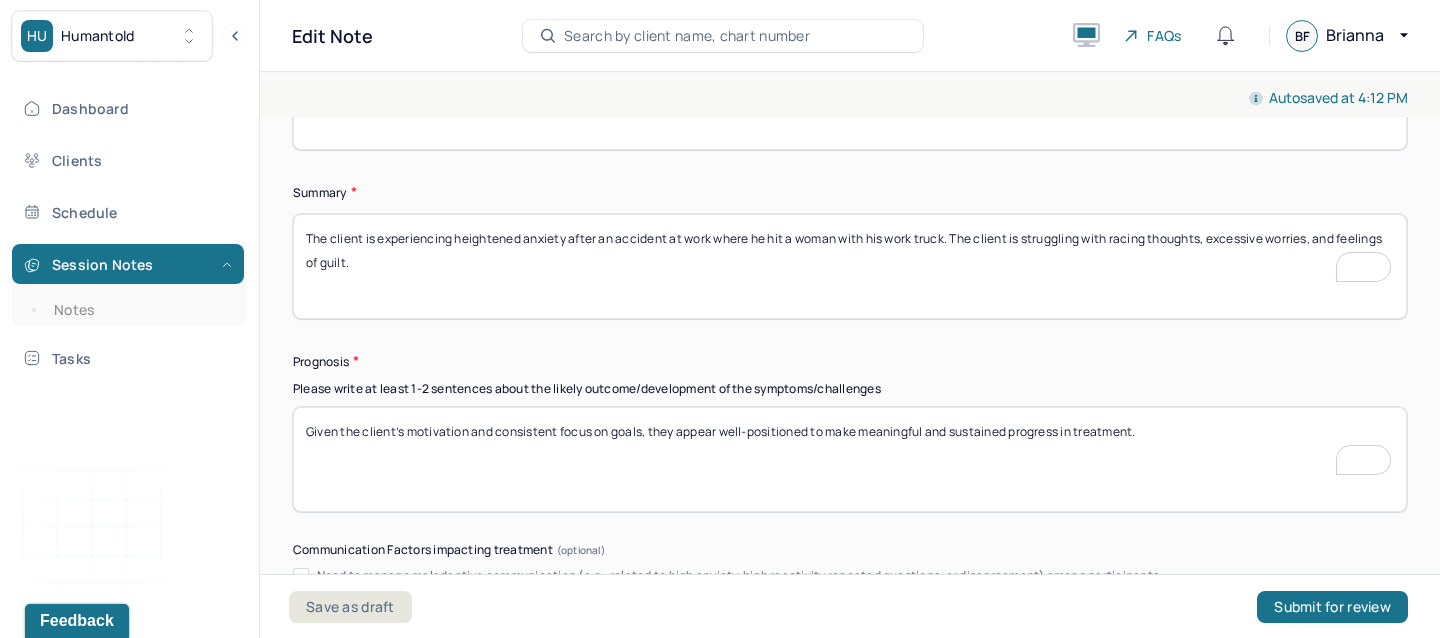 click on "The cliwnt is experiencing heightened anxiety after an accident at work where he hit a woman with his work truck. The client is struggling with racing thoughts, excessive worries, and feelings of guilt." at bounding box center (850, 266) 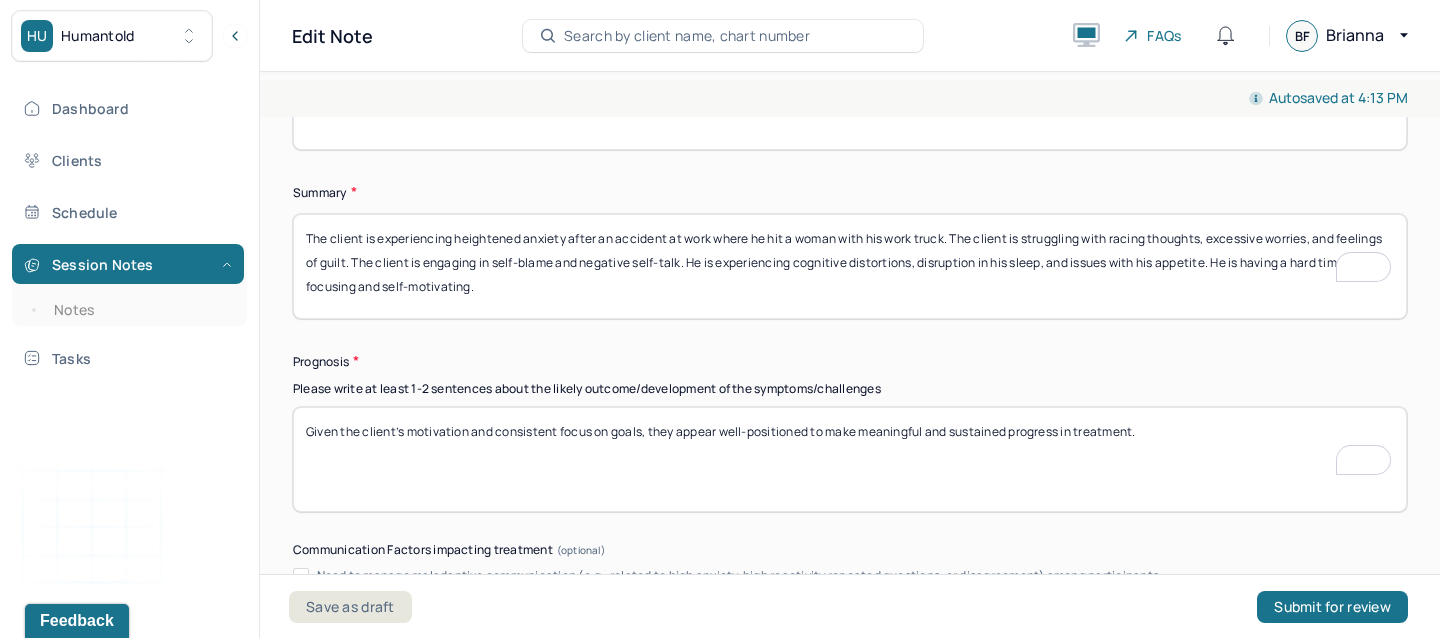 scroll, scrollTop: 10846, scrollLeft: 0, axis: vertical 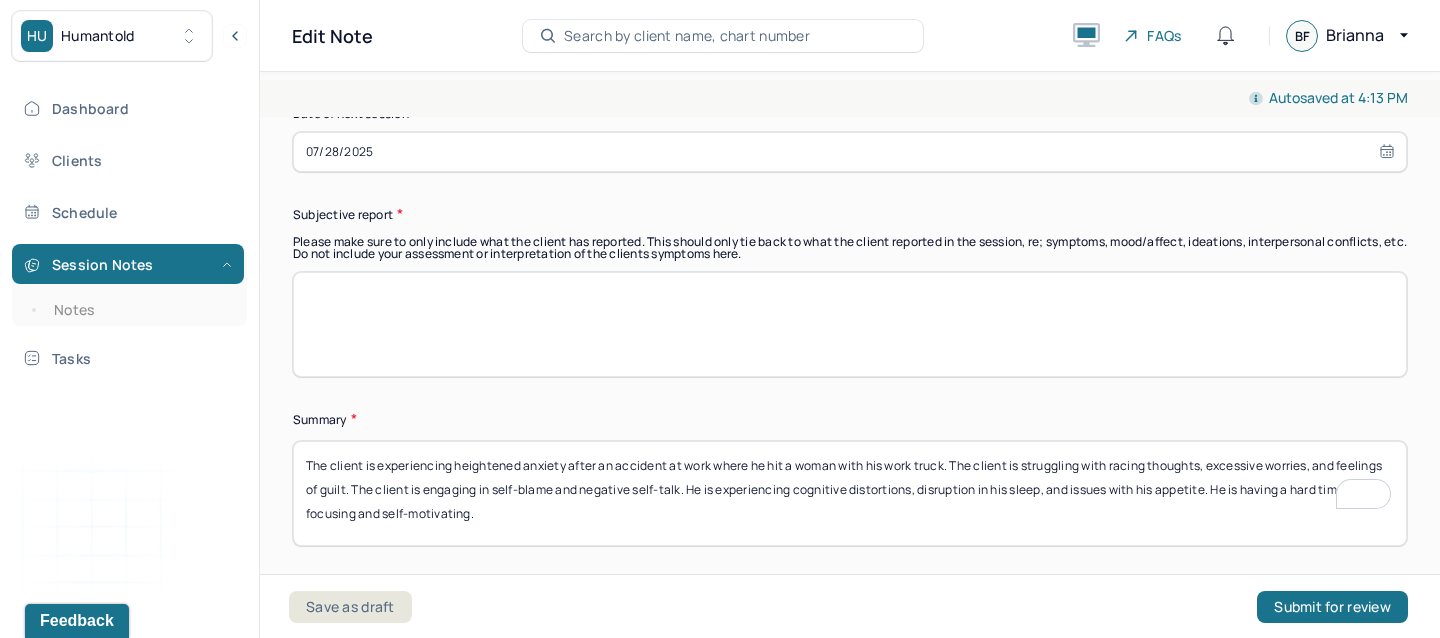 type on "The client is experiencing heightened anxiety after an accident at work where he hit a woman with his work truck. The client is struggling with racing thoughts, excessive worries, and feelings of guilt. The client is engaging in self-blame and negative self-talk. He is experiencing cognitive distortions, disruption in his sleep, and issues with his appetite. He is having a hard time focusing and self-motivating." 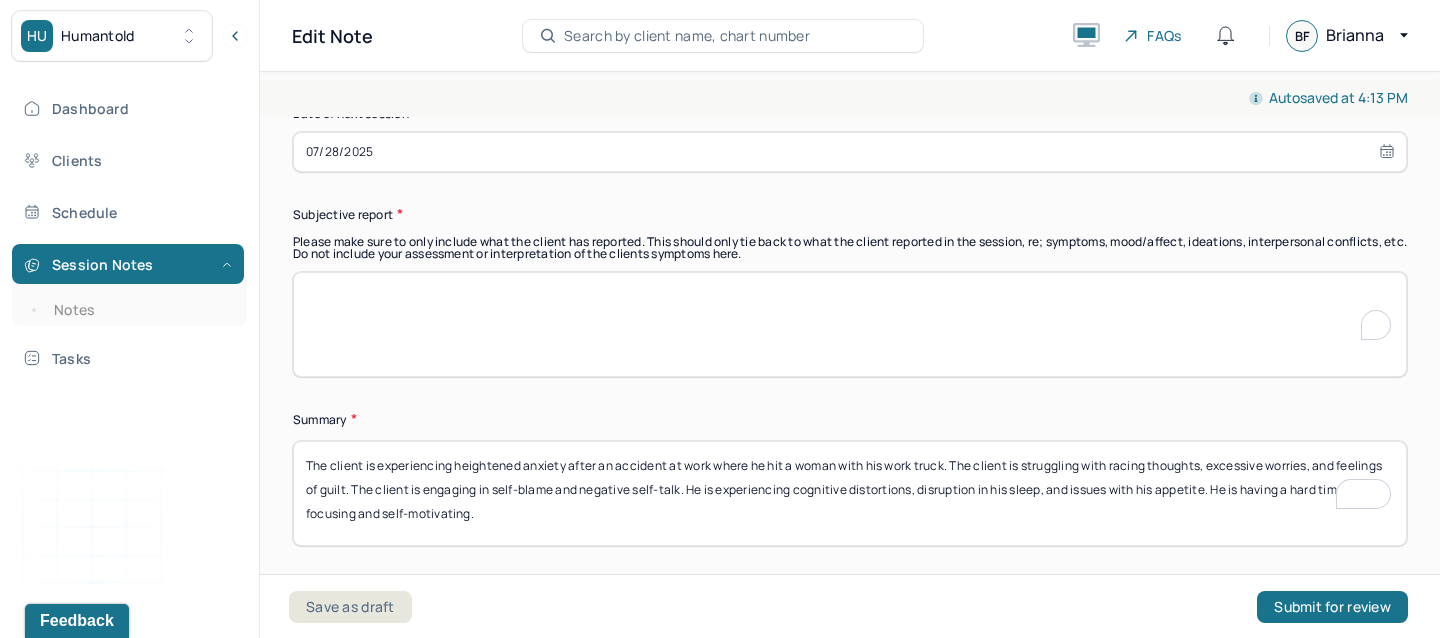 click at bounding box center [850, 324] 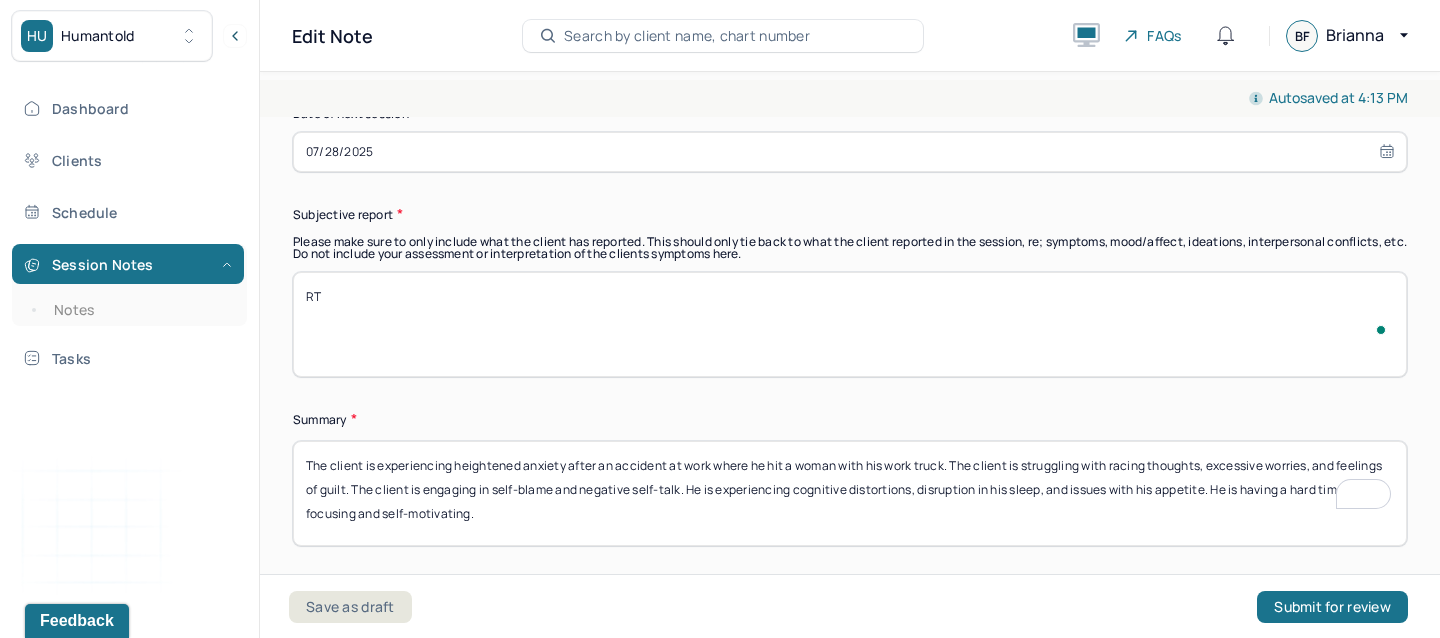 type on "R" 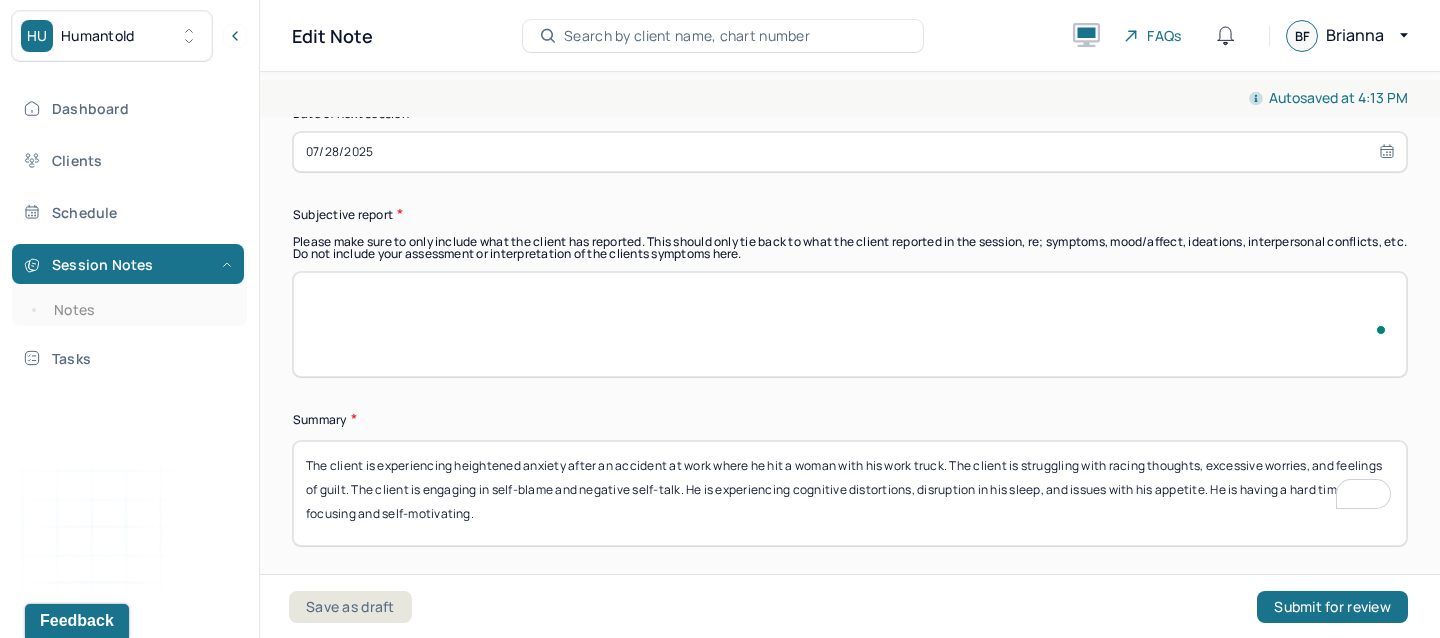 scroll, scrollTop: 10699, scrollLeft: 0, axis: vertical 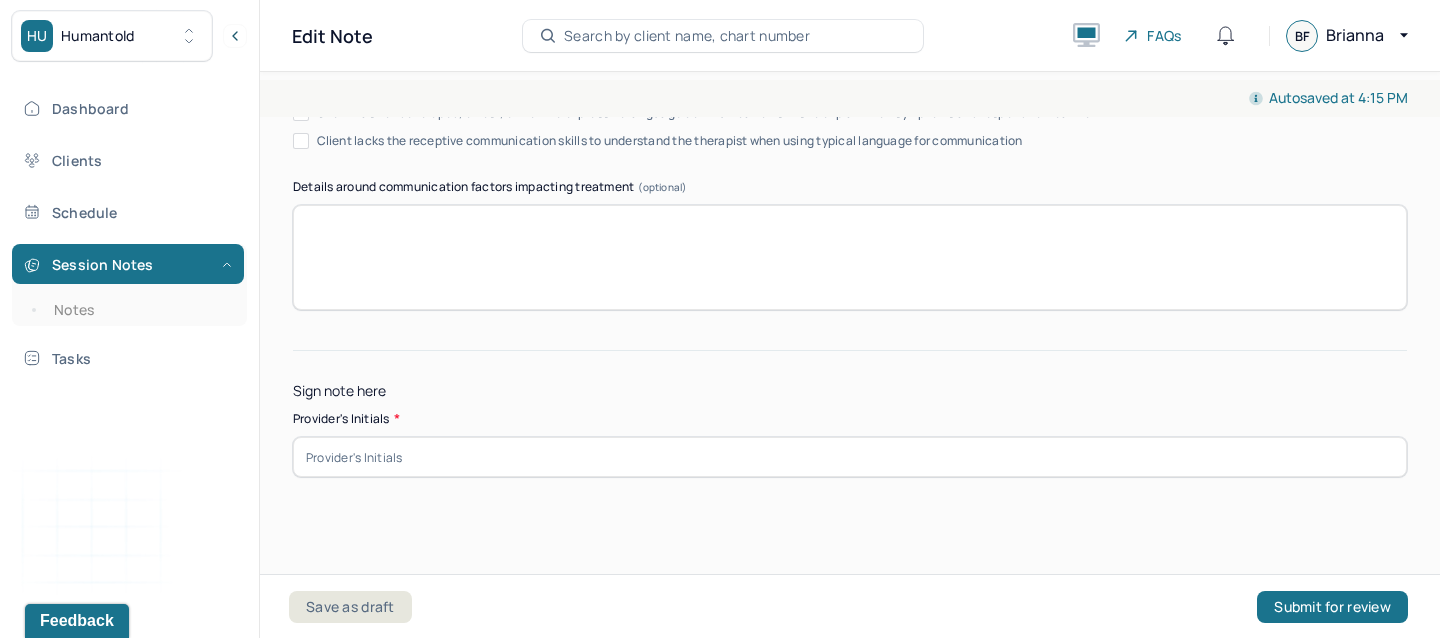 type on "The client reported feeling overwhelmed with emotions. He is reliving his accident at work and cannot stop thinking about it. The client is struggling with immense feelings of guilt and is in disbelief about the accident. On top of the accident, the client is struggling with ongoing grief over the loss of one of his daughters to cancer and his son to suicide." 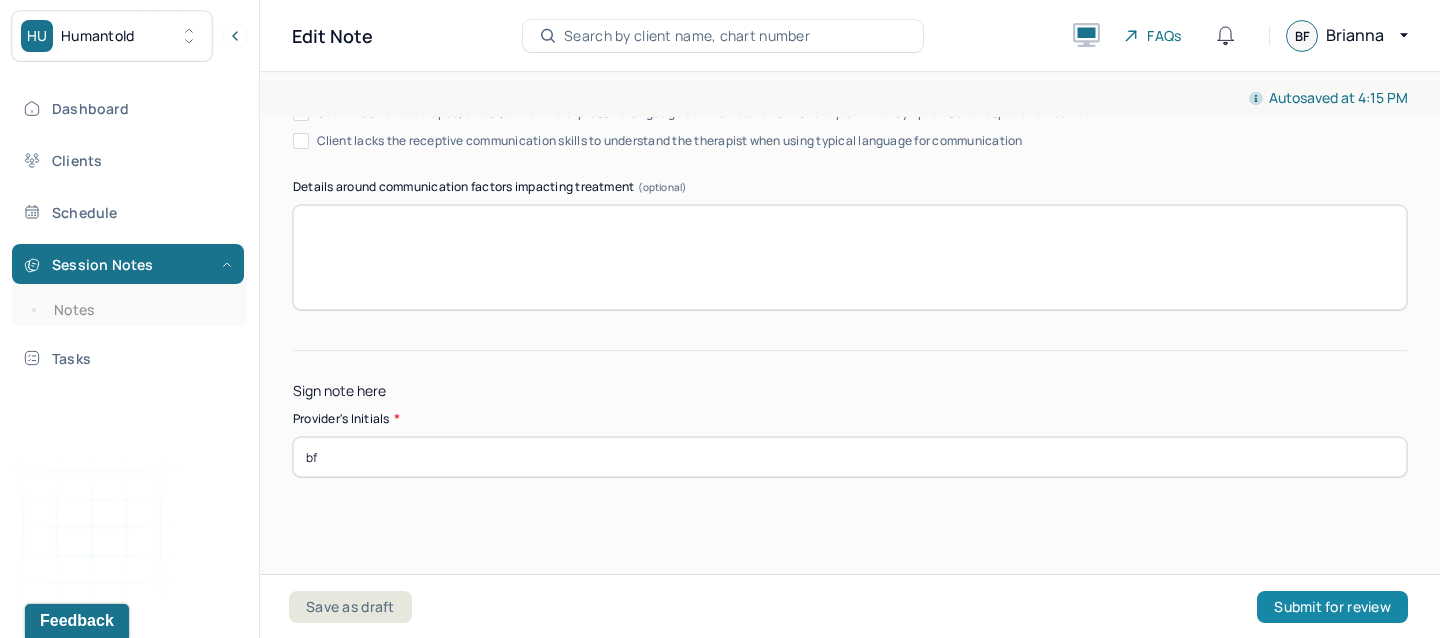 type on "bf" 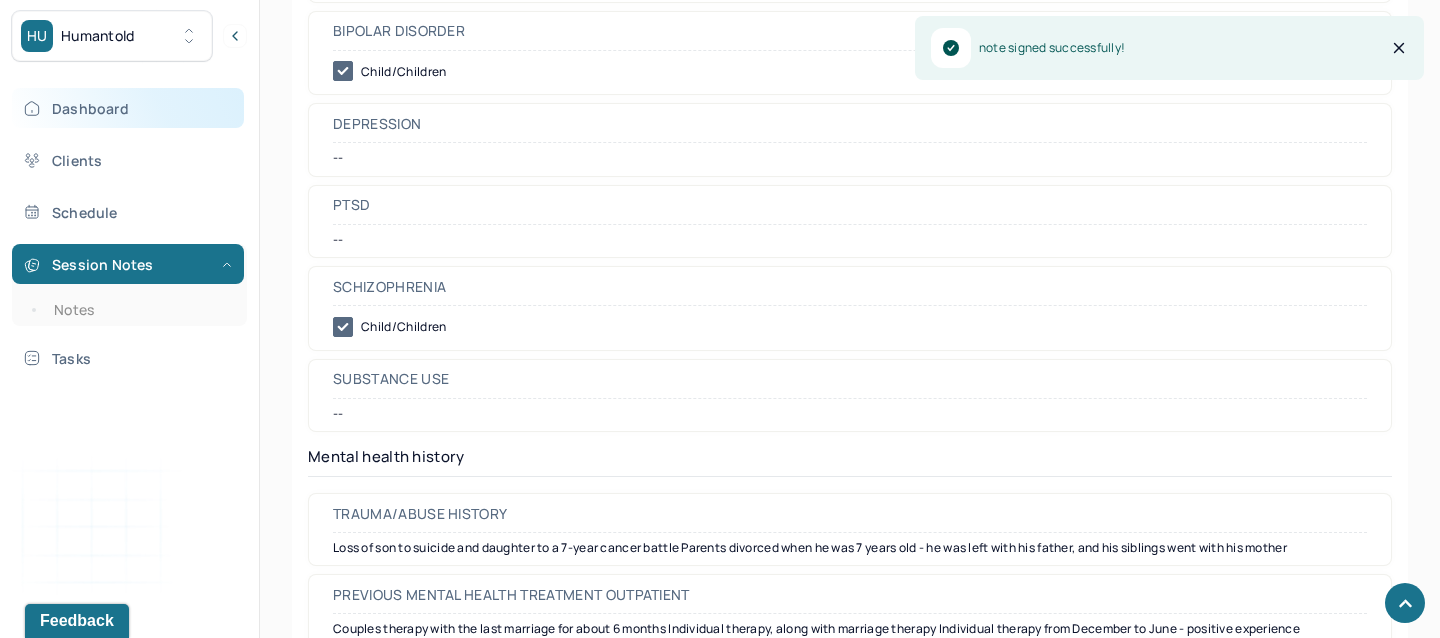 click on "Dashboard" at bounding box center (128, 108) 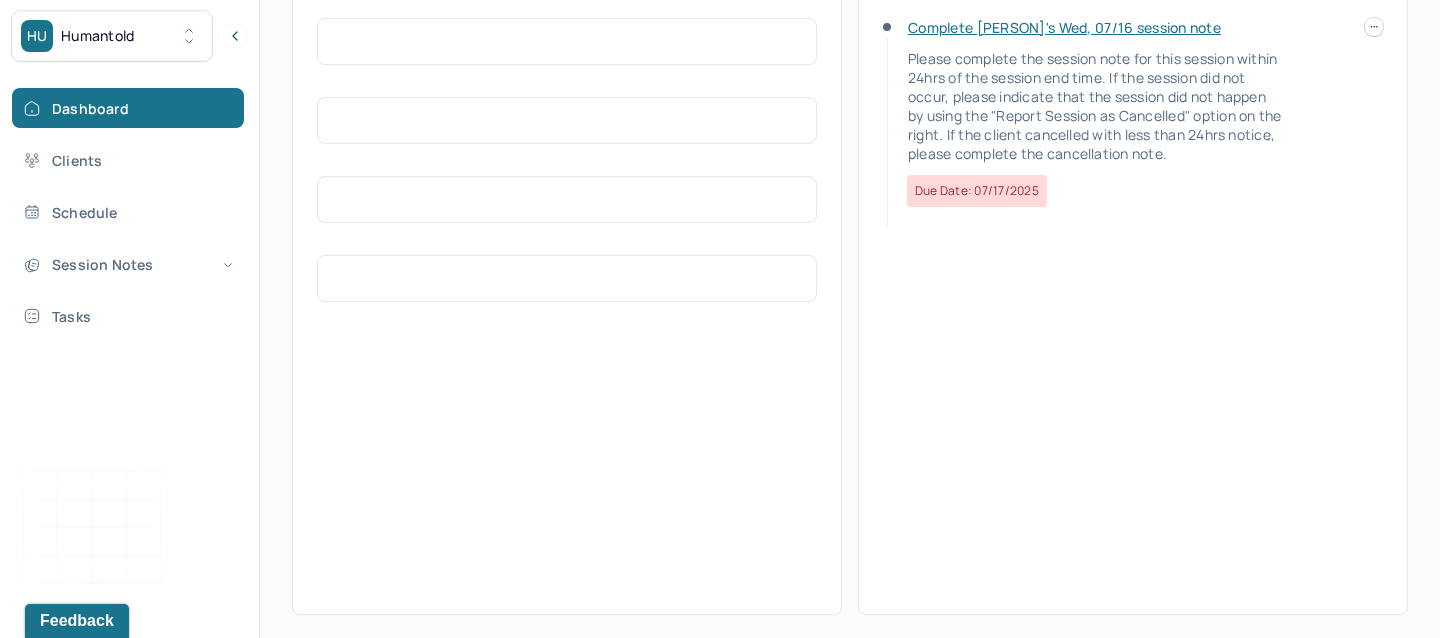 scroll, scrollTop: 257, scrollLeft: 0, axis: vertical 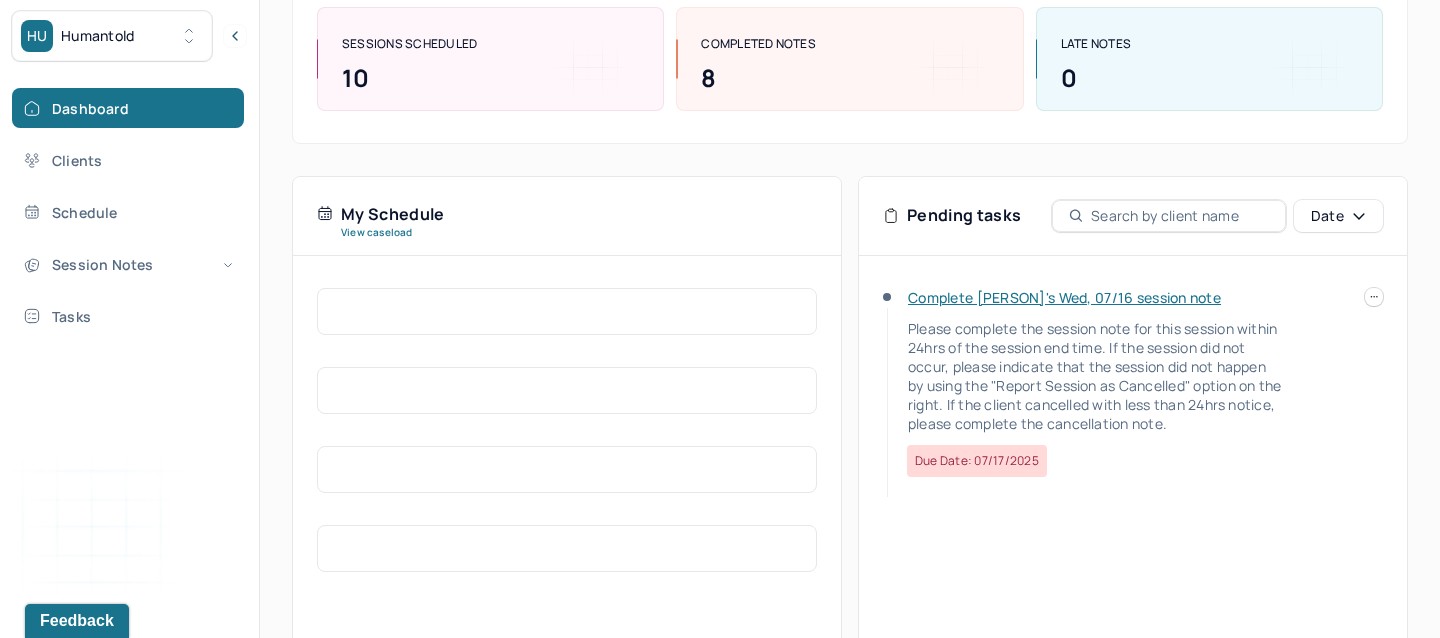 click on "Complete Timothy's Wed, 07/16 session note" at bounding box center [1064, 297] 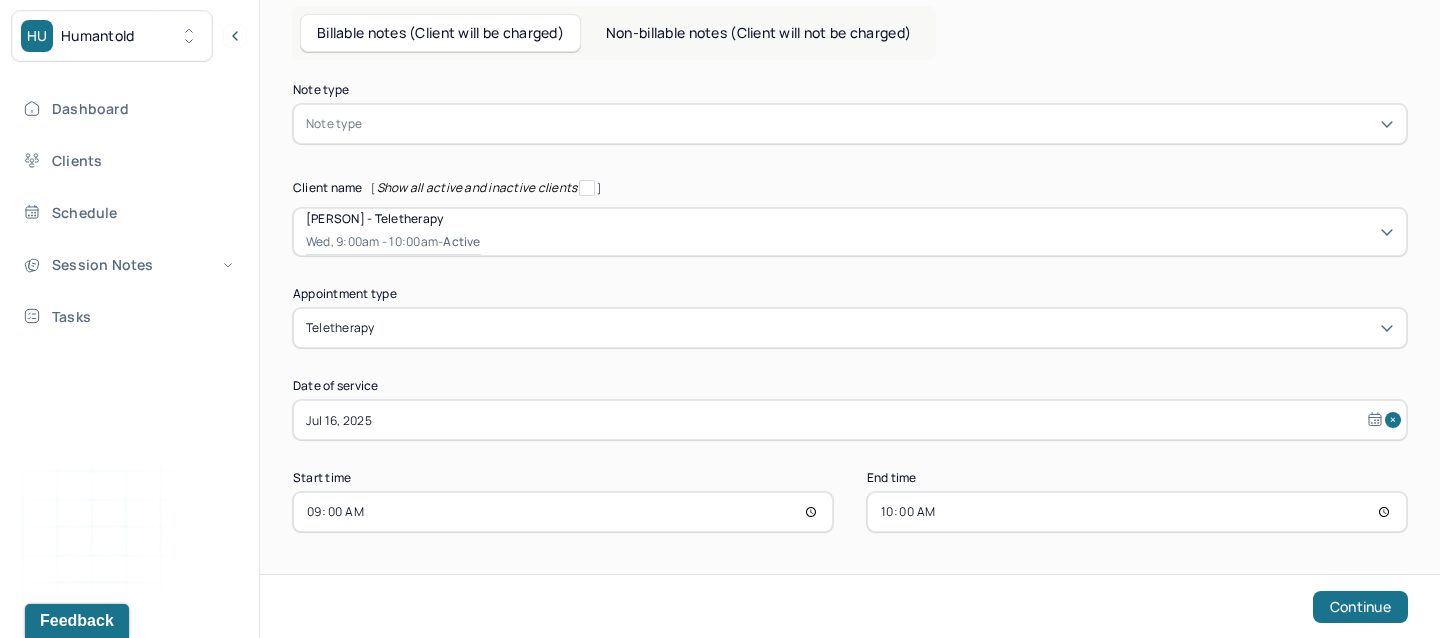 scroll, scrollTop: 89, scrollLeft: 0, axis: vertical 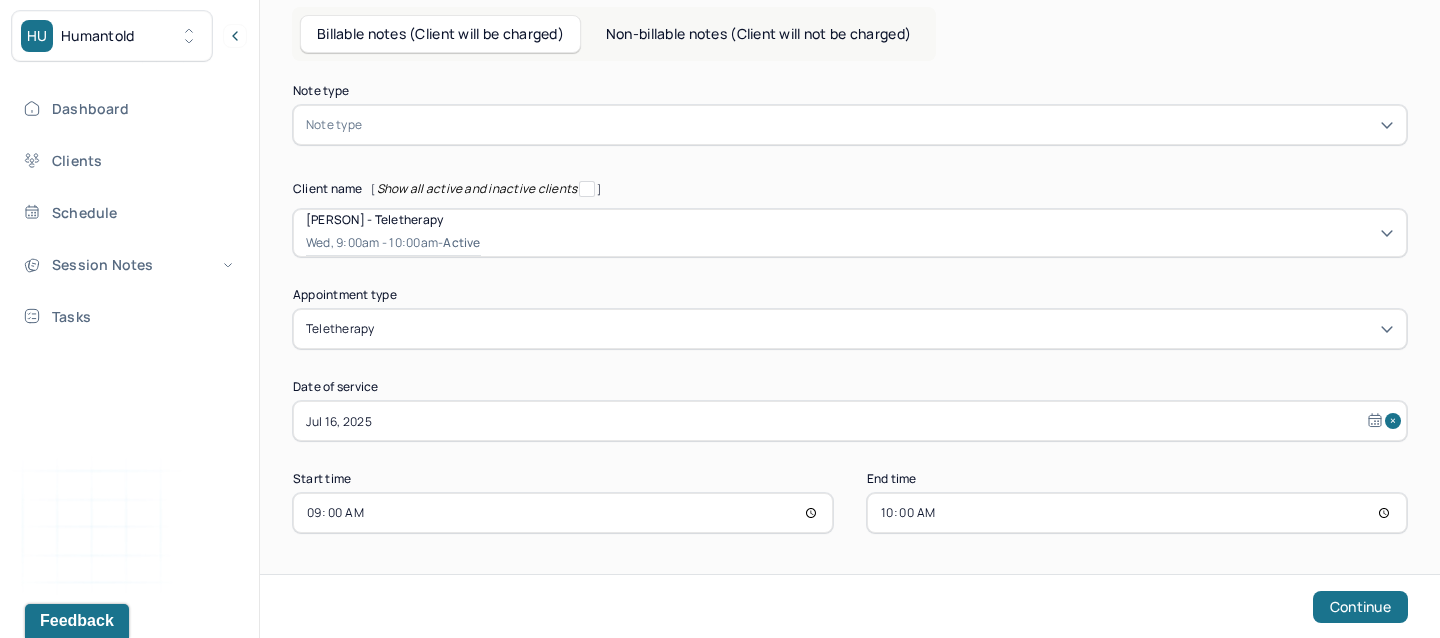 click at bounding box center [880, 125] 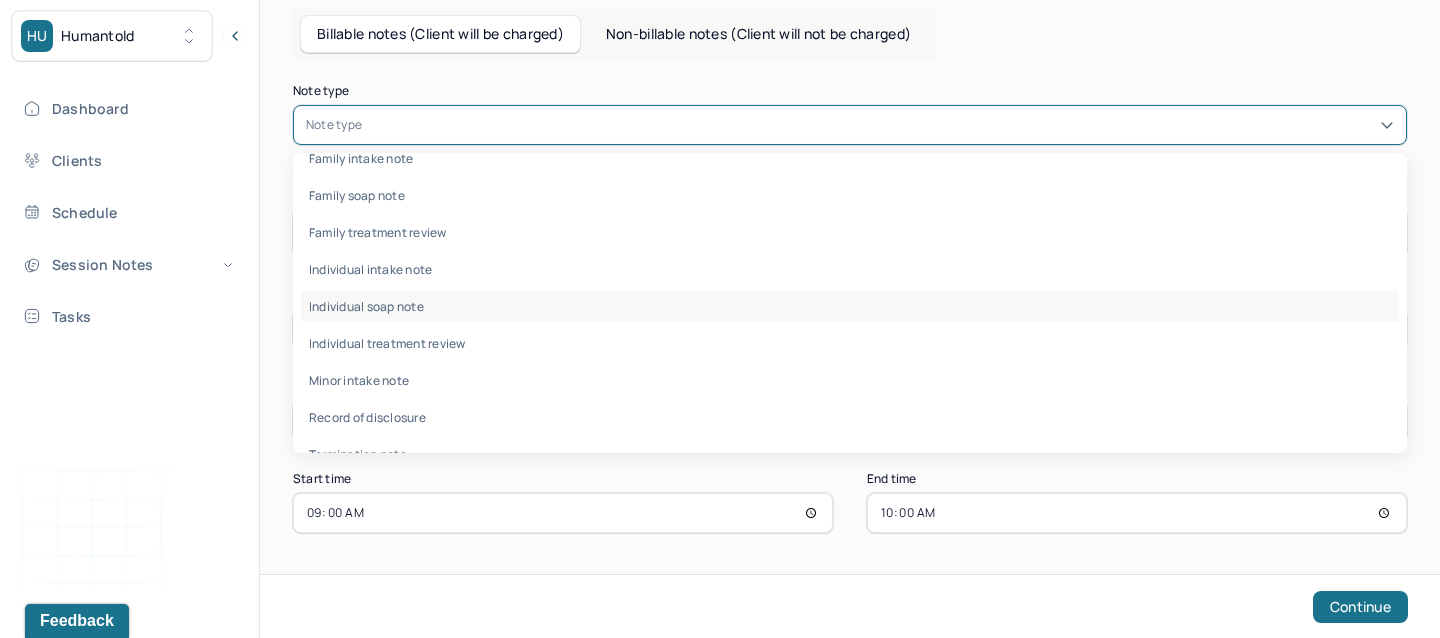 click on "Individual soap note" at bounding box center [850, 306] 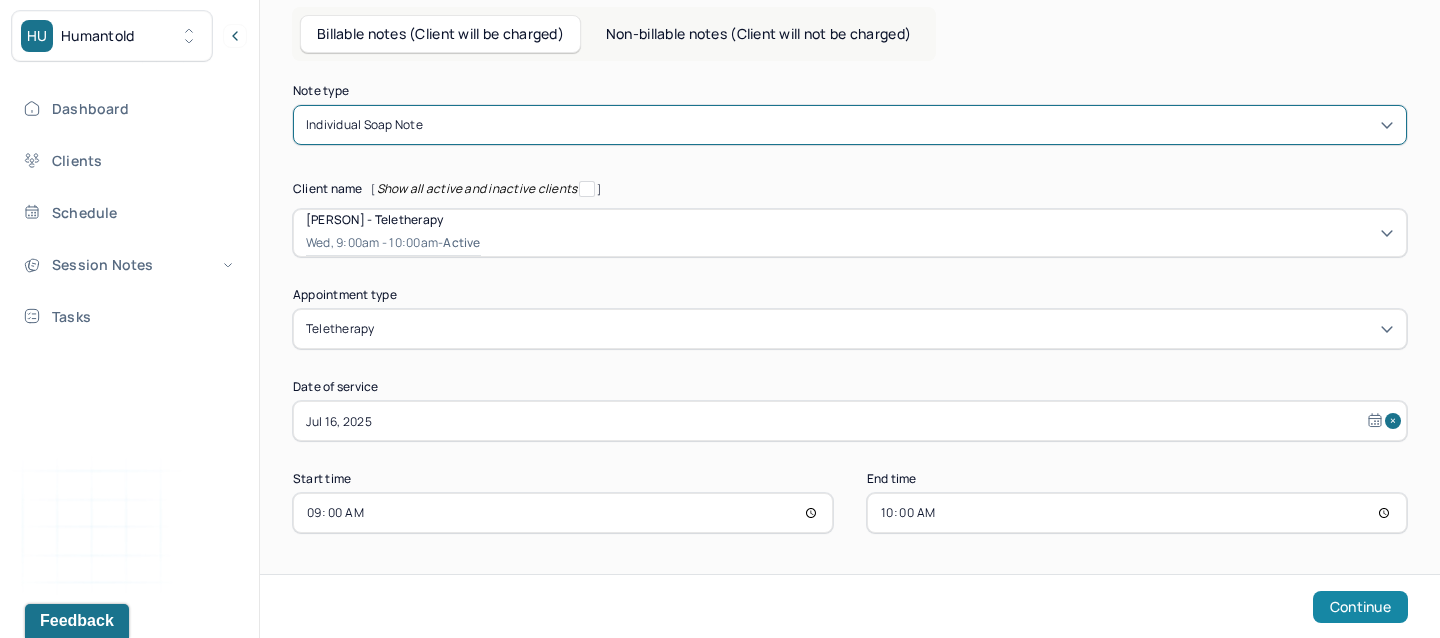 click on "Continue" at bounding box center (1360, 607) 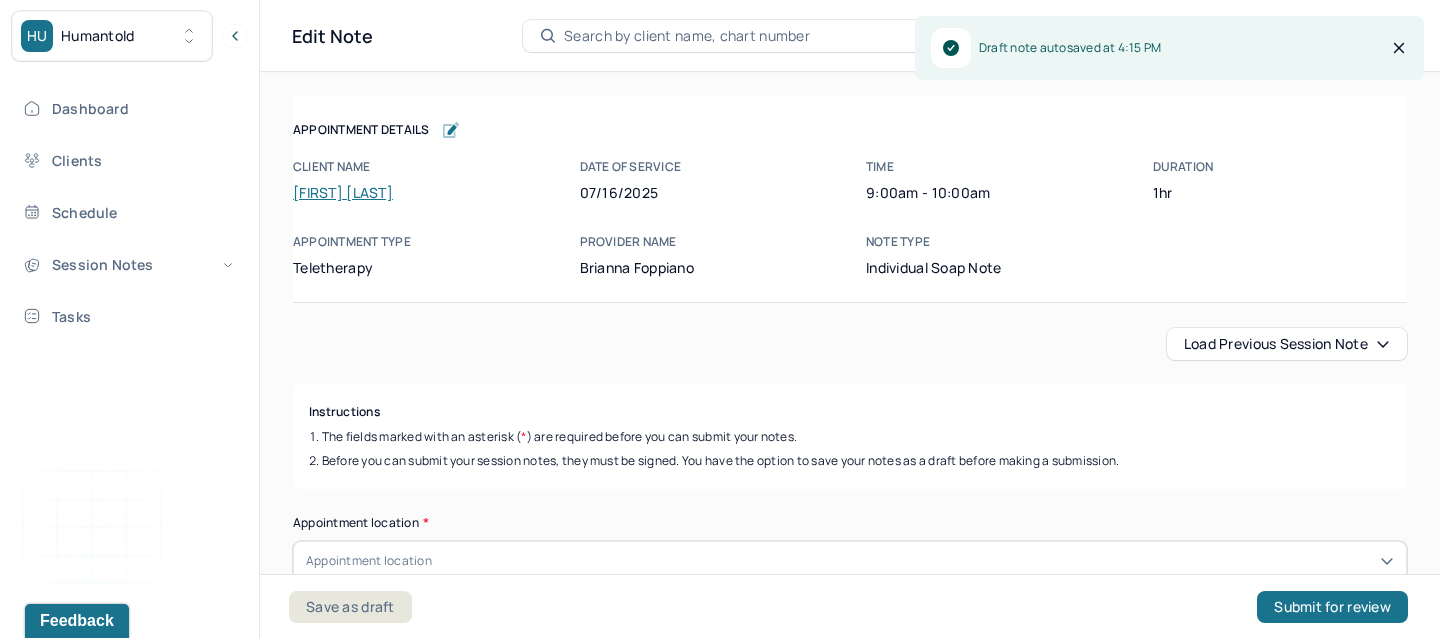 click on "Load previous session note" at bounding box center [1287, 344] 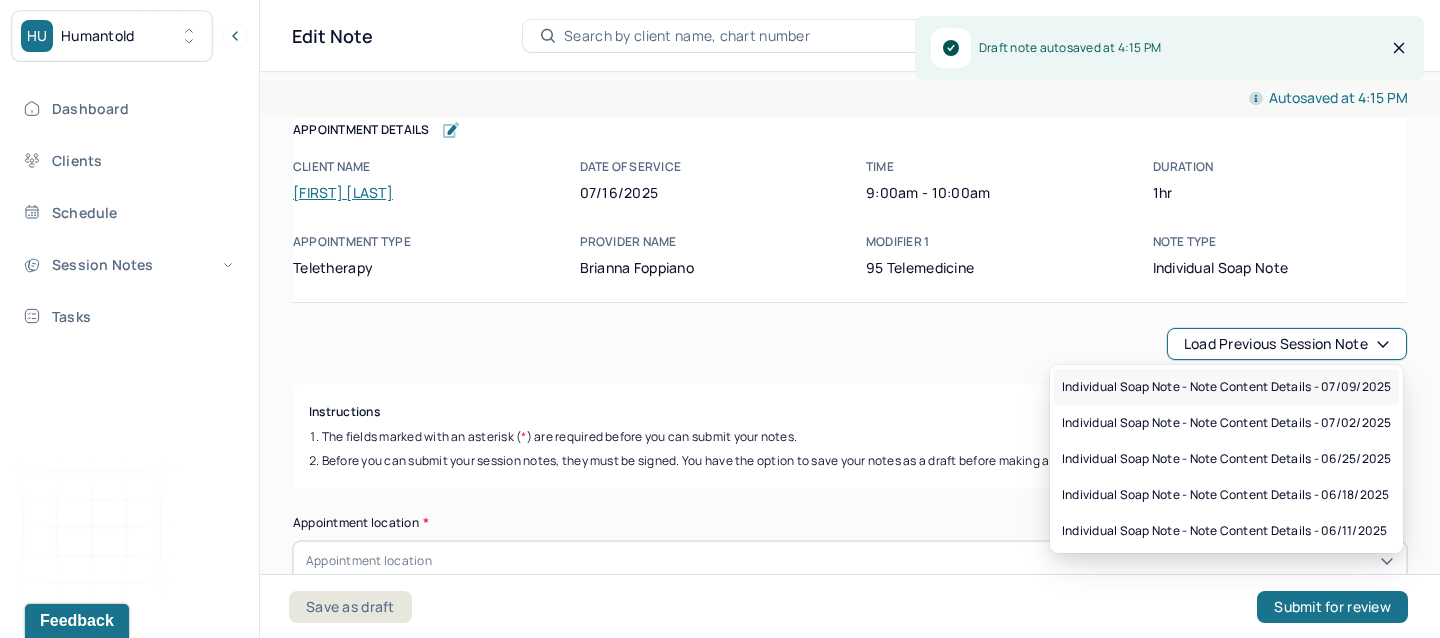 click on "Individual soap note   - Note content Details -   07/09/2025" at bounding box center [1226, 387] 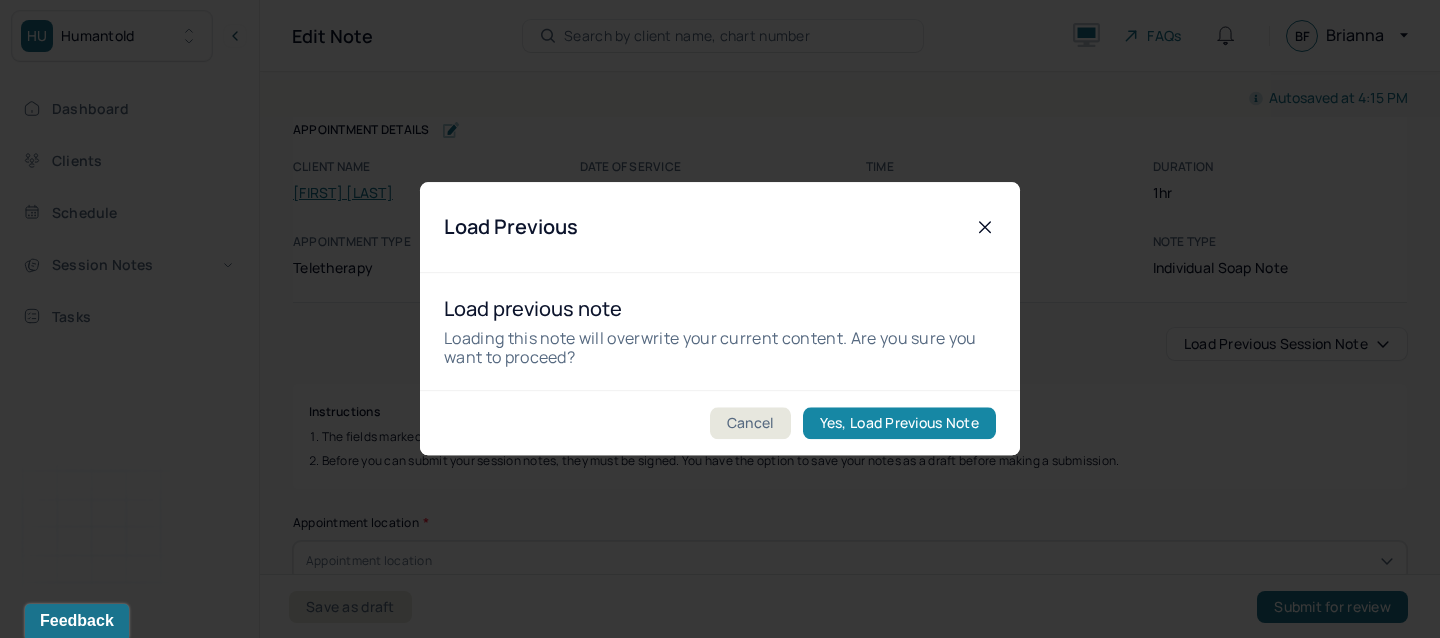 click on "Yes, Load Previous Note" at bounding box center [899, 424] 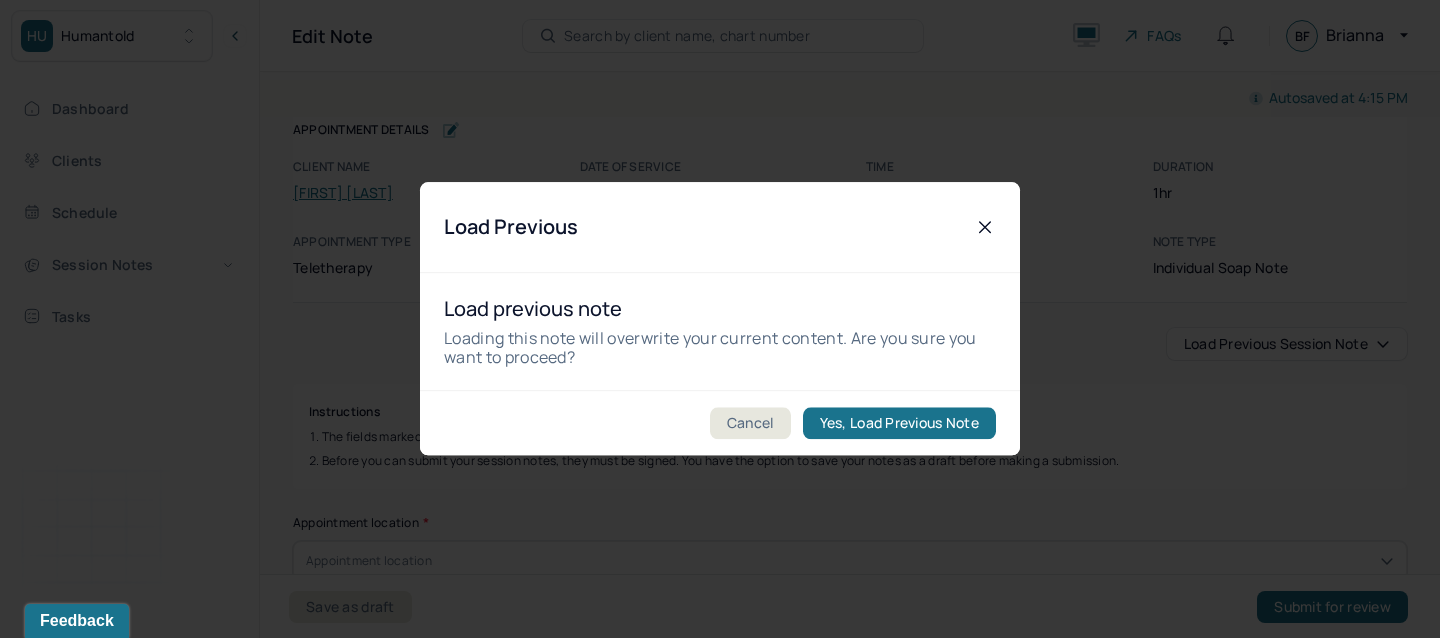 type on "The client was engaged and talkative. He appeared in a good mood" 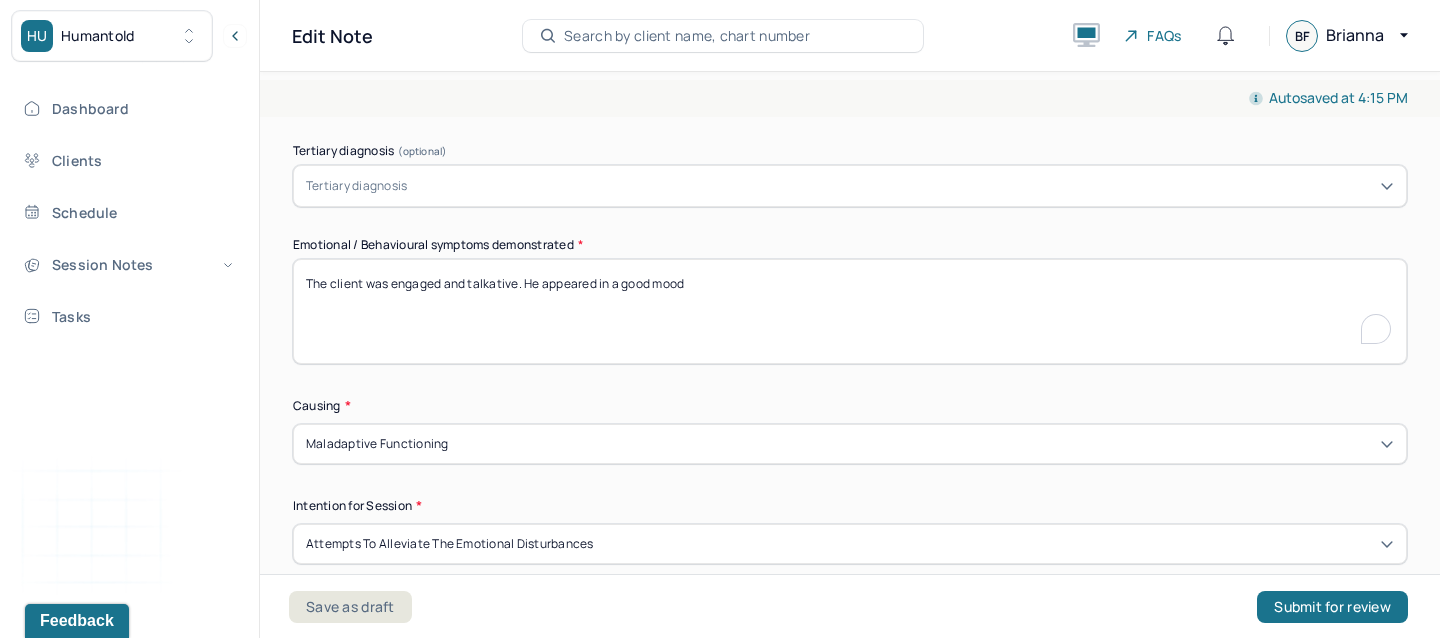 click on "The client was engaged and talkative. He appeared in a good mood" at bounding box center (850, 311) 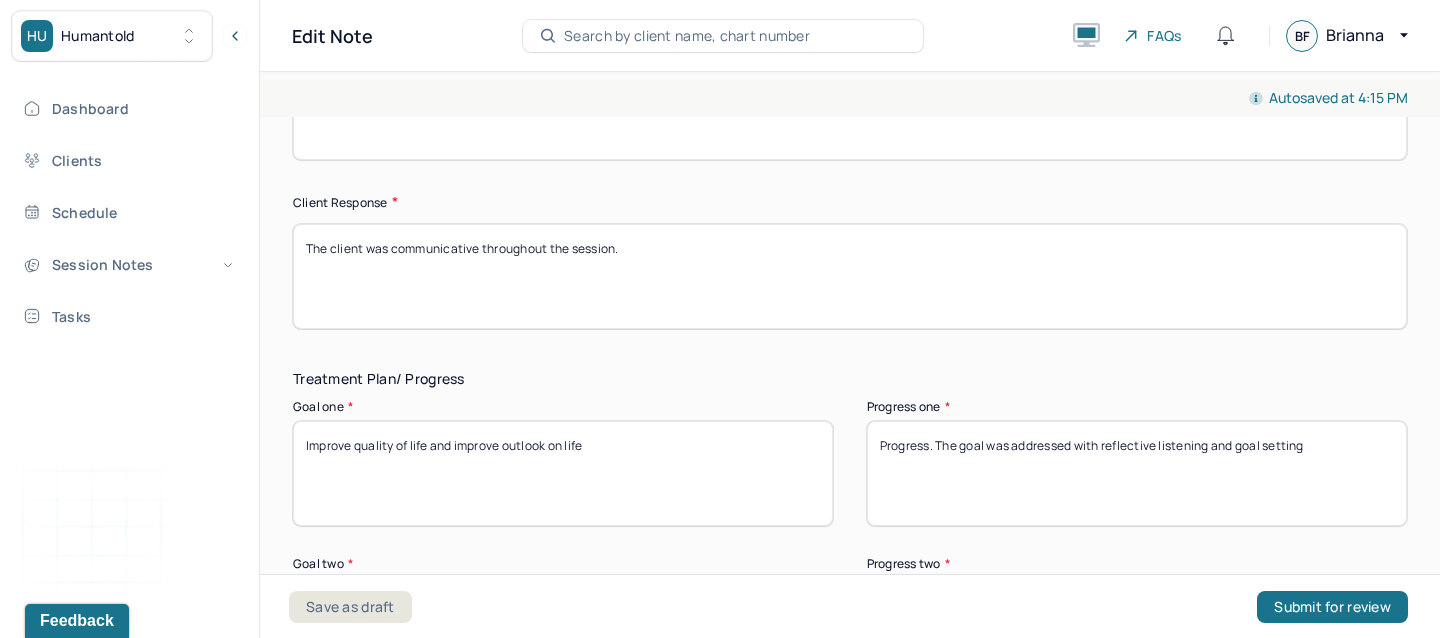 type on "The client was talkative and engaged. He had a flight of ideas and was scattered." 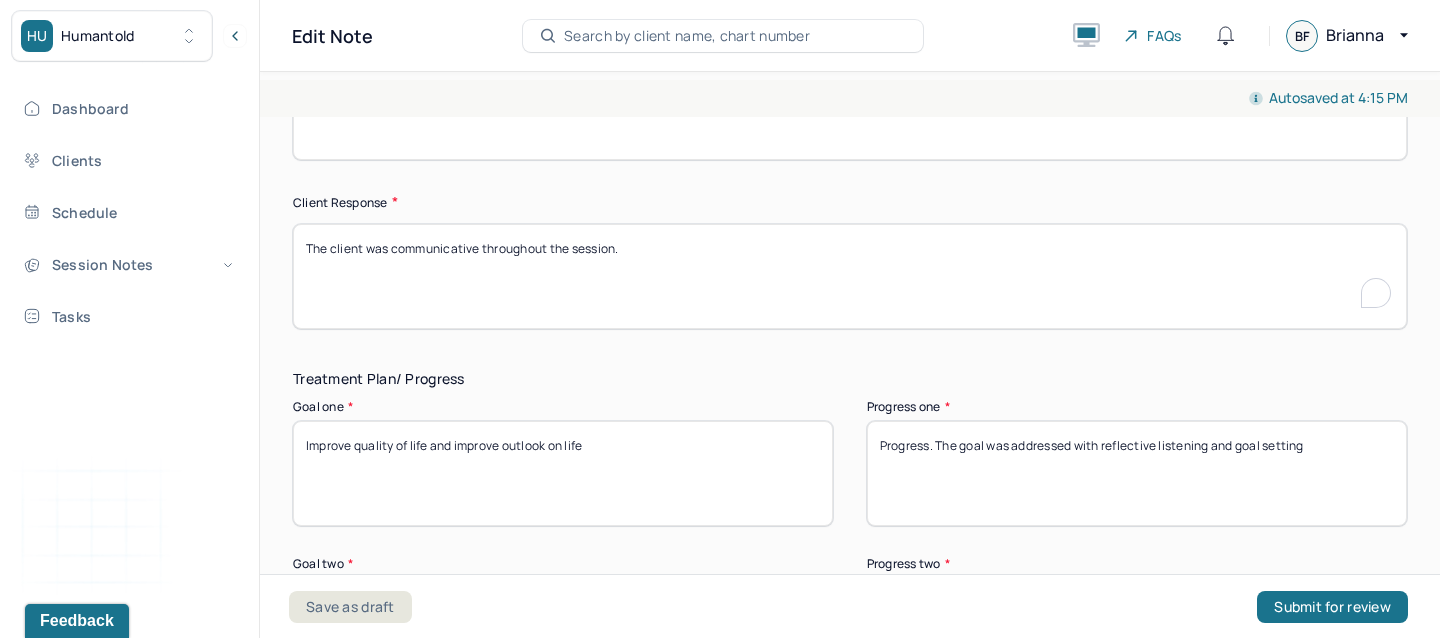 click on "The client was communicative throughout the session." at bounding box center [850, 276] 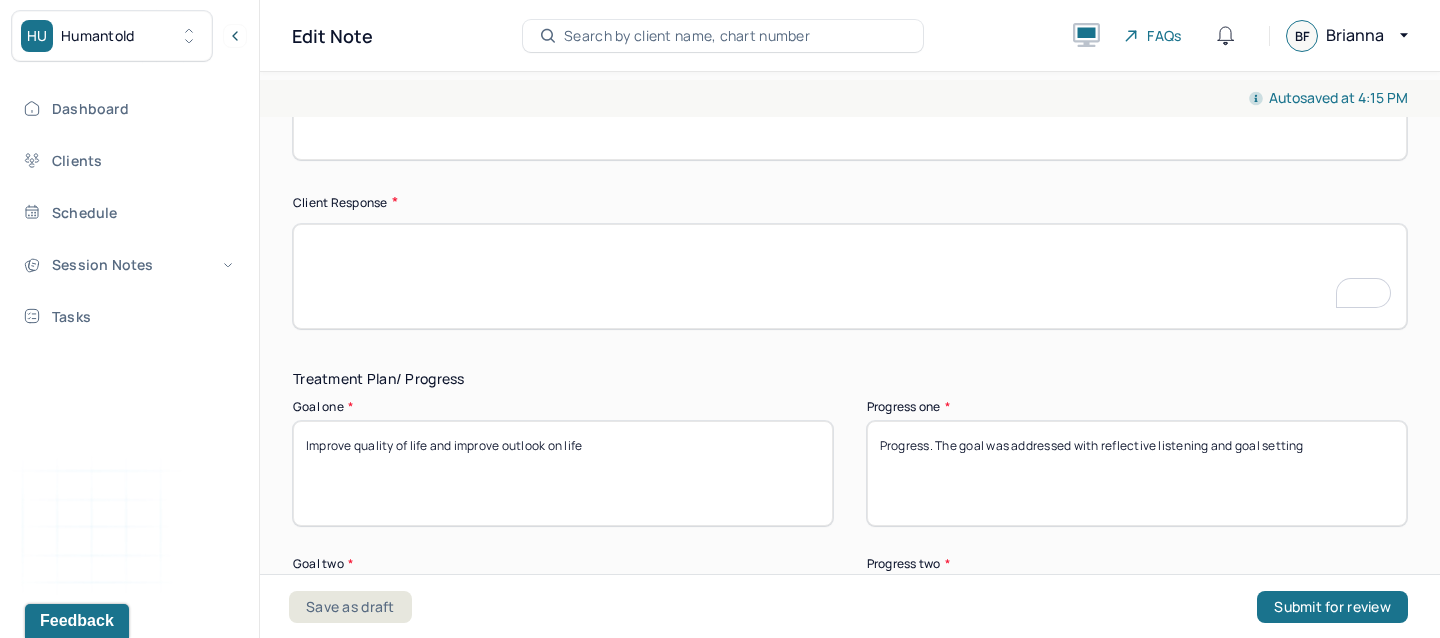 type 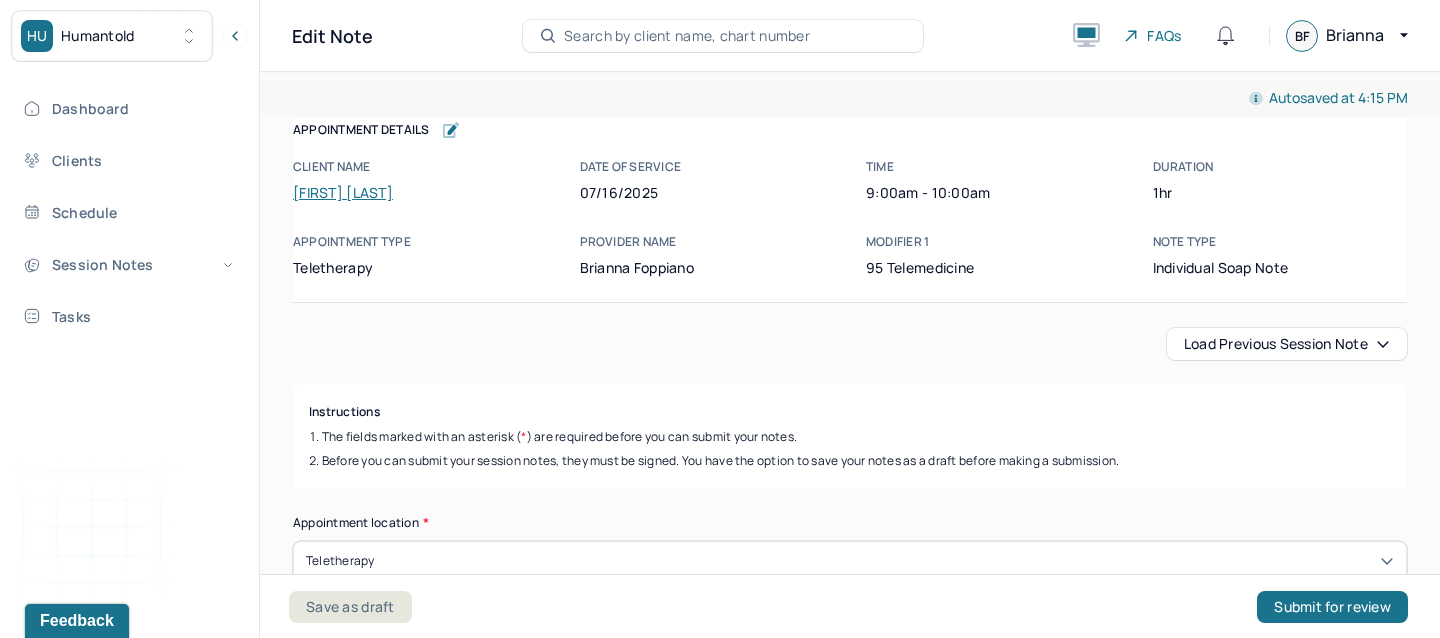 scroll, scrollTop: 0, scrollLeft: 0, axis: both 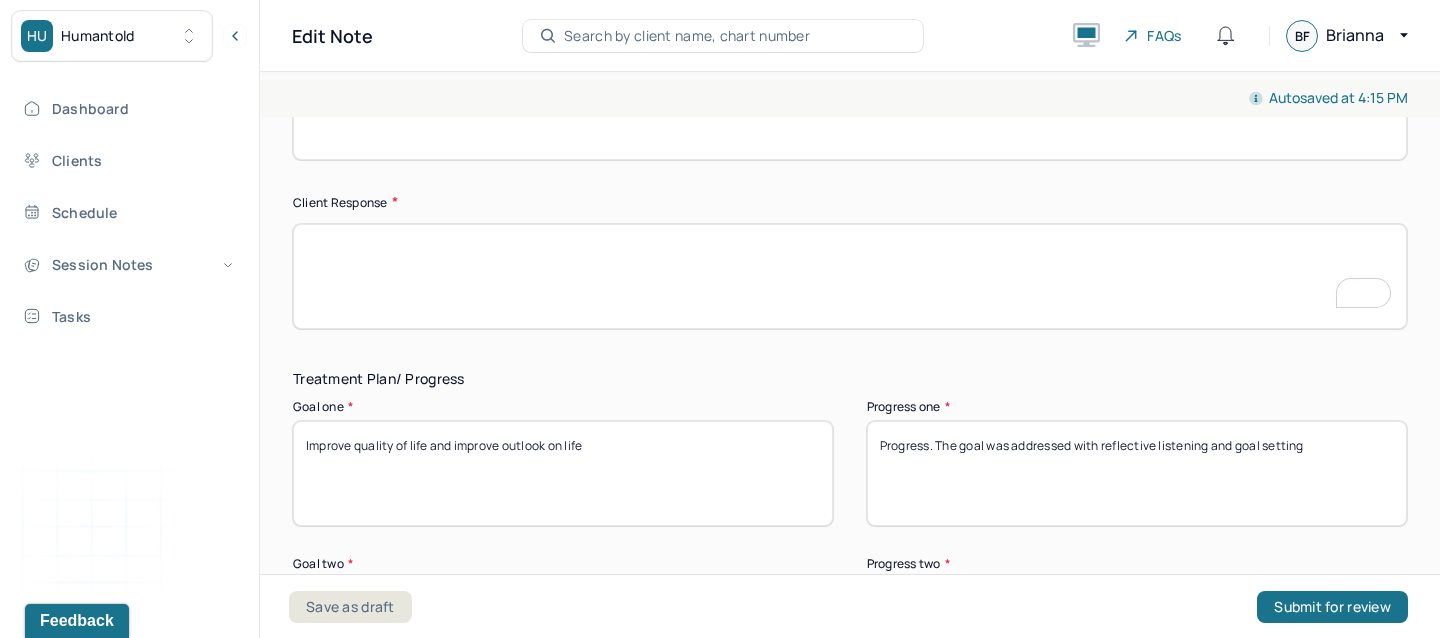 paste on "The client actively participated in the session." 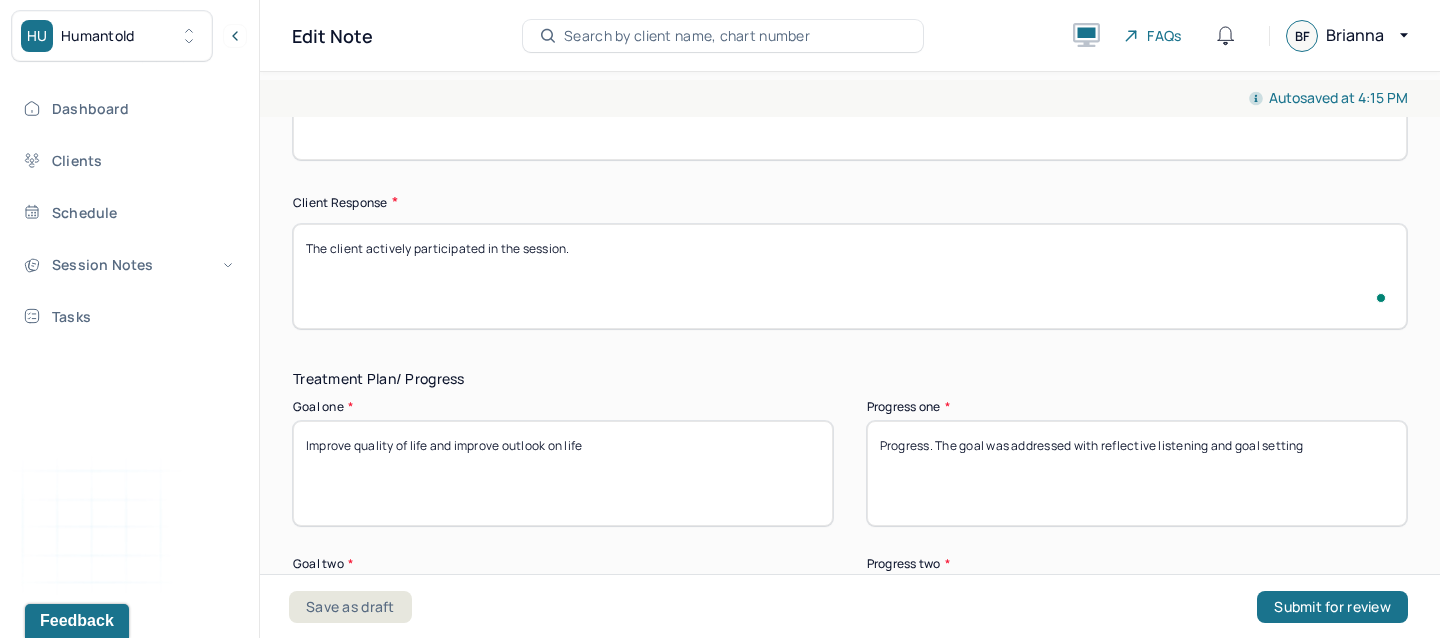 type on "The client actively participated in the session." 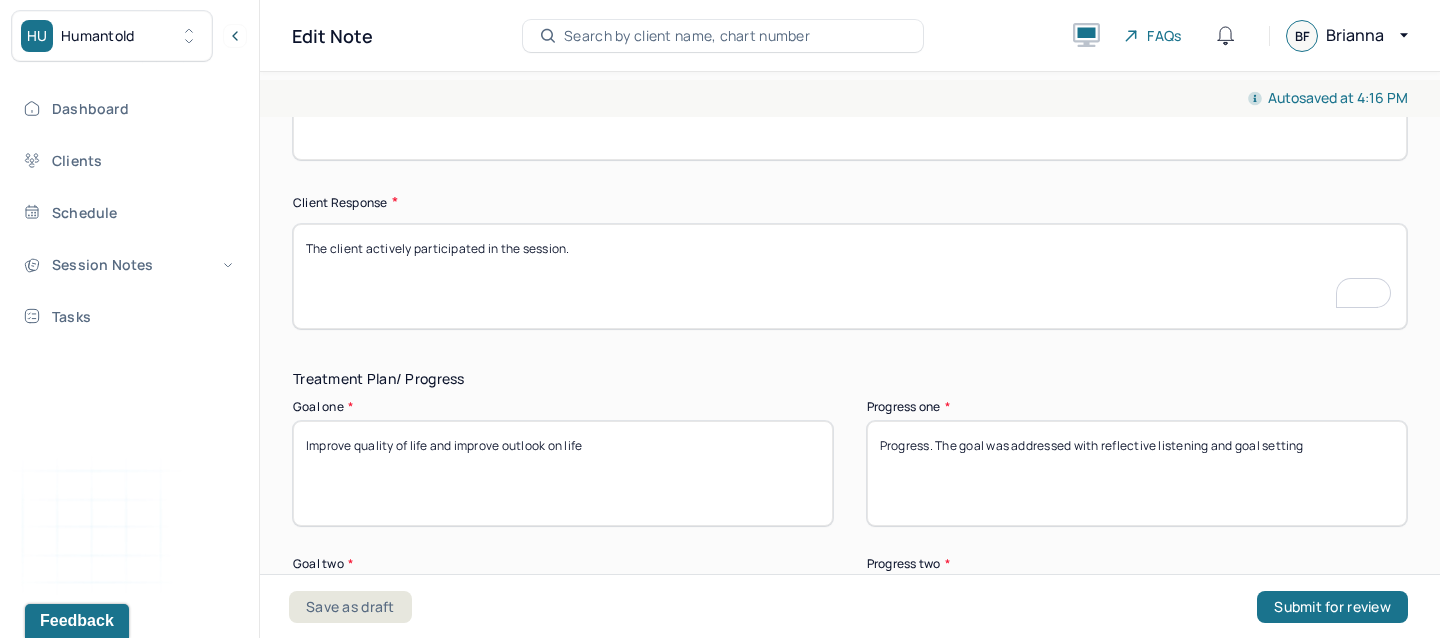 scroll, scrollTop: 3008, scrollLeft: 0, axis: vertical 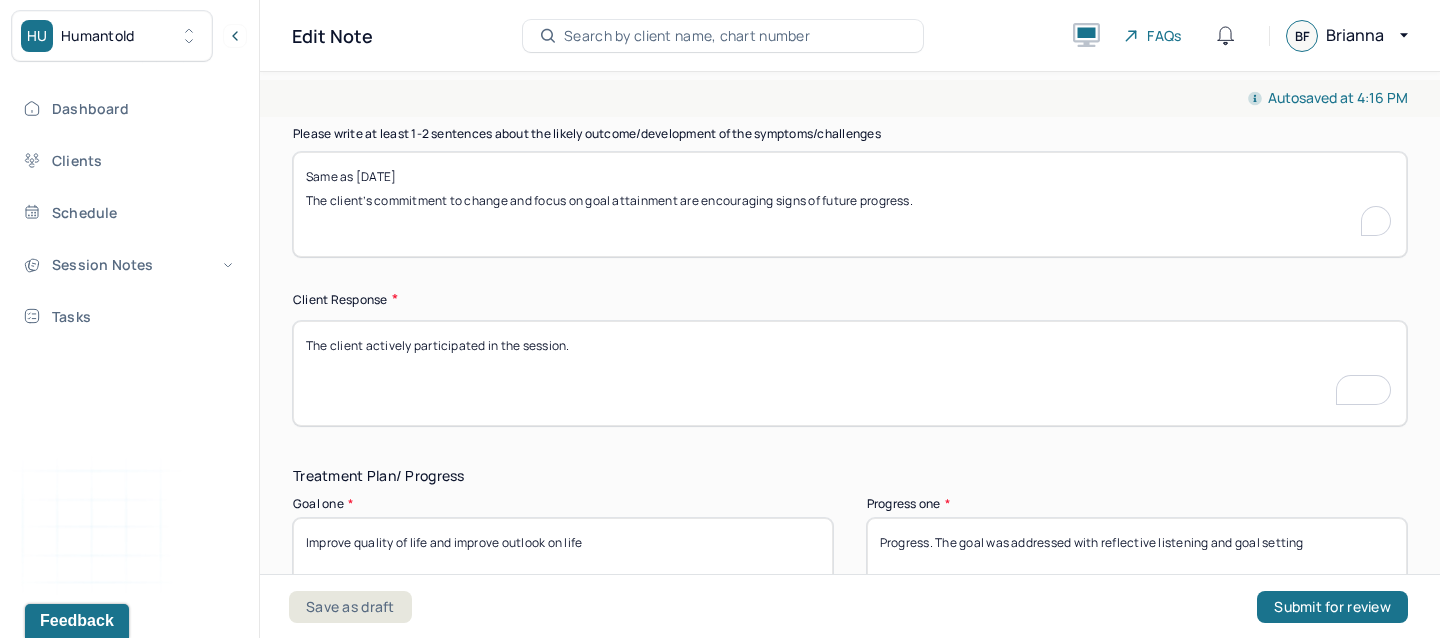 click on "Same as 07/02/25
The client’s commitment to change and focus on goal attainment are encouraging signs of future progress." at bounding box center [850, 204] 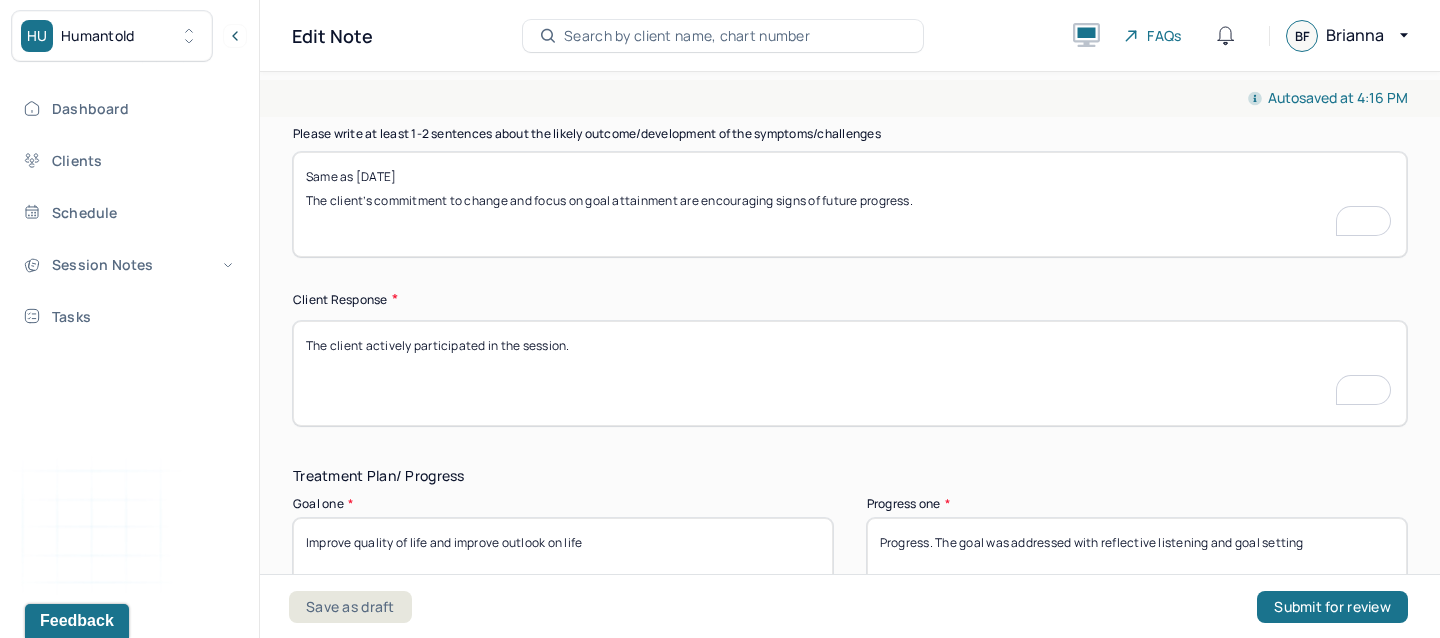 click on "Same as 07/02/25
The client’s commitment to change and focus on goal attainment are encouraging signs of future progress." at bounding box center (850, 204) 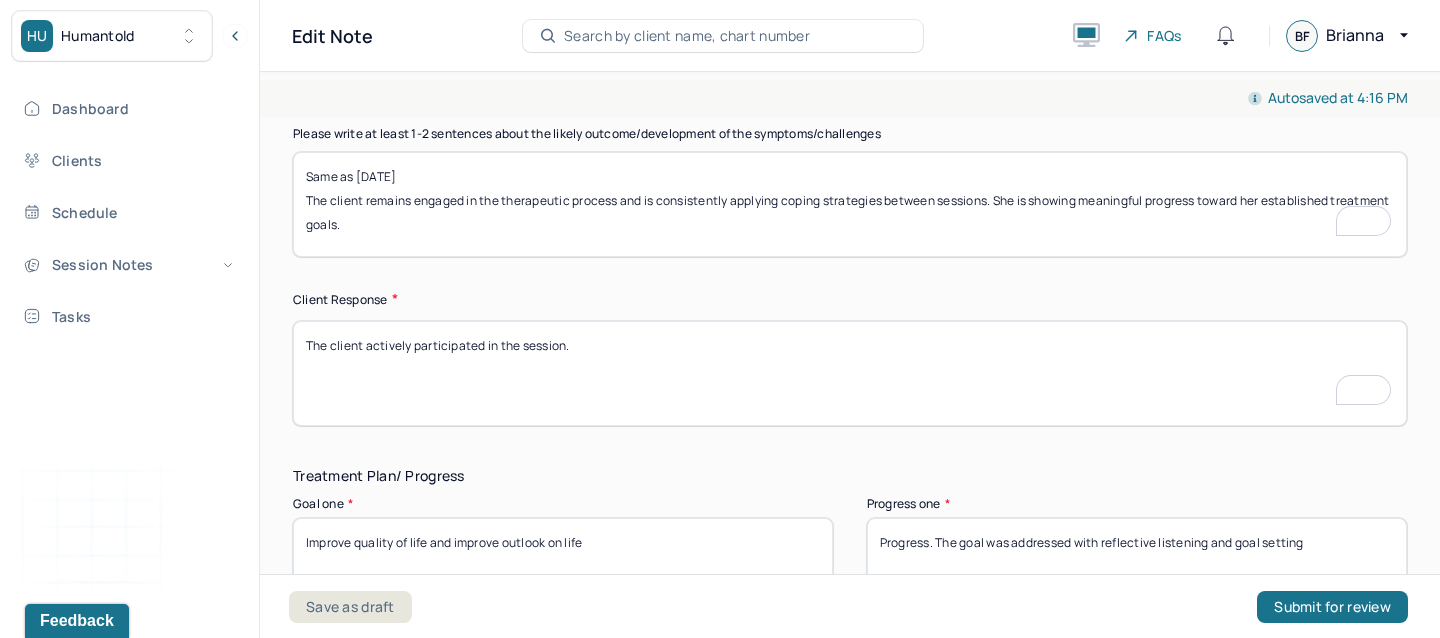 scroll, scrollTop: 3005, scrollLeft: 0, axis: vertical 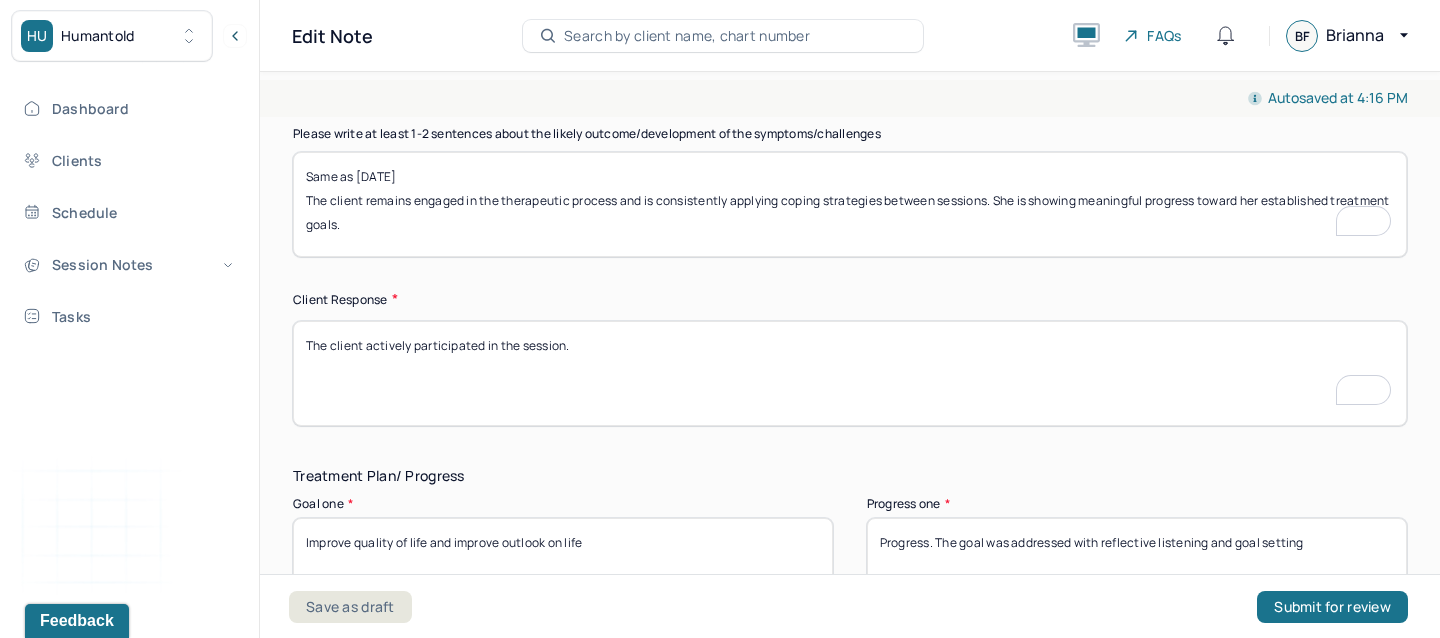 click on "Same as 07/02/25
The client’s commitment to change and focus on goal attainment are encouraging signs of future progress." at bounding box center [850, 204] 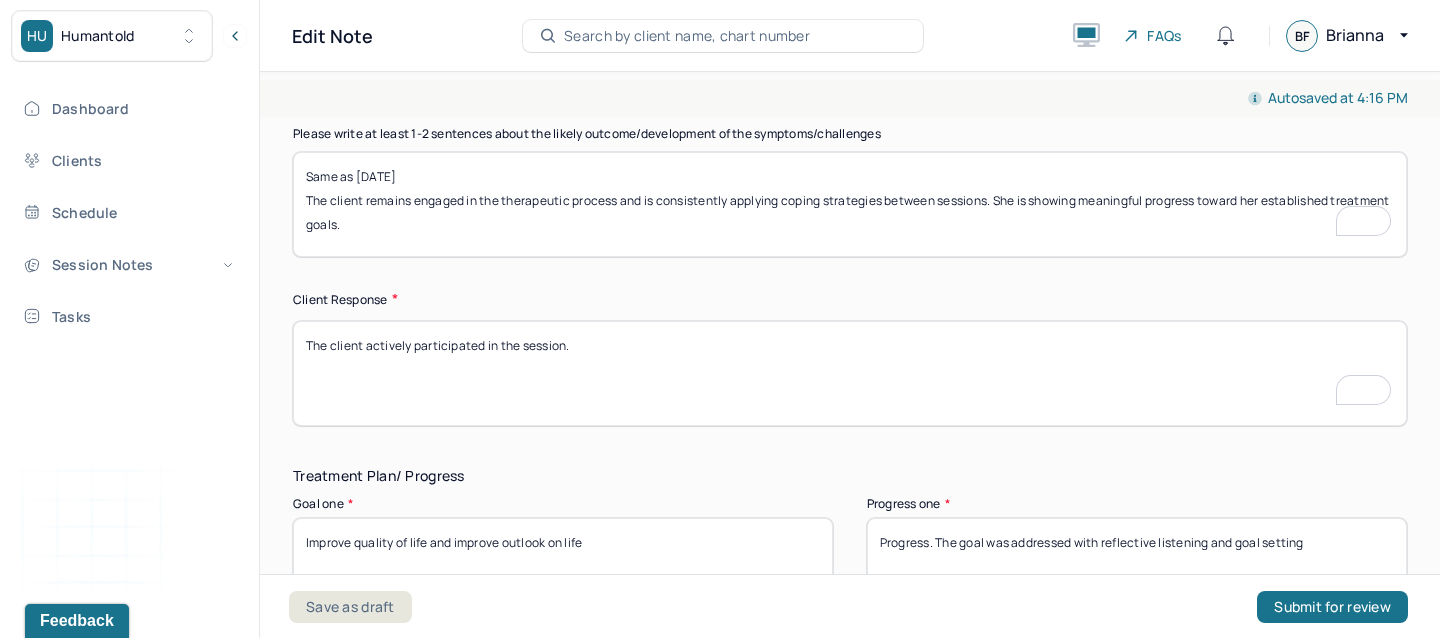click on "Same as 07/09/25
The client remains engaged in the therapeutic process and is consistently applying coping strategies between sessions. She is showing meaningful progress toward her established treatment goals." at bounding box center [850, 204] 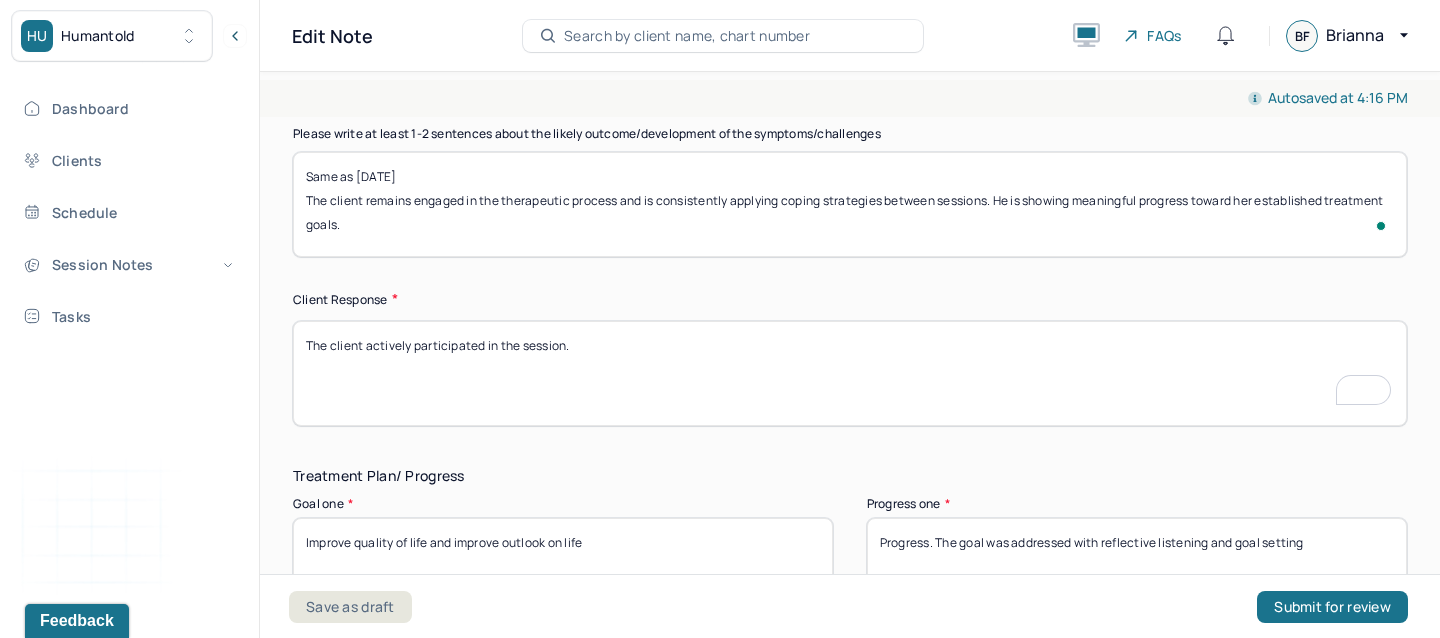 click on "Same as 07/09/25
The client remains engaged in the therapeutic process and is consistently applying coping strategies between sessions. She is showing meaningful progress toward her established treatment goals." at bounding box center (850, 204) 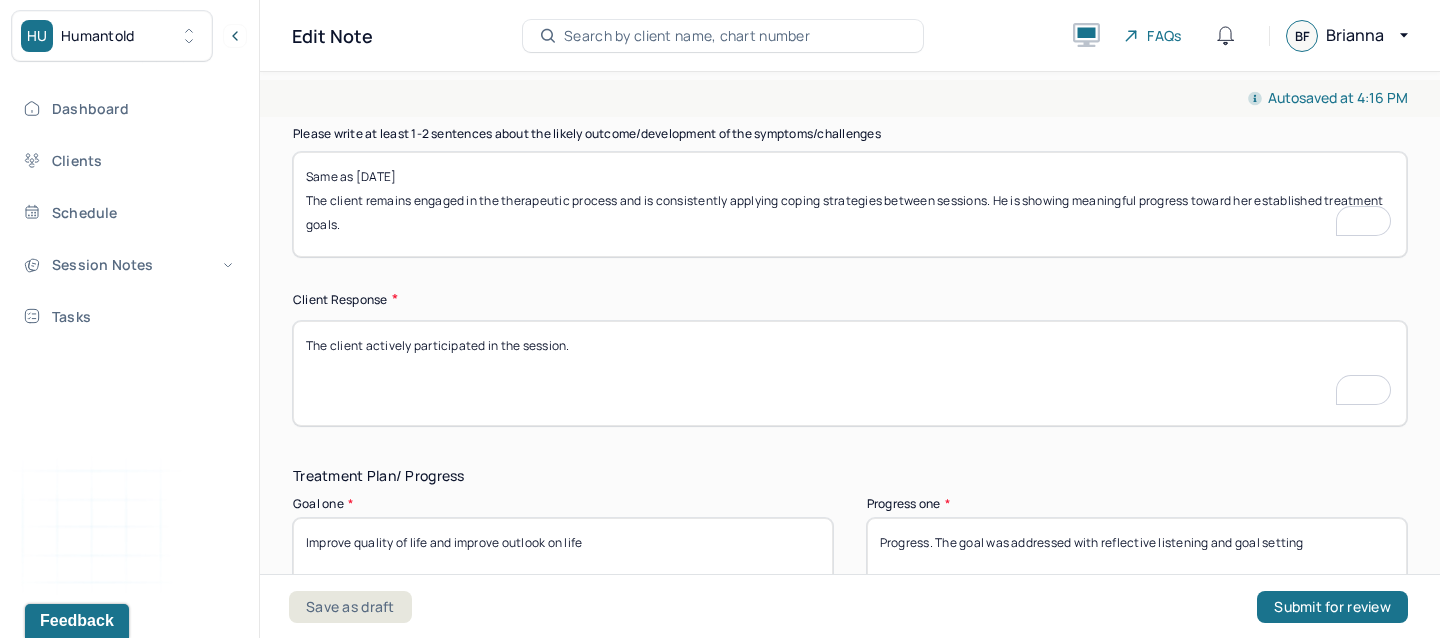 type on "Same as [MM]/[DD]/[YY]
The client remains engaged in the therapeutic process and is consistently applying coping strategies between sessions. He is showing meaningful progress toward her established treatment goals." 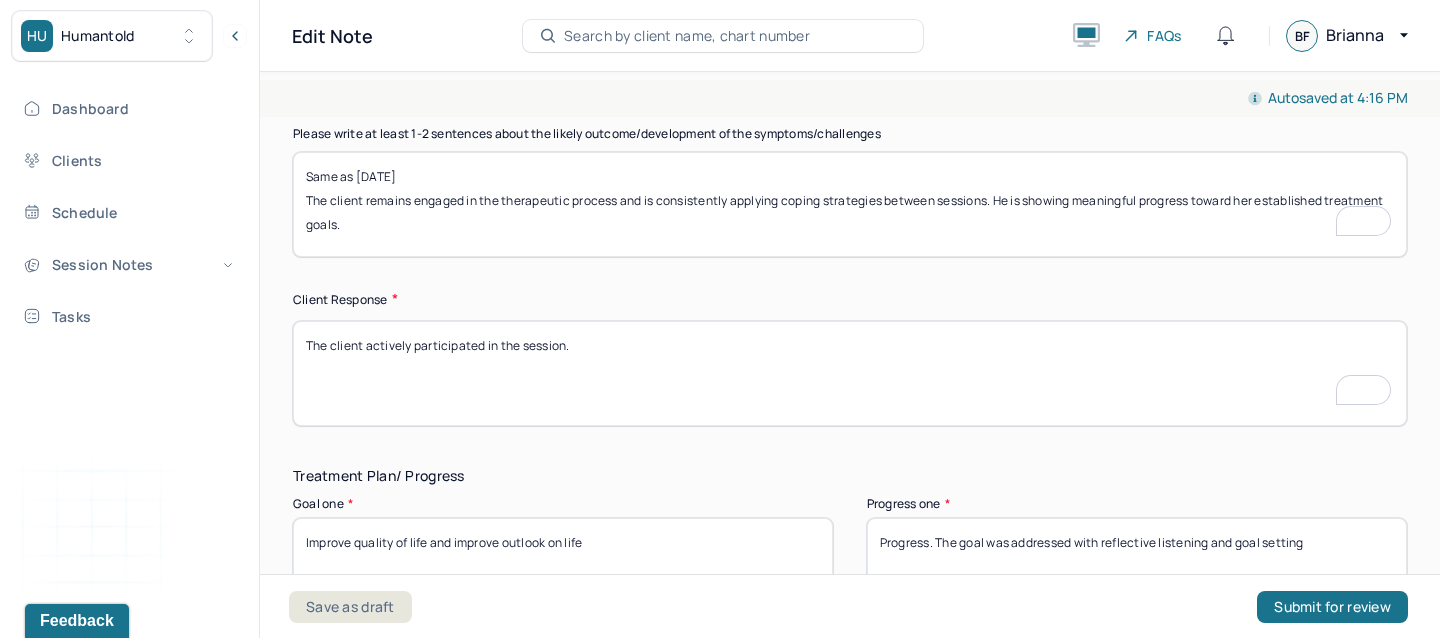 scroll, scrollTop: 2861, scrollLeft: 0, axis: vertical 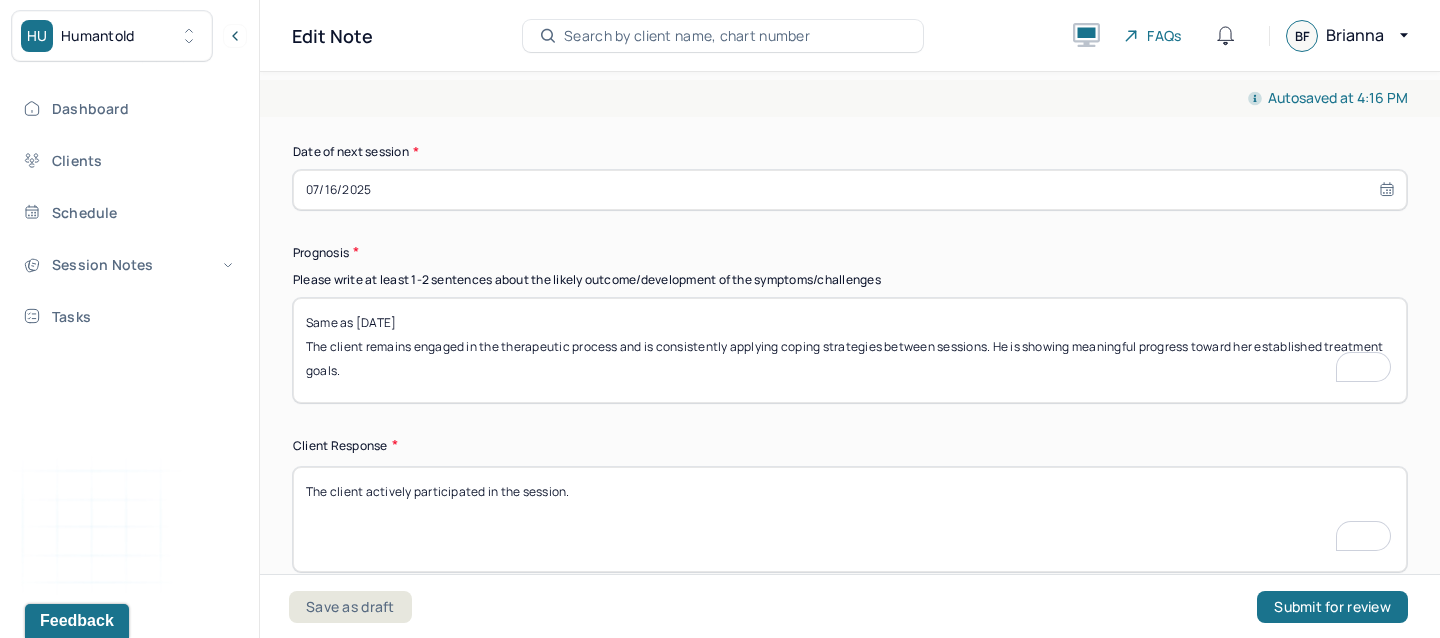 select on "6" 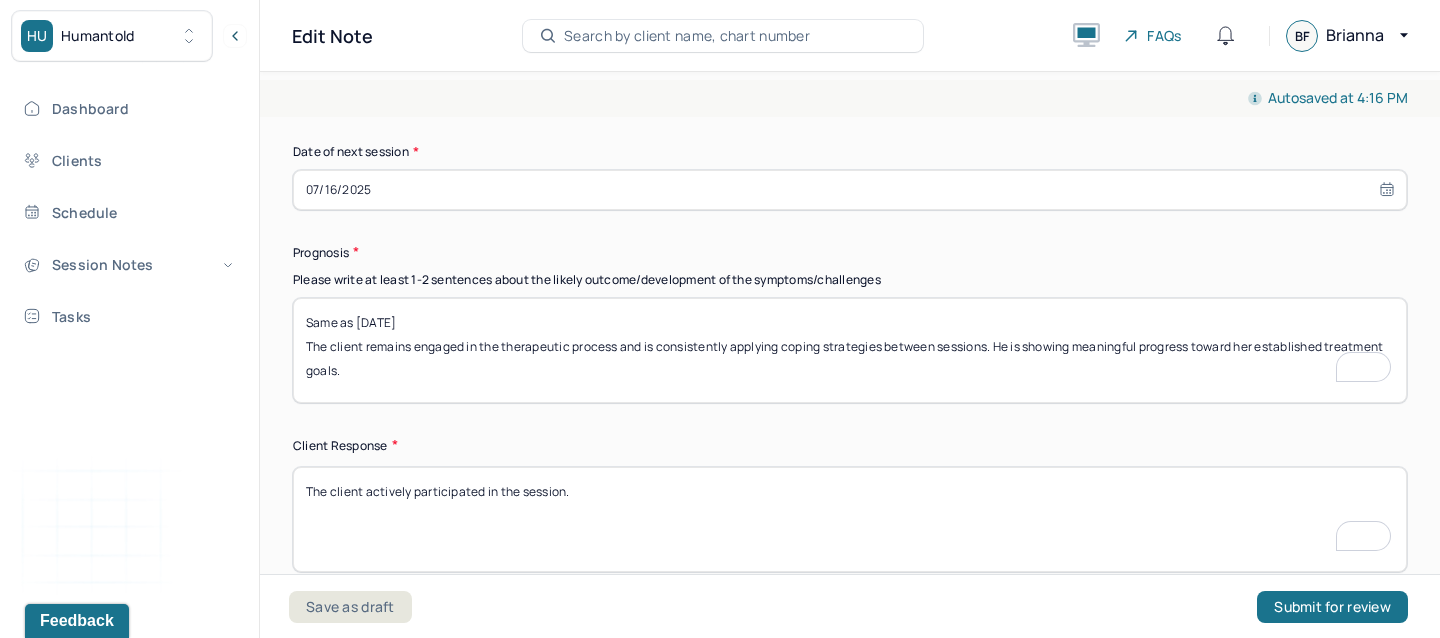 select on "2025" 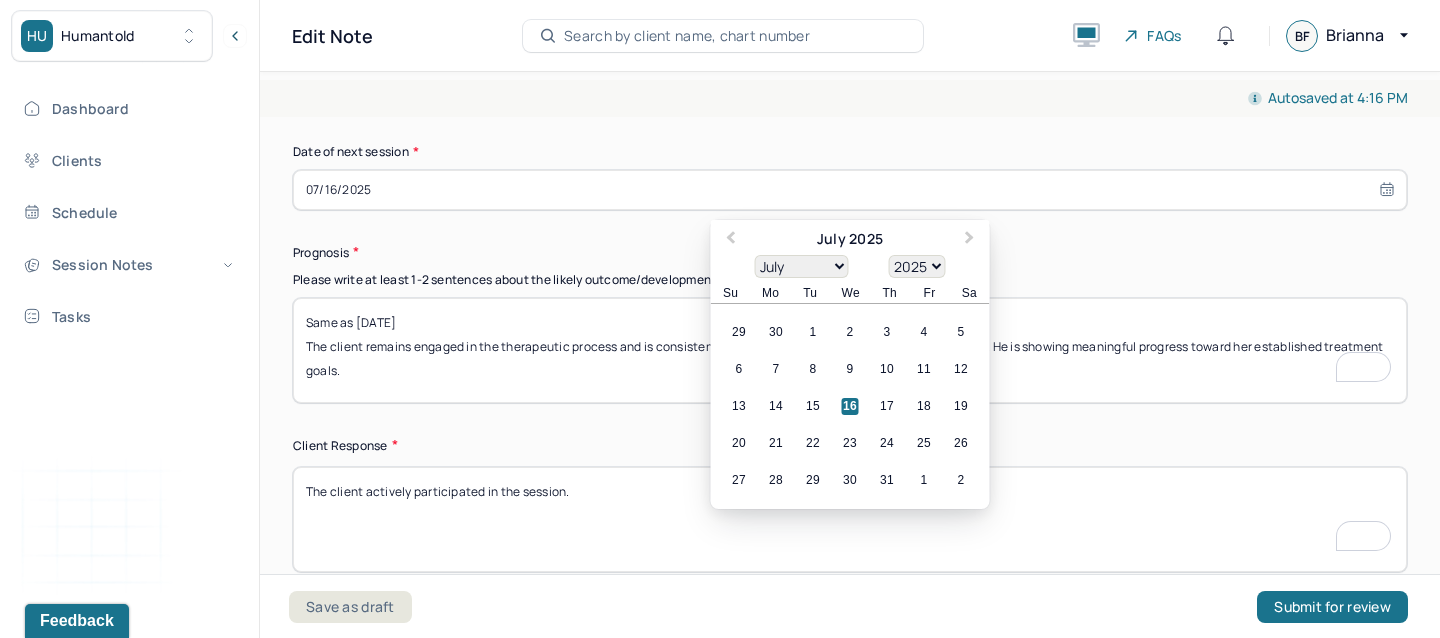 click on "07/16/2025" at bounding box center (850, 190) 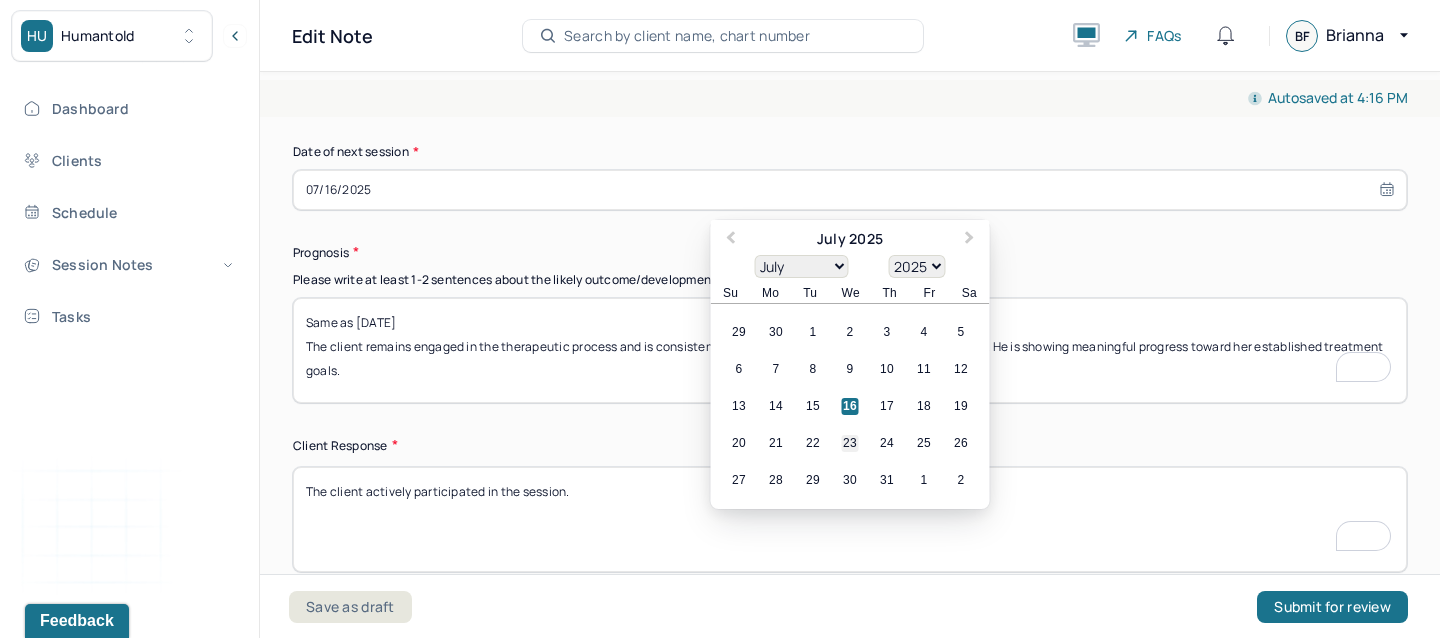 click on "23" at bounding box center (850, 443) 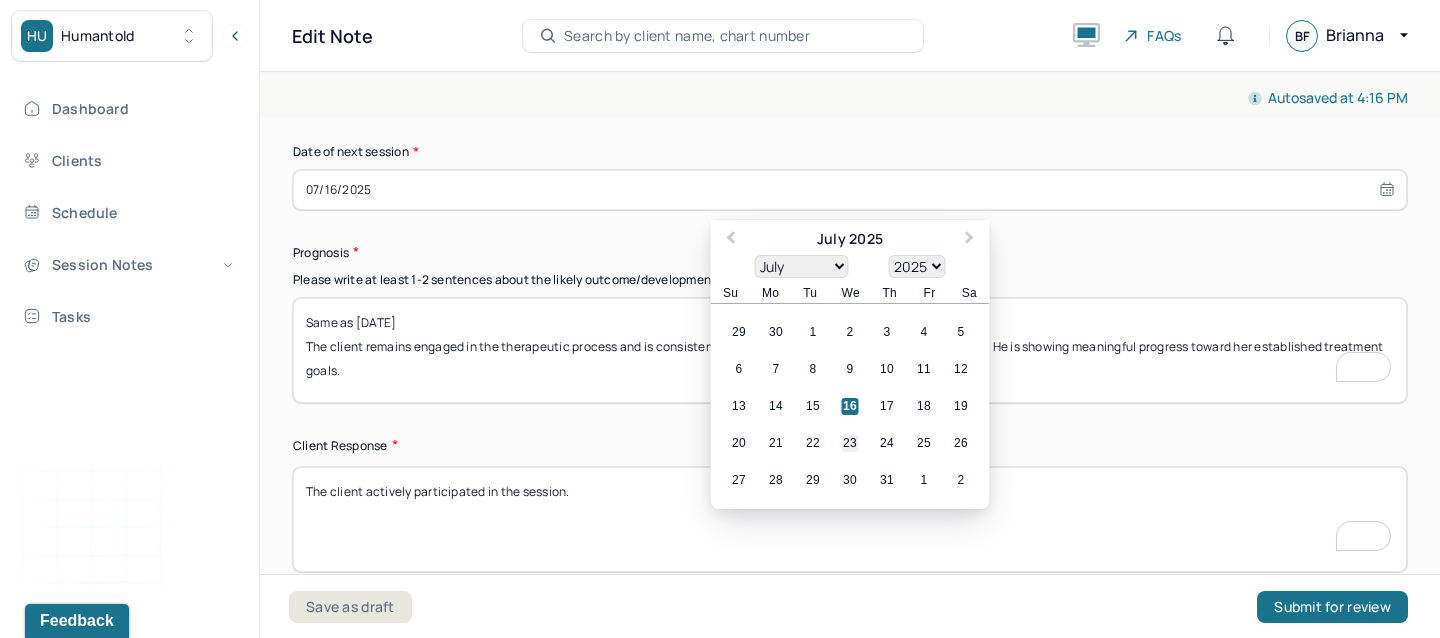 type on "07/23/2025" 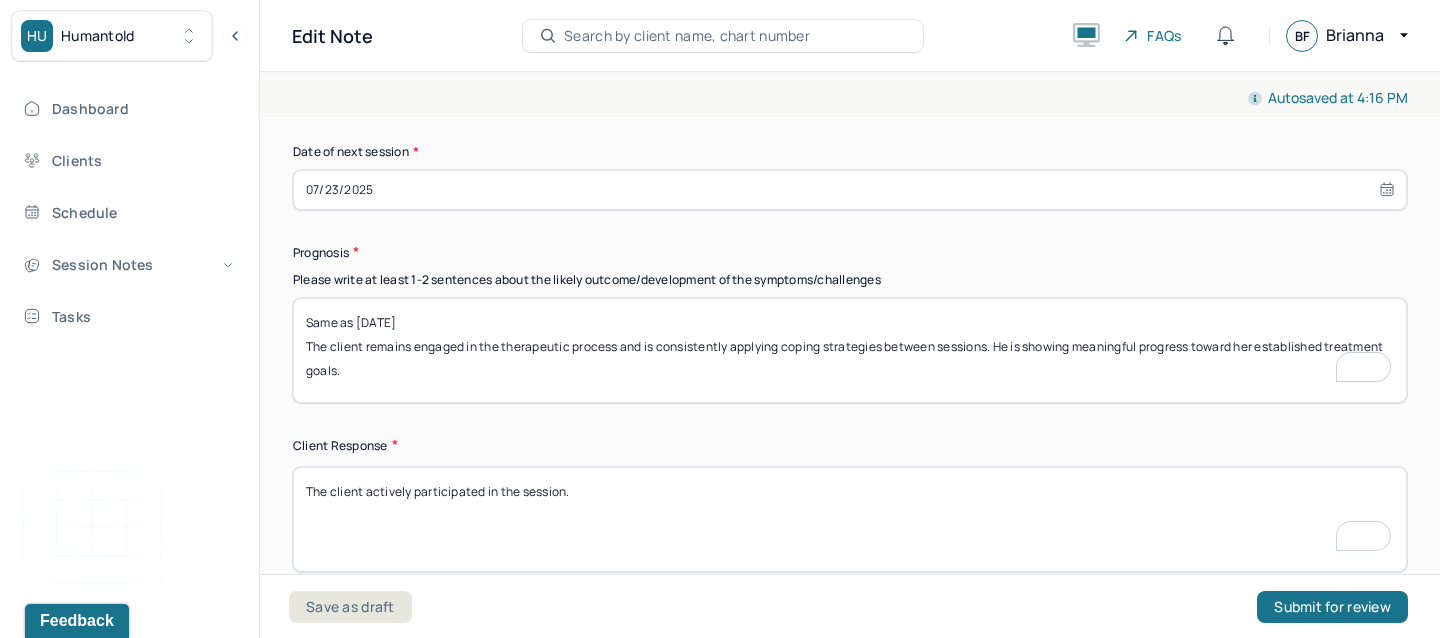 scroll, scrollTop: 2694, scrollLeft: 0, axis: vertical 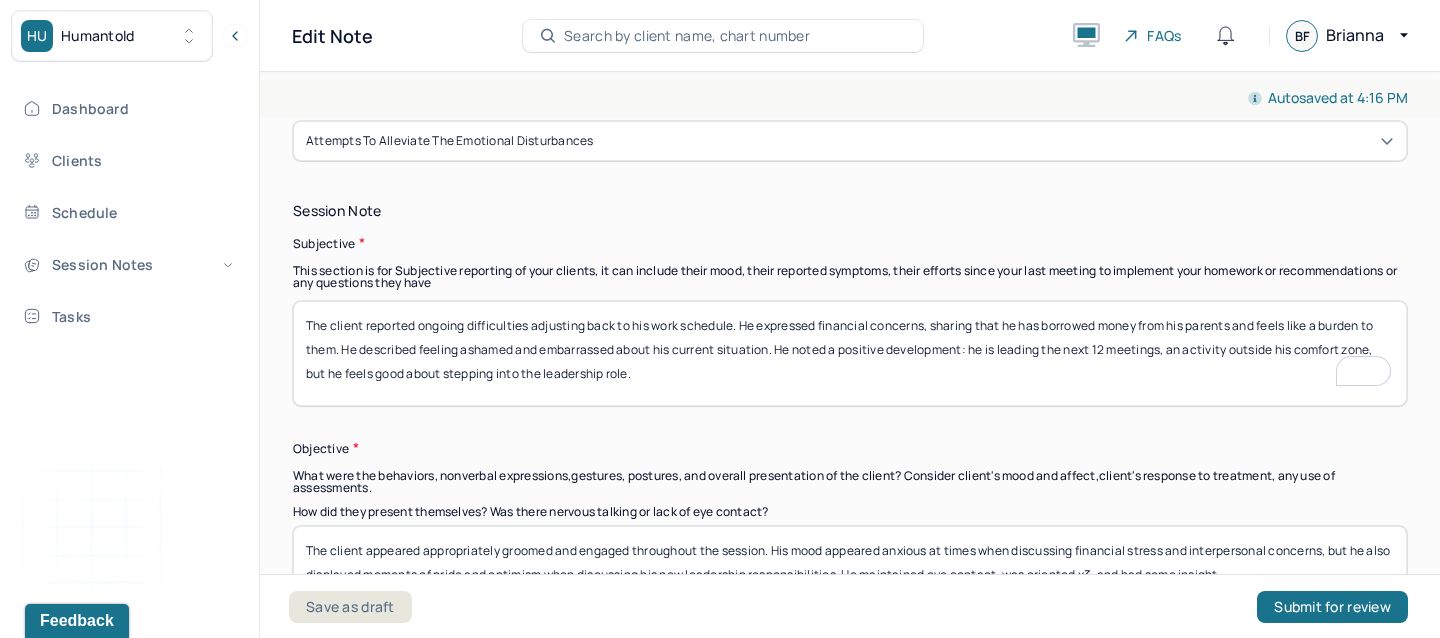 drag, startPoint x: 329, startPoint y: 316, endPoint x: 657, endPoint y: 398, distance: 338.09467 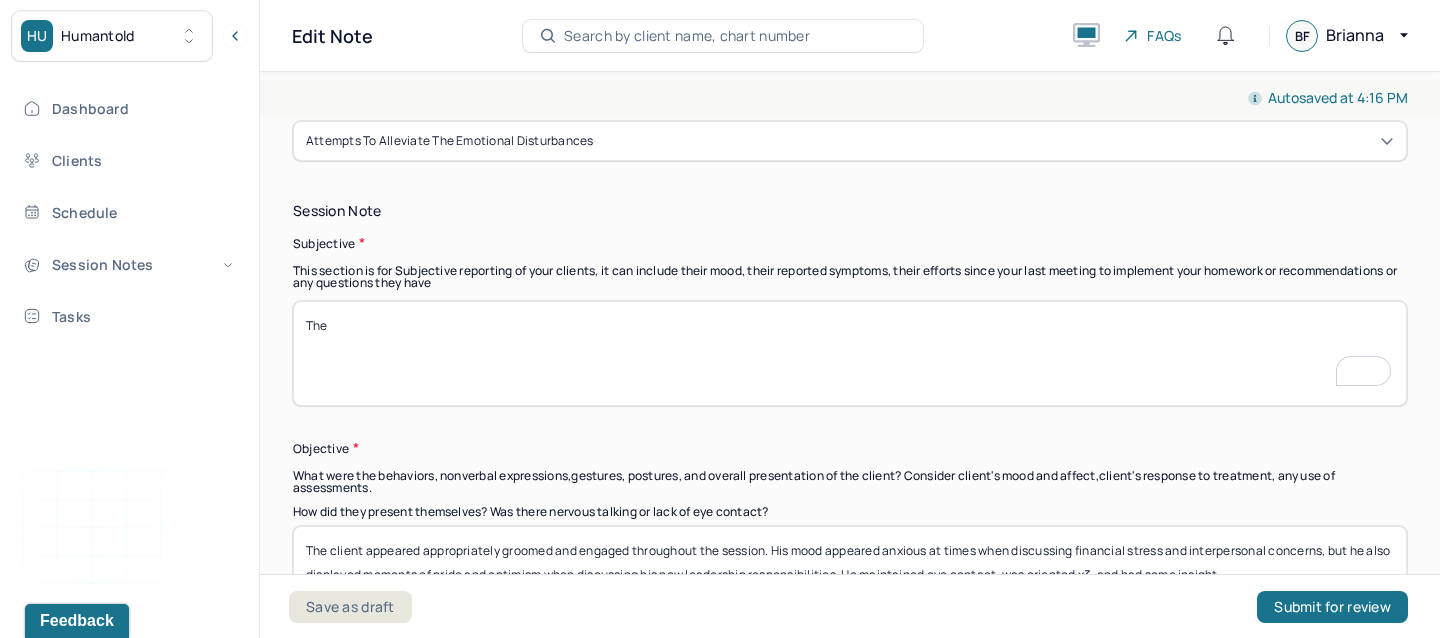 paste on "Client continues to express frustration and anxiety related to work. He reports discomfort with the pressure to upsell products to customers when it feels forced or unnatural, stating it adds to his stress and contributes to a sense of inauthenticity." 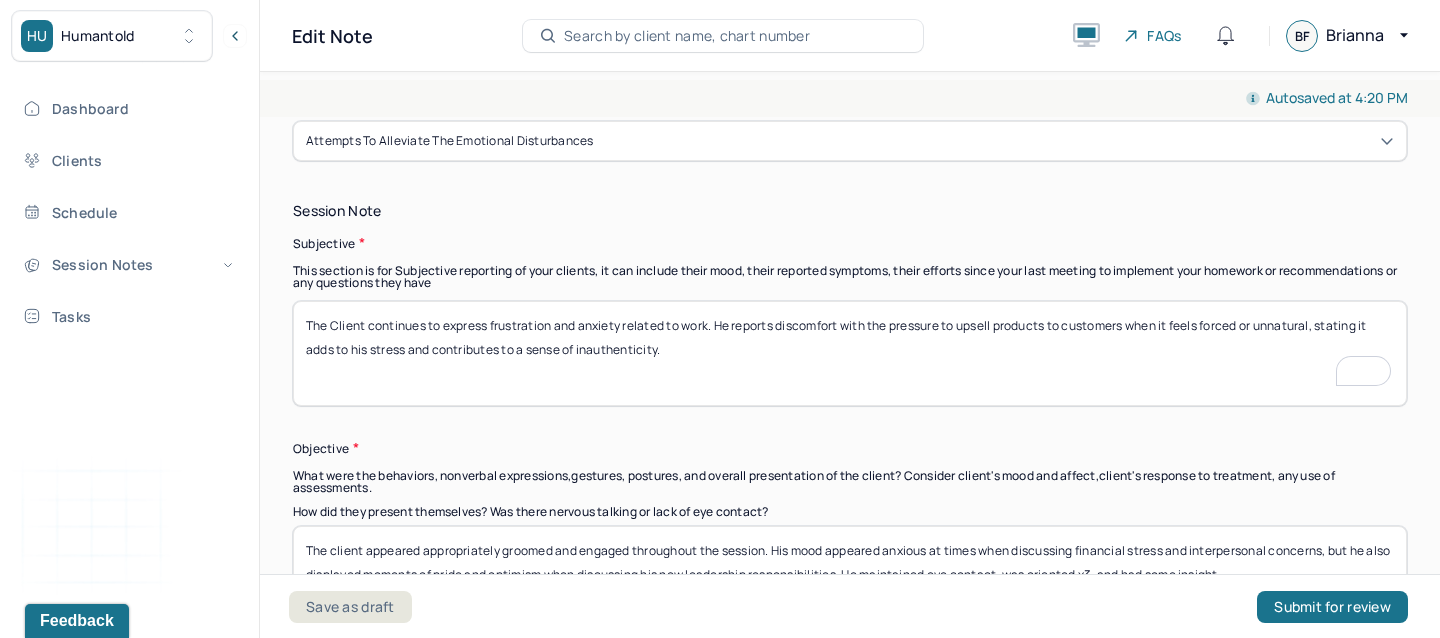 paste on "Client shared that he met his girlfriend’s siblings recently, which he felt went well and described as a “positive step” in their relationship. However, he also acknowledged ongoing financial stress and shared he has been avoiding discussing this with his girlfriend. He expressed feelings of inadequacy, embarrassment, and fear of being a burden." 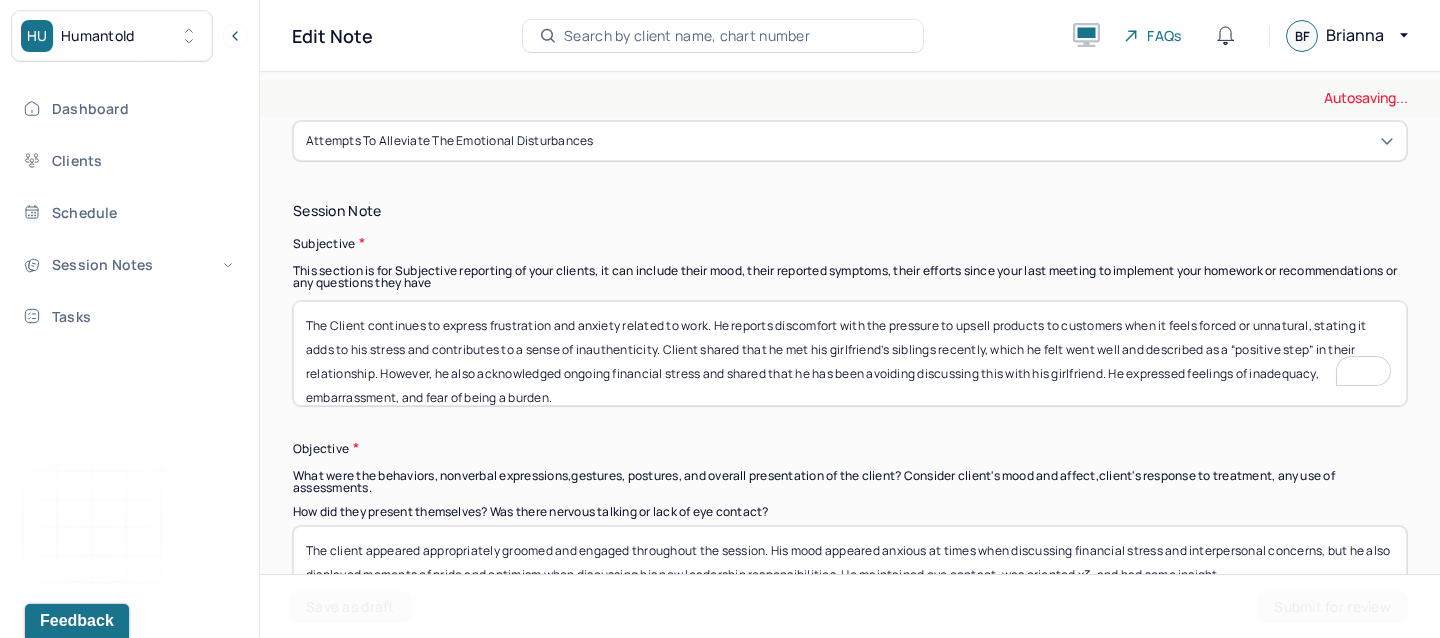 click on "The Client continues to express frustration and anxiety related to work. He reports discomfort with the pressure to upsell products to customers when it feels forced or unnatural, stating it adds to his stress and contributes to a sense of inauthenticity. Client shared that he met his girlfriend’s siblings recently, which he felt went well and described as a “positive step” in their relationship. However, he also acknowledged ongoing financial stress and shared he has been avoiding discussing this with his girlfriend. He expressed feelings of inadequacy, embarrassment, and fear of being a burden." at bounding box center (850, 353) 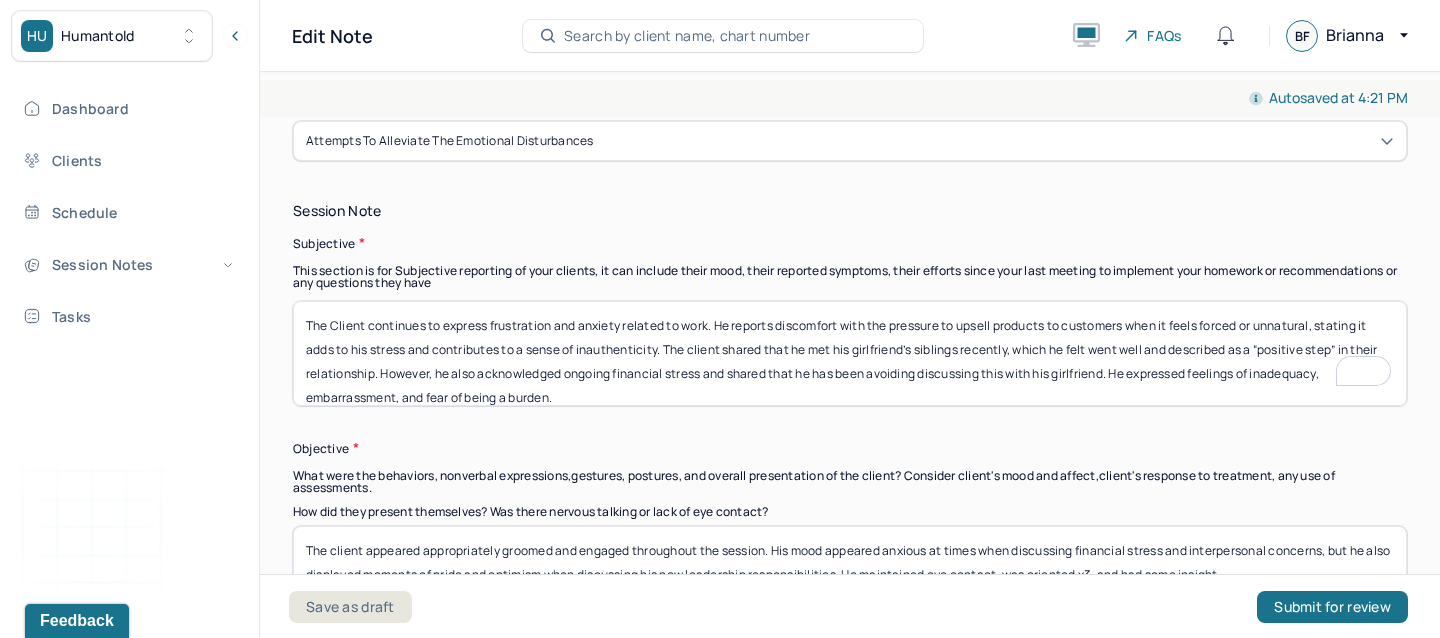 click on "The Client continues to express frustration and anxiety related to work. He reports discomfort with the pressure to upsell products to customers when it feels forced or unnatural, stating it adds to his stress and contributes to a sense of inauthenticity. The client shared that he met his girlfriend’s siblings recently, which he felt went well and described as a “positive step” in their relationship. However, he also acknowledged ongoing financial stress and shared that he has been avoiding discussing this with his girlfriend. He expressed feelings of inadequacy, embarrassment, and fear of being a burden." at bounding box center [850, 353] 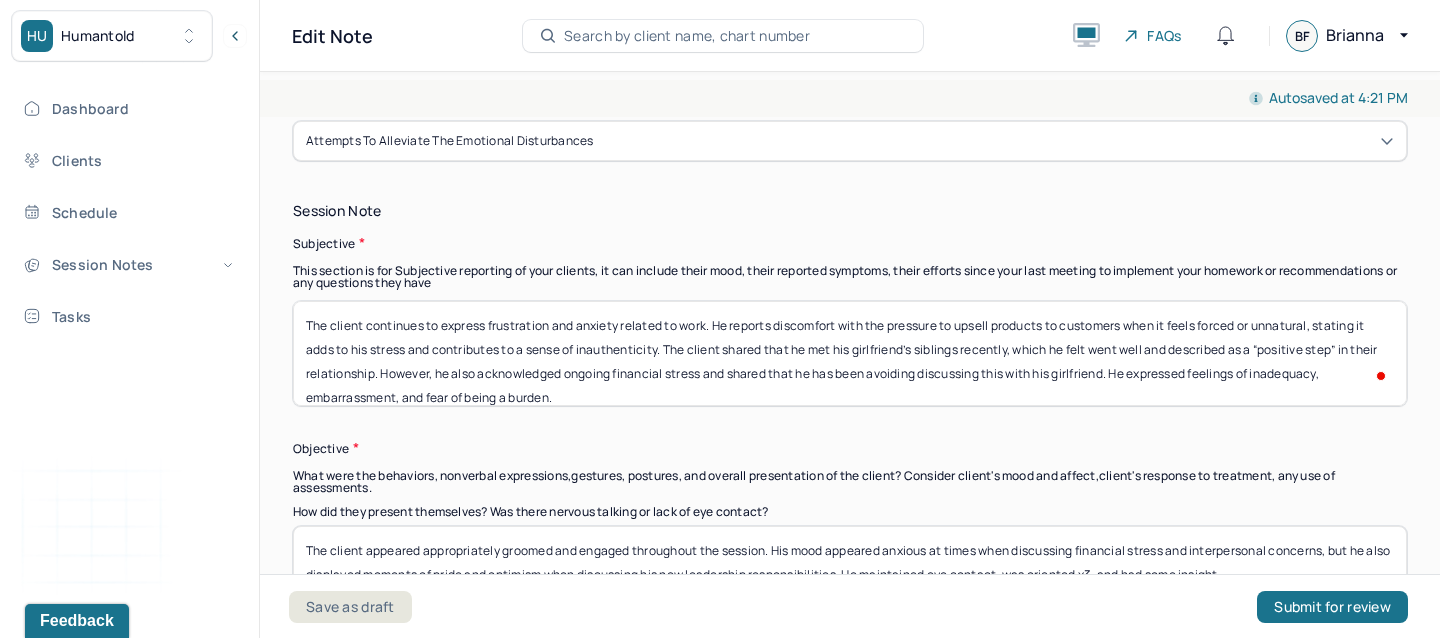 click on "The Client continues to express frustration and anxiety related to work. He reports discomfort with the pressure to upsell products to customers when it feels forced or unnatural, stating it adds to his stress and contributes to a sense of inauthenticity. The client shared that he met his girlfriend’s siblings recently, which he felt went well and described as a “positive step” in their relationship. However, he also acknowledged ongoing financial stress and shared that he has been avoiding discussing this with his girlfriend. He expressed feelings of inadequacy, embarrassment, and fear of being a burden." at bounding box center [850, 353] 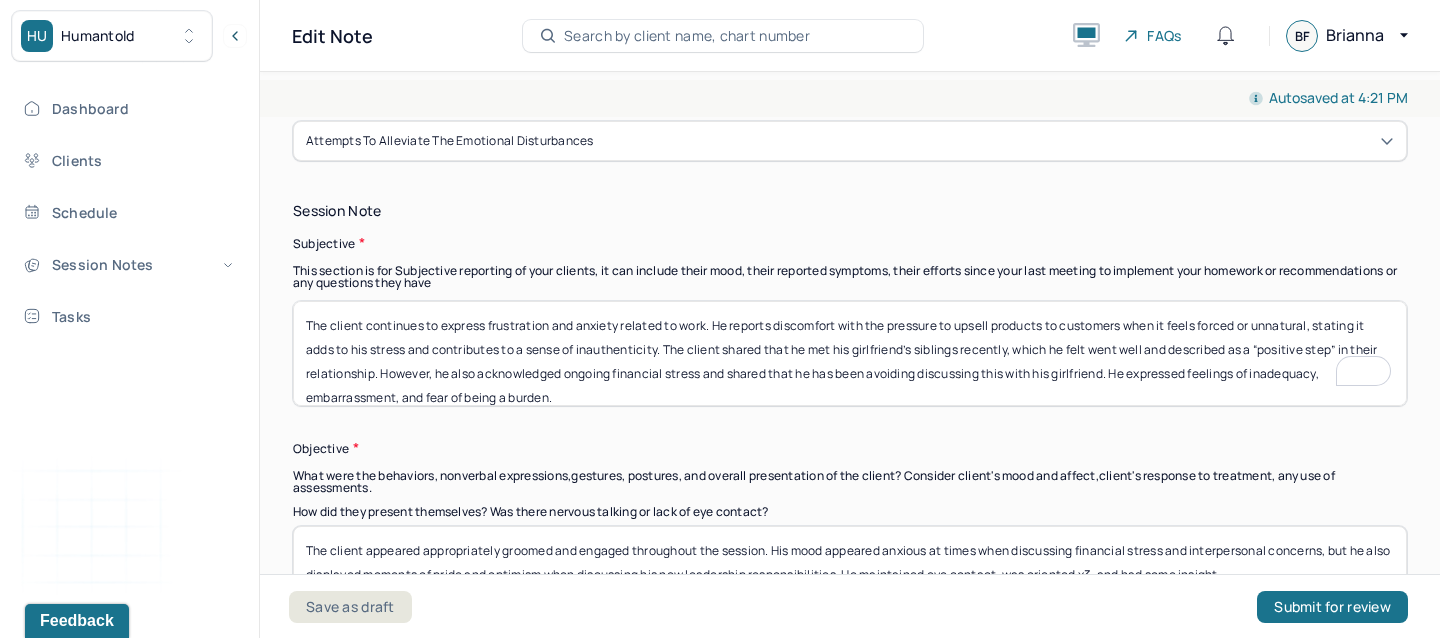 scroll, scrollTop: 16, scrollLeft: 0, axis: vertical 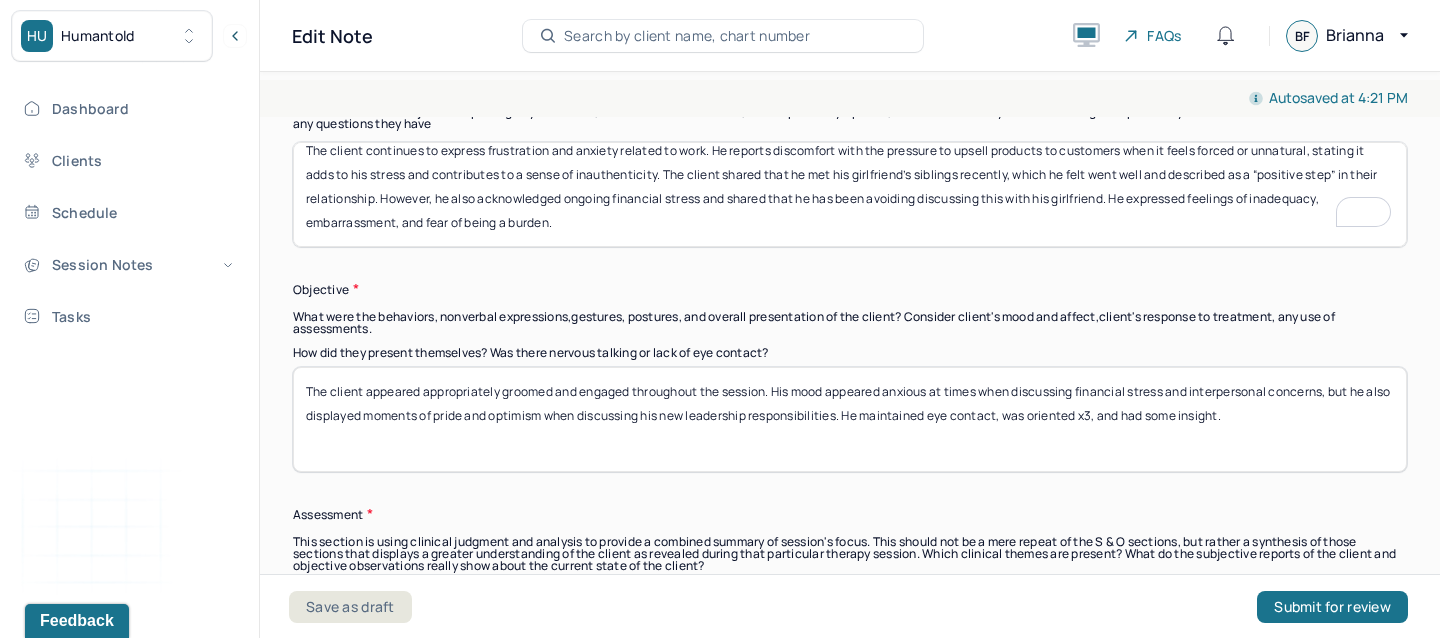 type on "The client continues to express frustration and anxiety related to work. He reports discomfort with the pressure to upsell products to customers when it feels forced or unnatural, stating it adds to his stress and contributes to a sense of inauthenticity. The client shared that he met his girlfriend’s siblings recently, which he felt went well and described as a “positive step” in their relationship. However, he also acknowledged ongoing financial stress and shared that he has been avoiding discussing this with his girlfriend. He expressed feelings of inadequacy, embarrassment, and fear of being a burden." 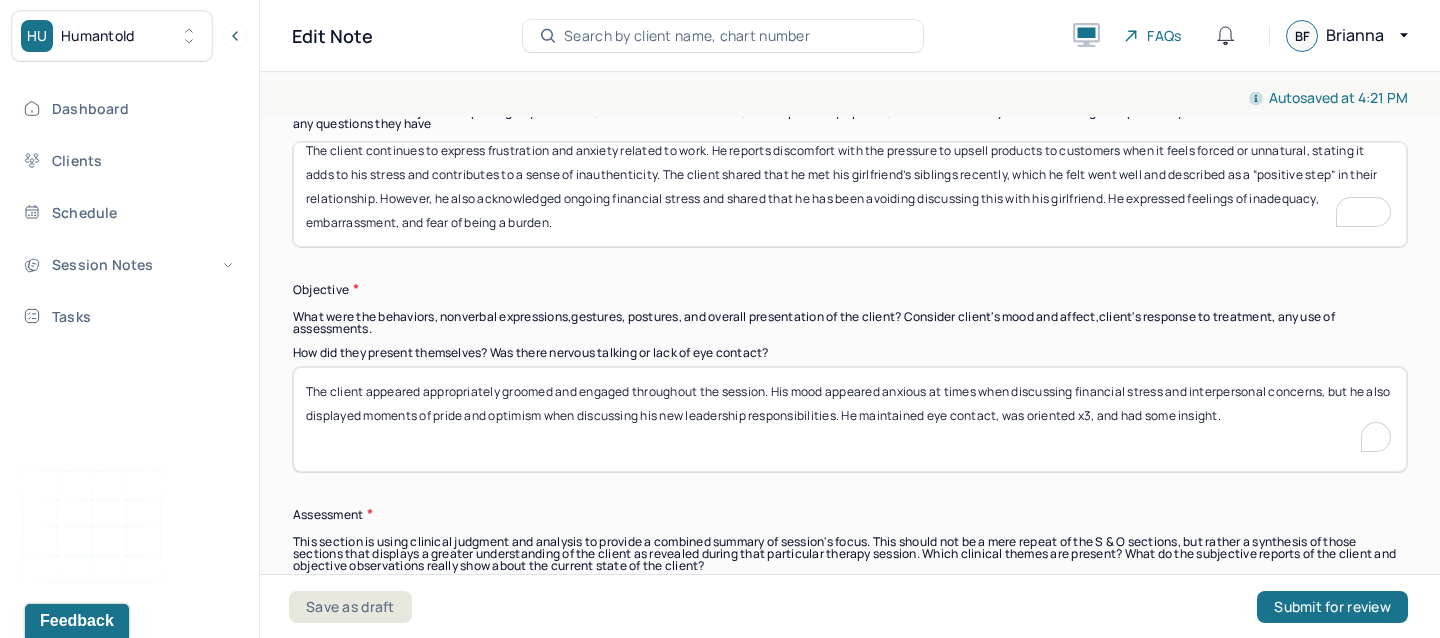 click on "The client appeared appropriately groomed and engaged throughout the session. His mood appeared anxious at times when discussing financial stress and interpersonal concerns, but he also displayed moments of pride and optimism when discussing his new leadership responsibilities. He maintained eye contact, was oriented x3, and had some insight." at bounding box center (850, 419) 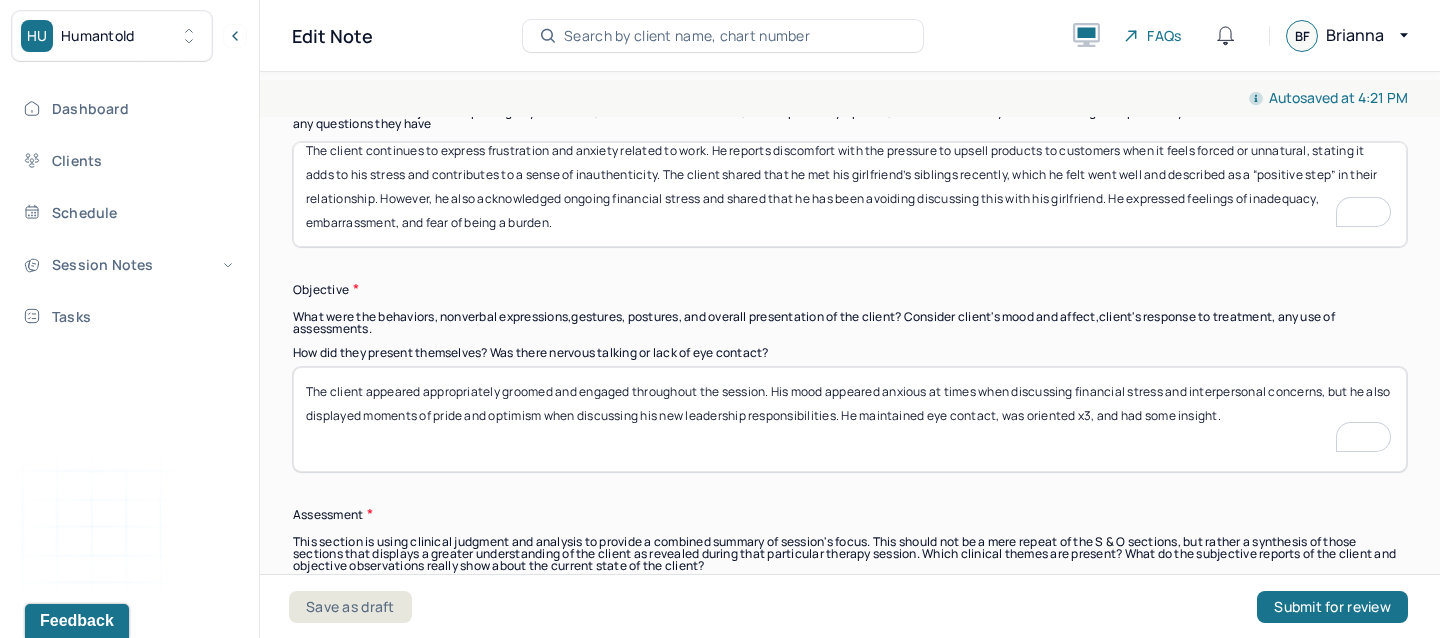click on "The client appeared appropriately groomed and engaged throughout the session. His mood appeared anxious at times when discussing financial stress and interpersonal concerns, but he also displayed moments of pride and optimism when discussing his new leadership responsibilities. He maintained eye contact, was oriented x3, and had some insight." at bounding box center [850, 419] 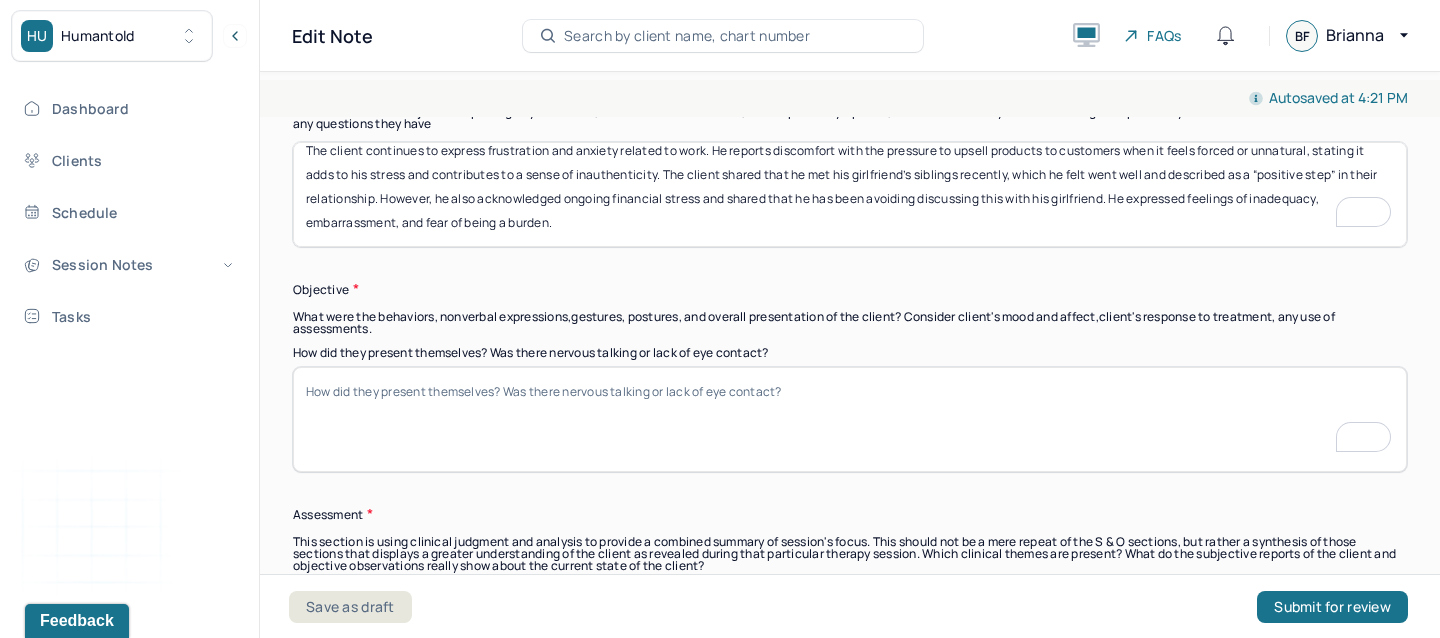 scroll, scrollTop: 1481, scrollLeft: 0, axis: vertical 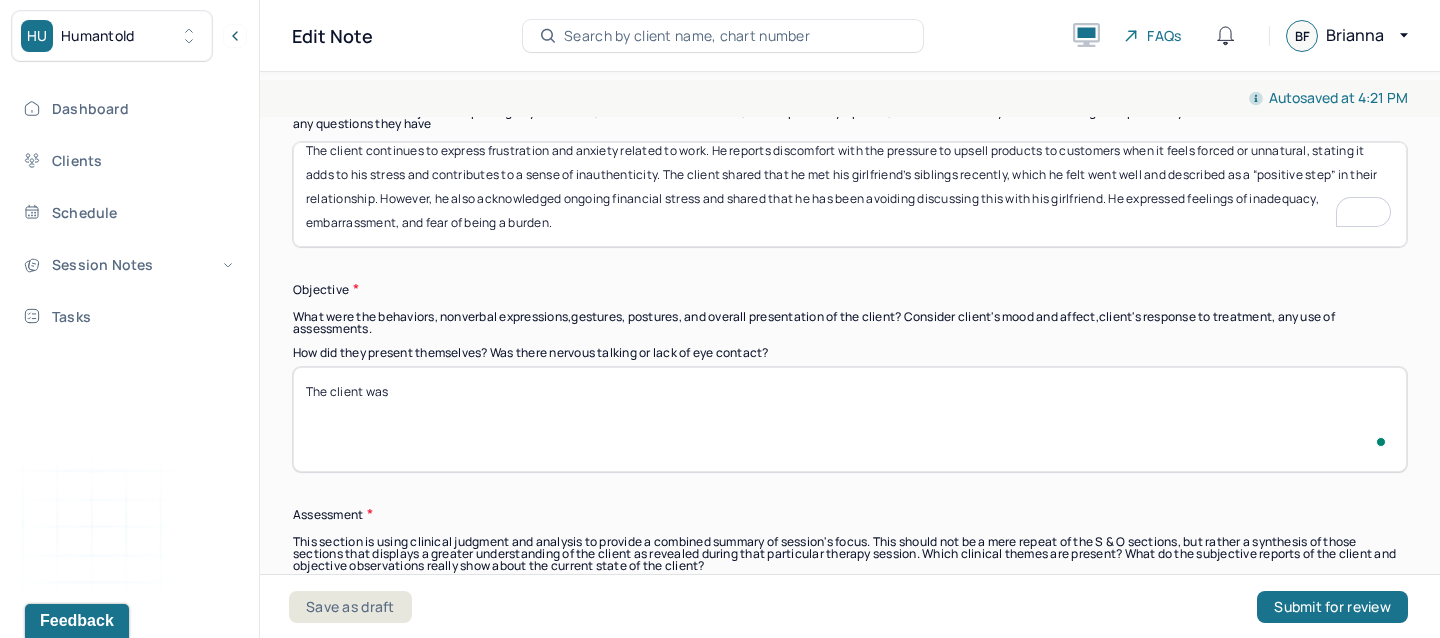 paste on "talkative and engaged throughout the session. He was forthcoming about his thoughts and feelings, demonstrating insight and a willingness to explore difficult topics. His affect was restricted when discussing feelings of inadequacy but became more animated and positive when reflecting on his relationship. Speech was coherent, goal-directed, and appropriately paced. Eye contact was consistent." 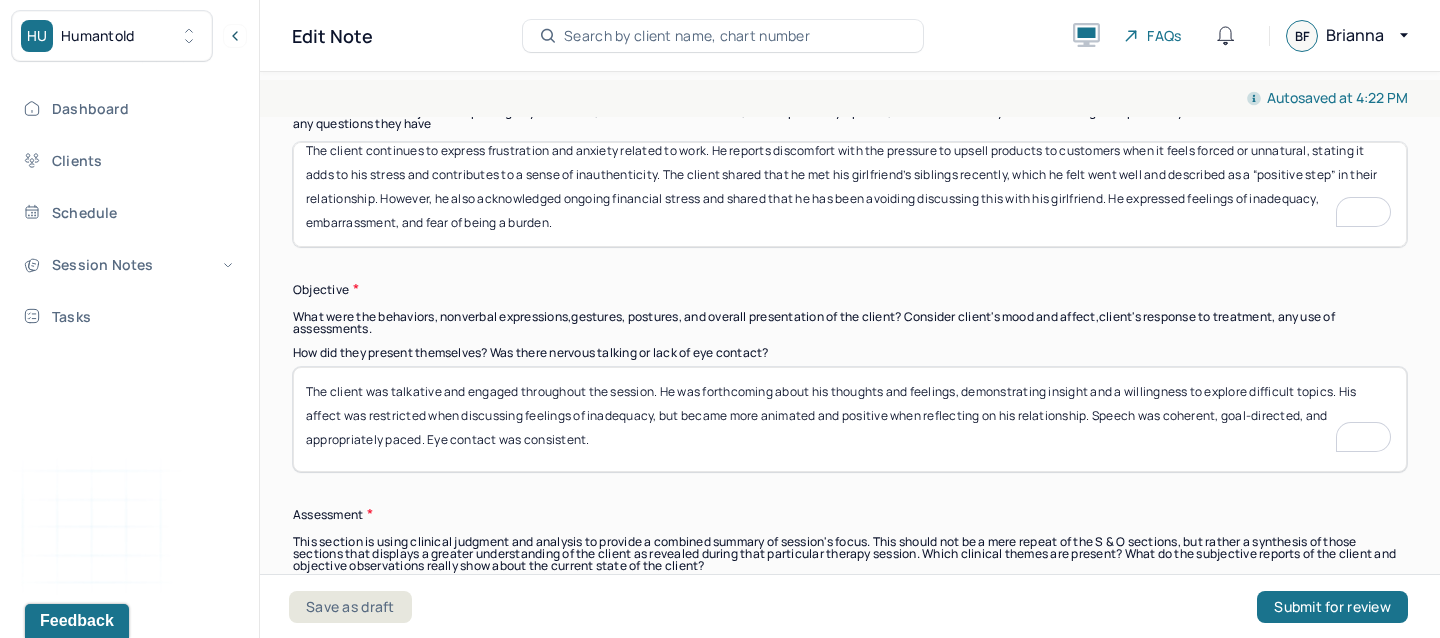 scroll, scrollTop: 1335, scrollLeft: 0, axis: vertical 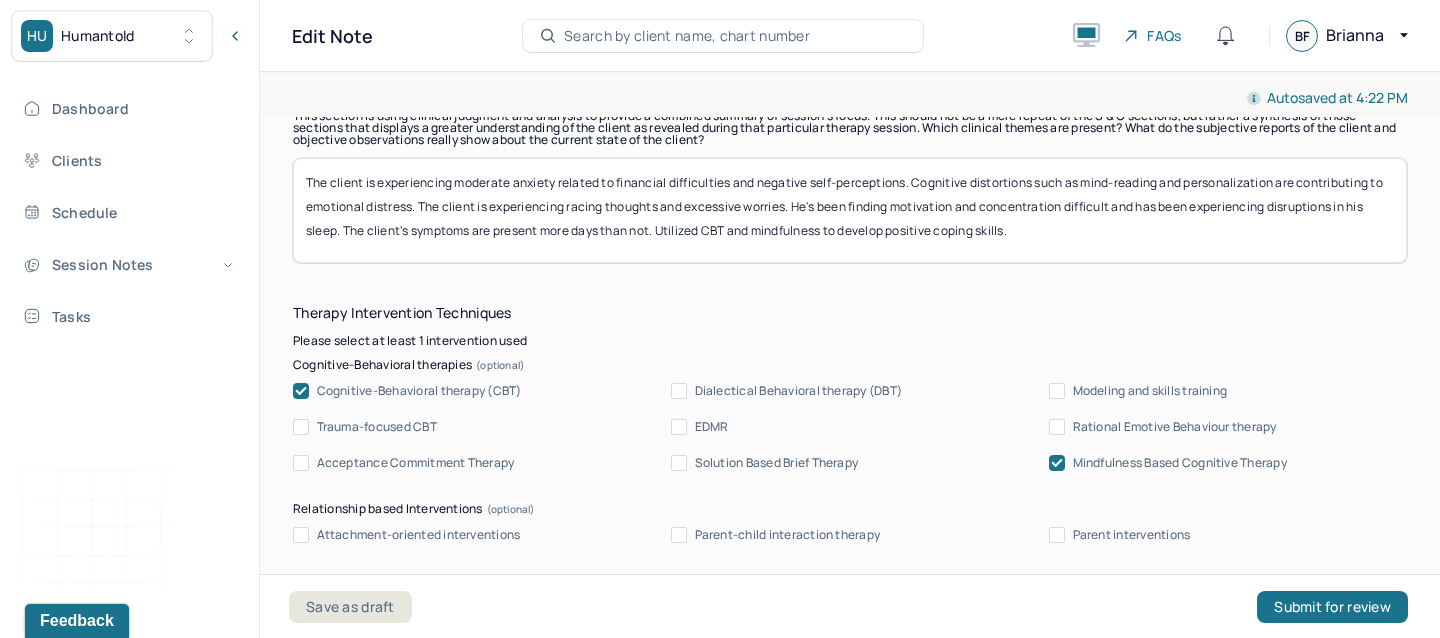 type on "The client was talkative and engaged throughout the session. He was forthcoming about his thoughts and feelings, demonstrating insight and a willingness to explore difficult topics. His affect was restricted when discussing feelings of inadequacy, but became more animated and positive when reflecting on his relationship. Speech was coherent, goal-directed, and appropriately paced. Eye contact was consistent." 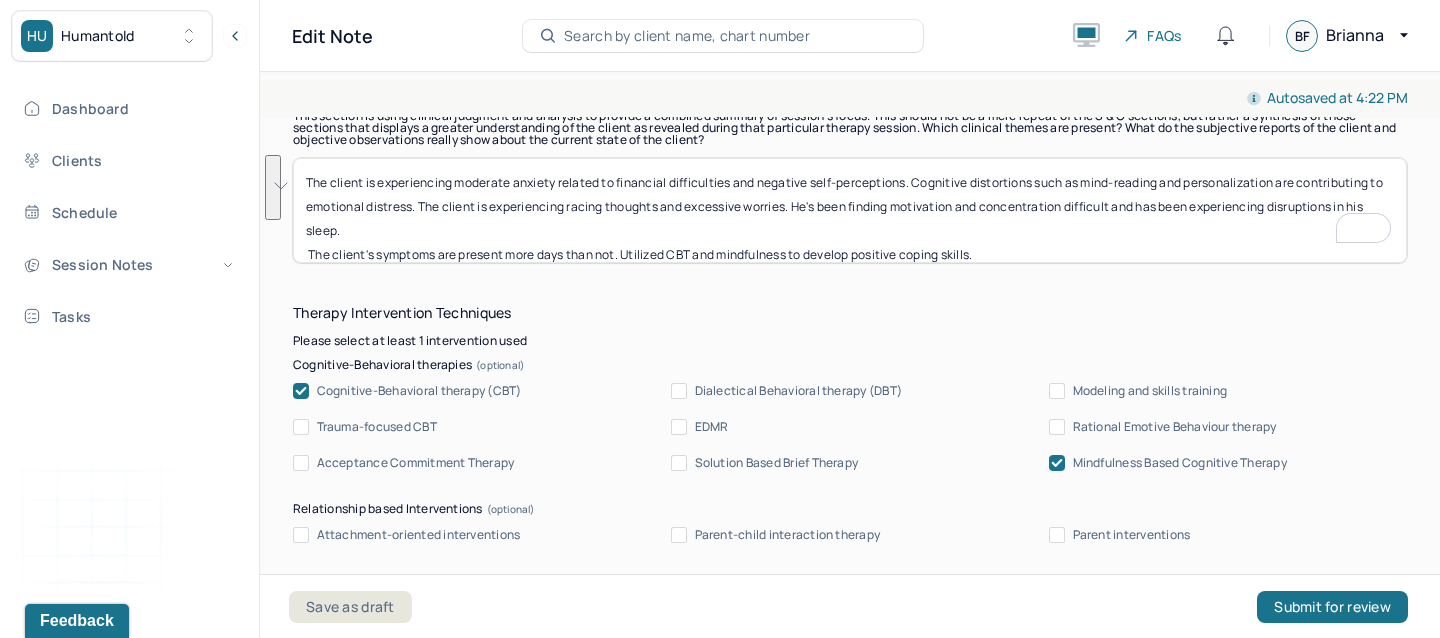 drag, startPoint x: 345, startPoint y: 219, endPoint x: 280, endPoint y: 135, distance: 106.21205 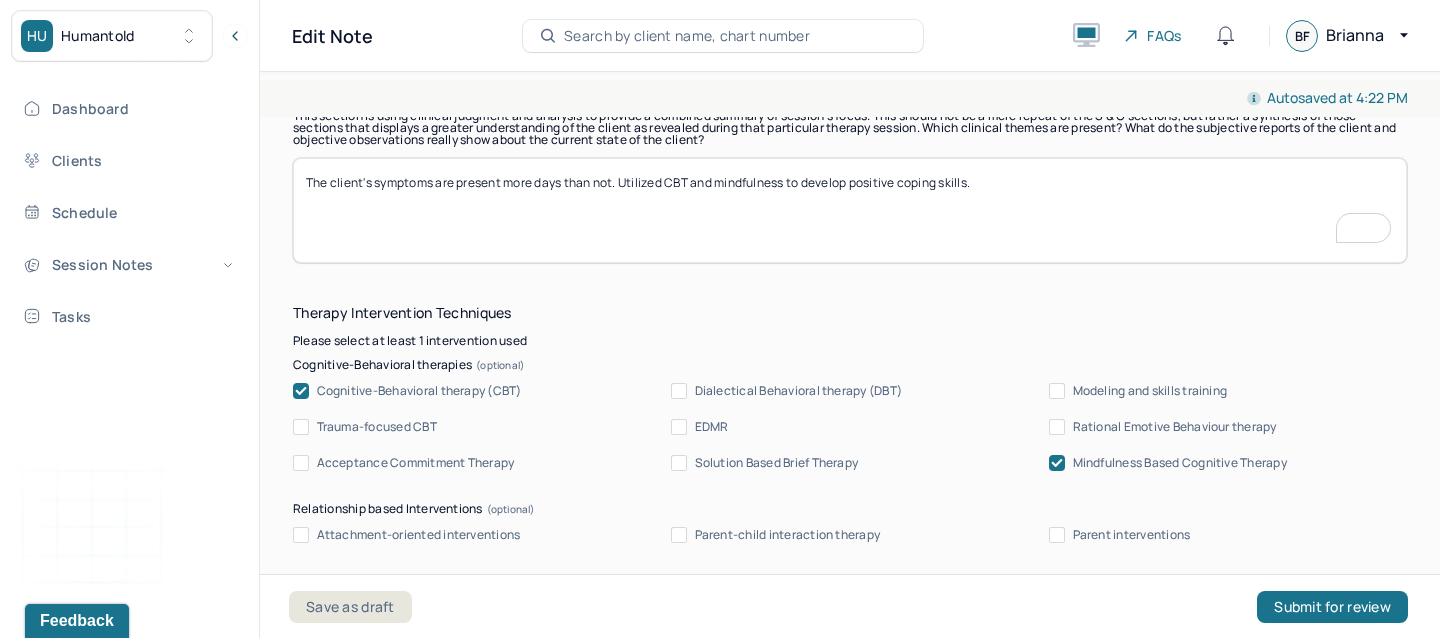 type on "The client's symptoms are present more days than not. Utilized CBT and mindfulness to develop positive coping skills." 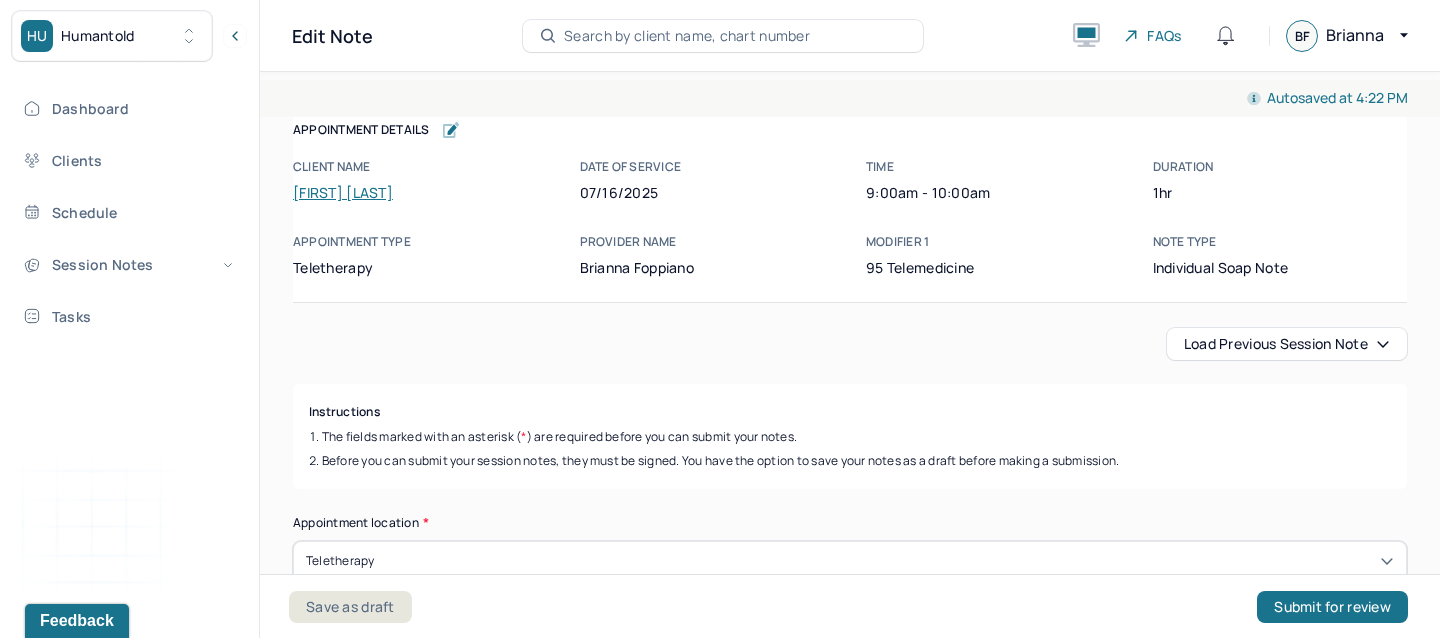 scroll, scrollTop: 0, scrollLeft: 0, axis: both 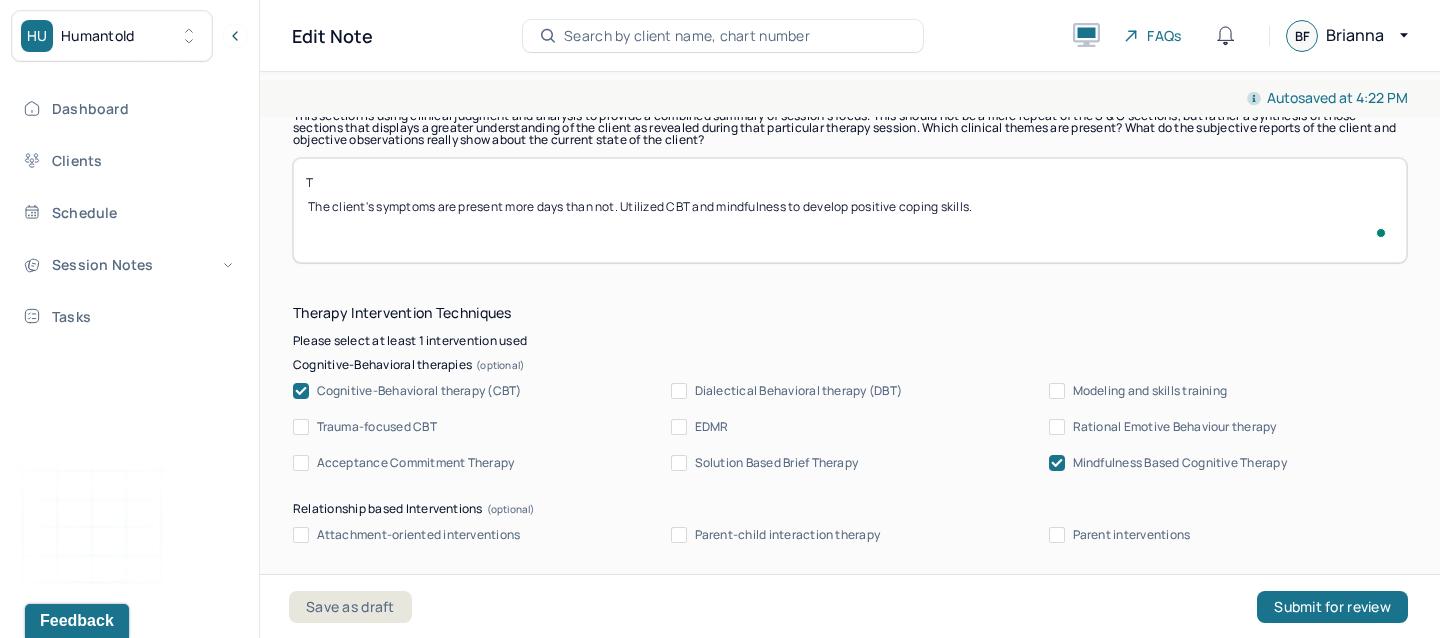 paste on "Client presents with ongoing symptoms of anxiety, particularly in relation to occupational stress and interpersonal concerns. He reports persistent worry about job performance, heightened self-monitoring, and fear of making even minor mistakes—indicative of performance-related anxiety." 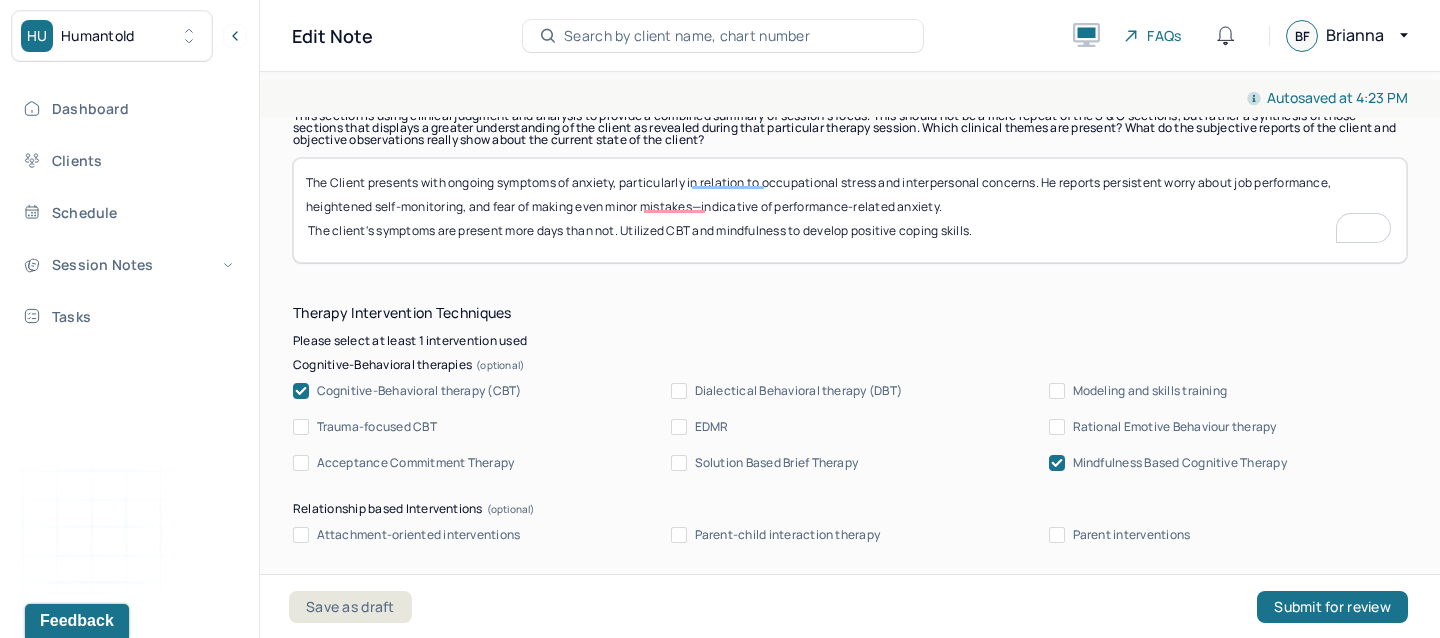 click on "The Client presents with ongoing symptoms of anxiety, particularly in relation to occupational stress and interpersonal concerns. He reports persistent worry about job performance, heightened self-monitoring, and fear of making even minor mistakes—indicative of performance-related anxiety.
The client's symptoms are present more days than not. Utilized CBT and mindfulness to develop positive coping skills." at bounding box center (850, 210) 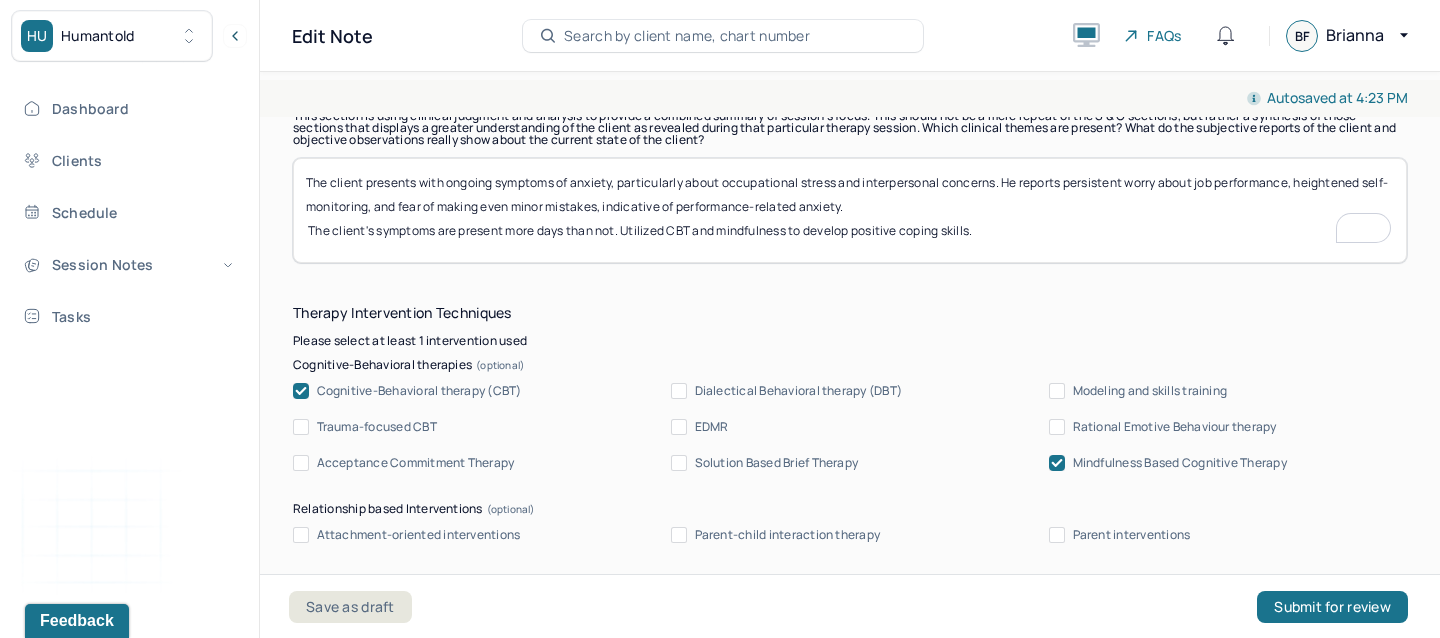 click on "The client presents with ongoing symptoms of anxiety, particularly about occupational stress and interpersonal concerns. He reports persistent worry about job performance, heightened self-monitoring, and fear of making even minor mistakes—indicative of performance-related anxiety.
The client's symptoms are present more days than not. Utilized CBT and mindfulness to develop positive coping skills." at bounding box center (850, 210) 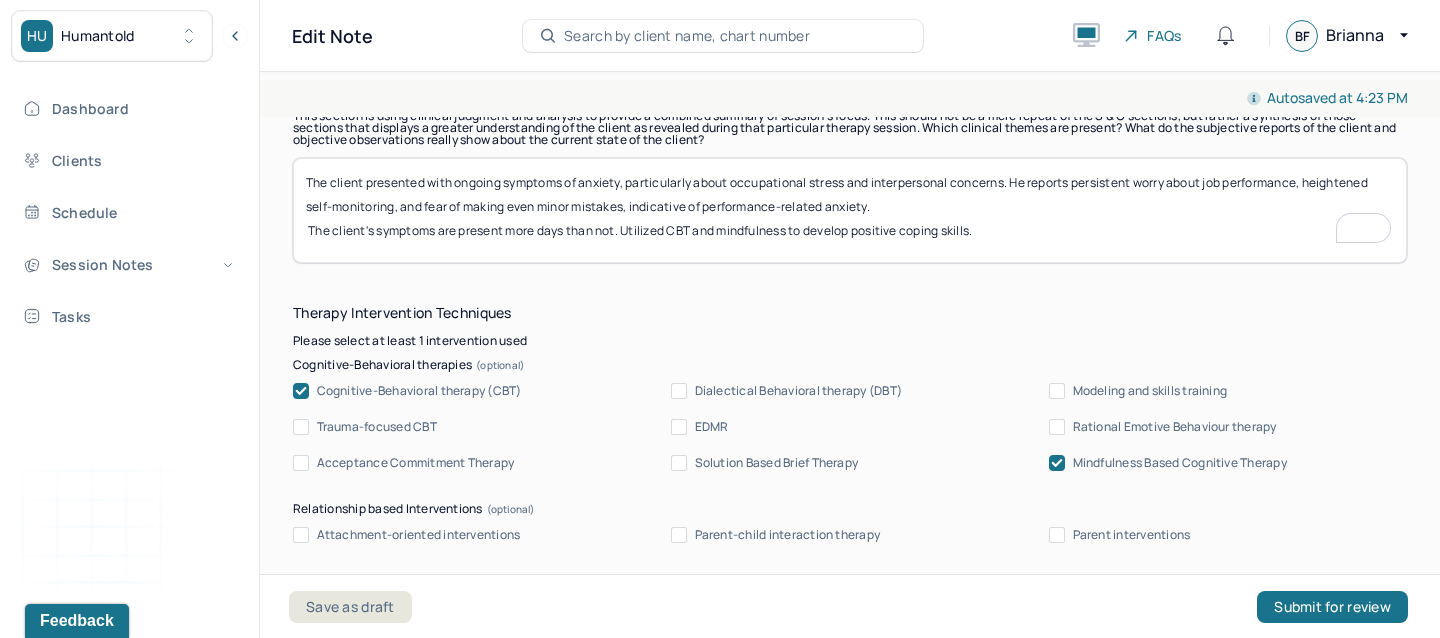 drag, startPoint x: 1077, startPoint y: 179, endPoint x: 1047, endPoint y: 174, distance: 30.413813 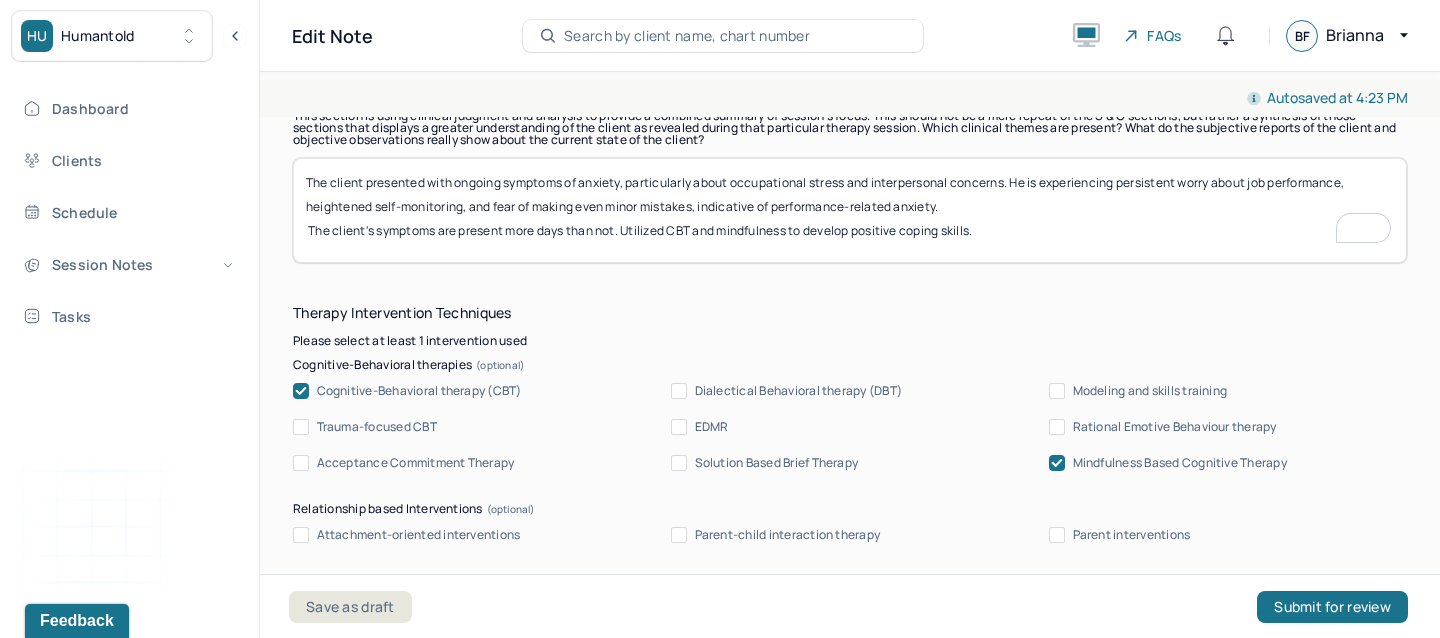 click on "The client presented with ongoing symptoms of anxiety, particularly about occupational stress and interpersonal concerns. He is experiencing persistent worry about job performance, heightened self-monitoring, and fear of making even minor mistakes, indicative of performance-related anxiety.
The client's symptoms are present more days than not. Utilized CBT and mindfulness to develop positive coping skills." at bounding box center (850, 210) 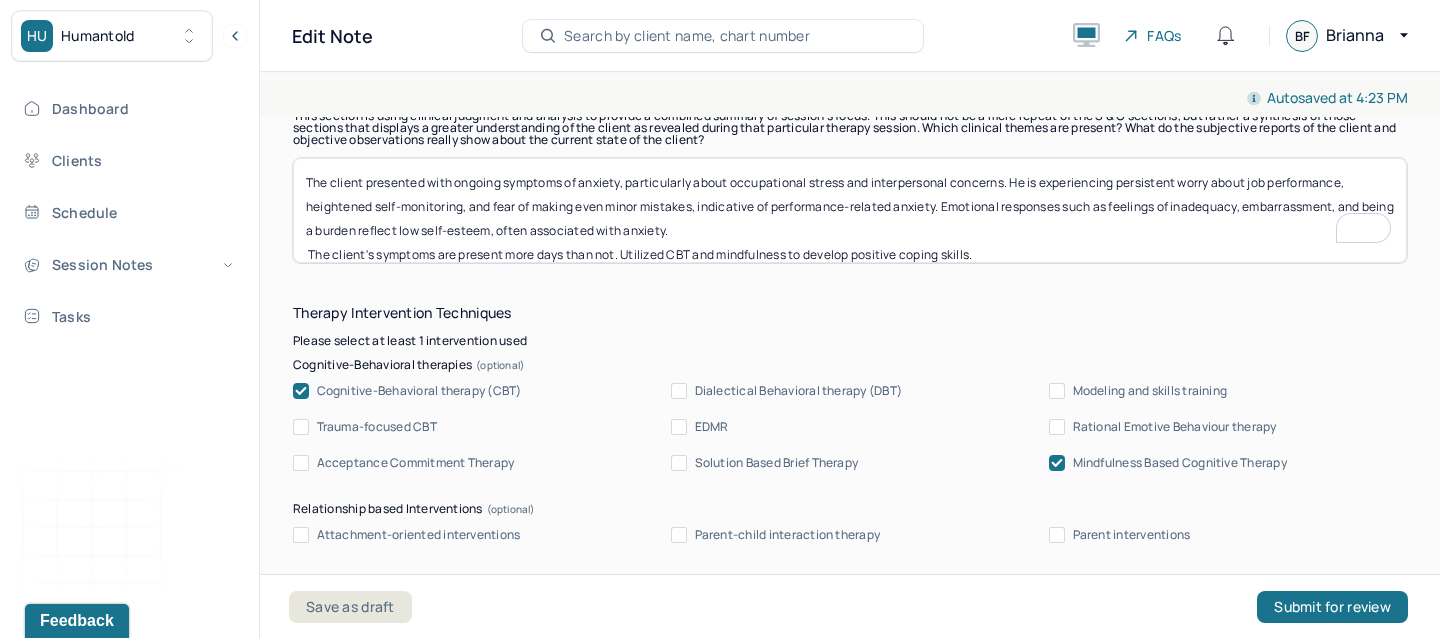 click on "The client presented with ongoing symptoms of anxiety, particularly about occupational stress and interpersonal concerns. He is experiencing persistent worry about job performance, heightened self-monitoring, and fear of making even minor mistakes, indicative of performance-related anxiety. Emotional responses such as feelings of inadequacy, embarrassment, and being a burden reflect low self-esteem often associated with anxiety.
The client's symptoms are present more days than not. Utilized CBT and mindfulness to develop positive coping skills." at bounding box center (850, 210) 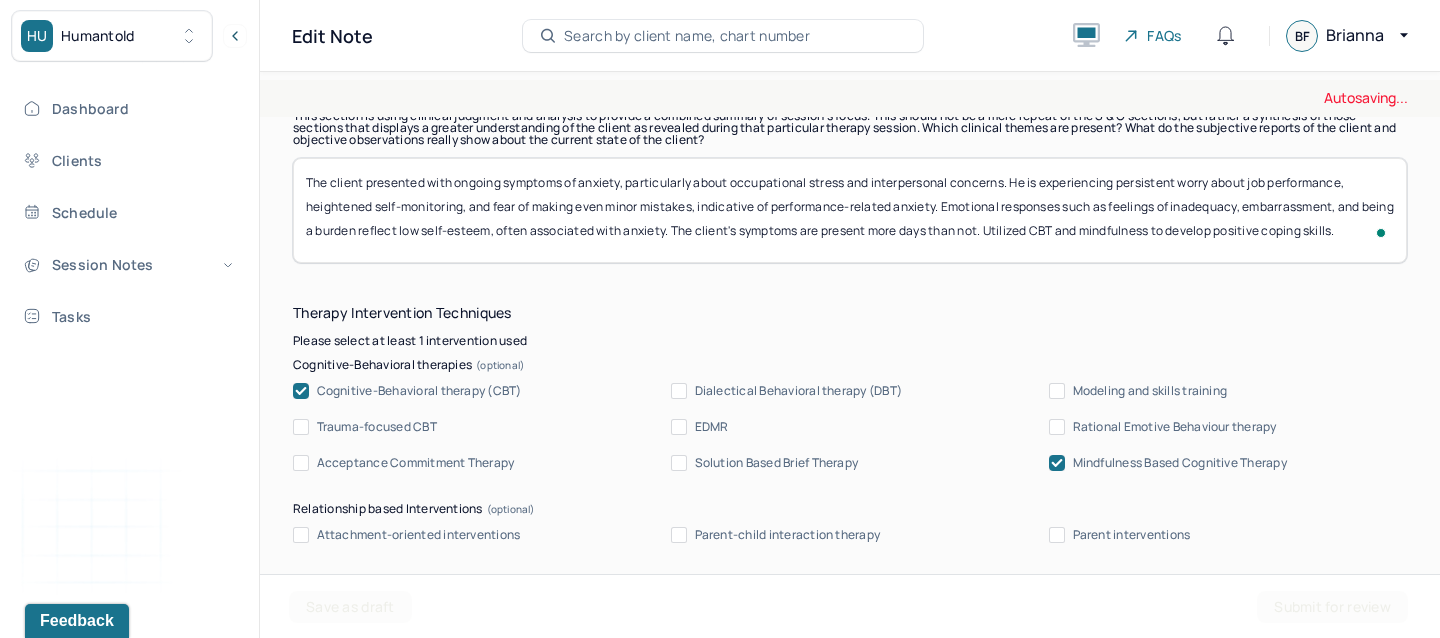 scroll, scrollTop: 1679, scrollLeft: 0, axis: vertical 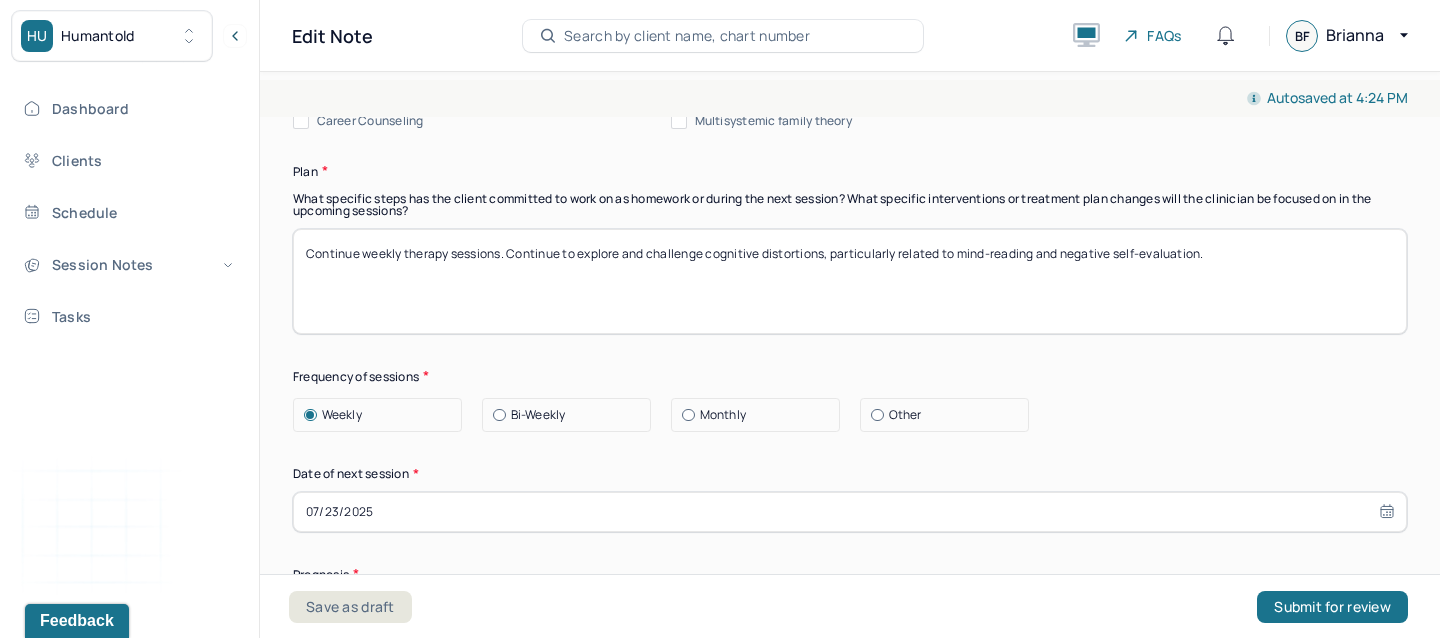 type on "The client presented with ongoing symptoms of anxiety, particularly about occupational stress and interpersonal concerns. He is experiencing persistent worry about job performance, heightened self-monitoring, and fear of making even minor mistakes, indicative of performance-related anxiety. Emotional responses such as feelings of inadequacy, embarrassment, and being a burden reflect low self-esteem, often associated with anxiety. The client's symptoms are present more days than not. Utilized CBT and mindfulness to develop positive coping skills." 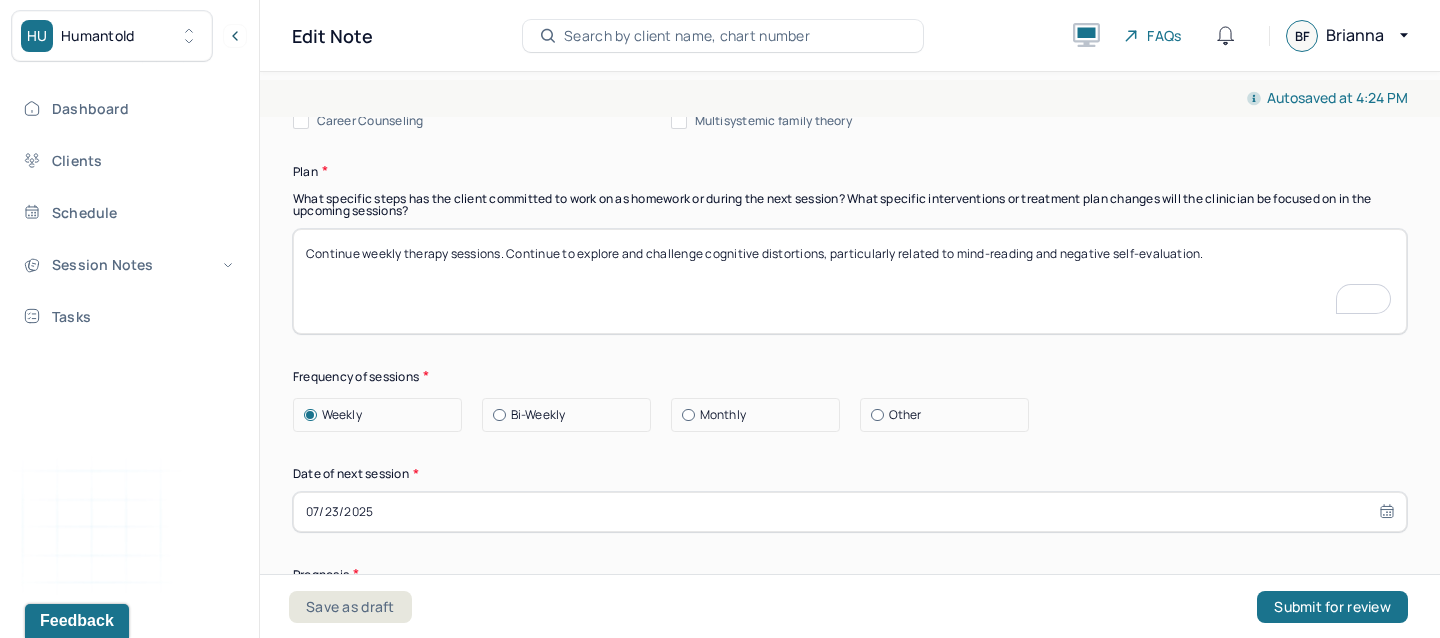 drag, startPoint x: 507, startPoint y: 258, endPoint x: 1281, endPoint y: 282, distance: 774.372 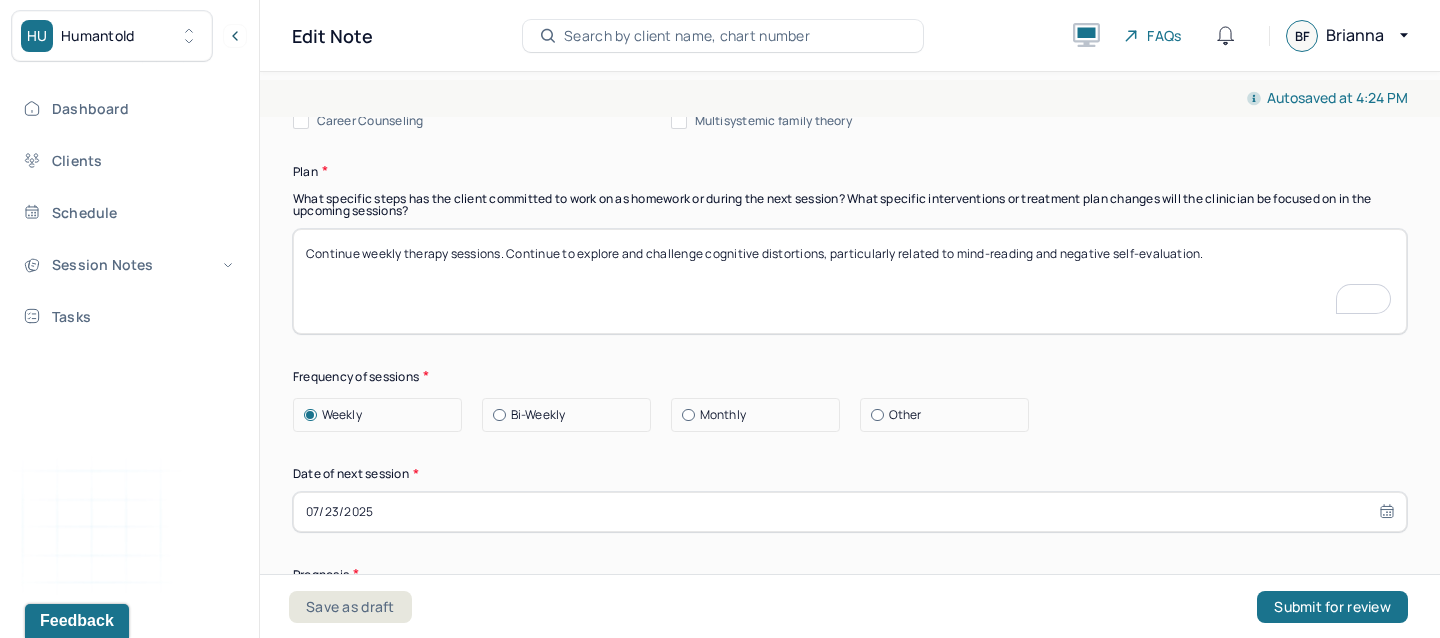 click on "Continue weekly therapy sessions. Continue to explore and challenge cognitive distortions, particularly related to mind-reading and negative self-evaluation." at bounding box center (850, 281) 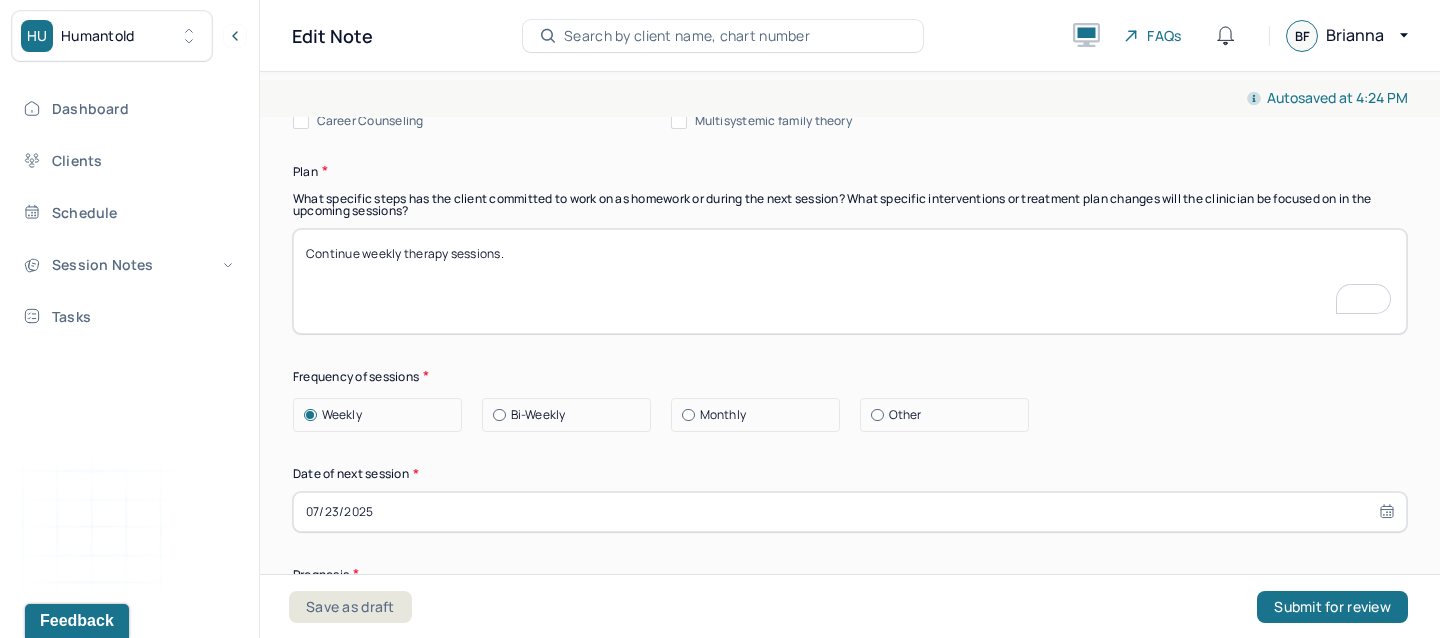 type on "Continue weekly therapy sessions." 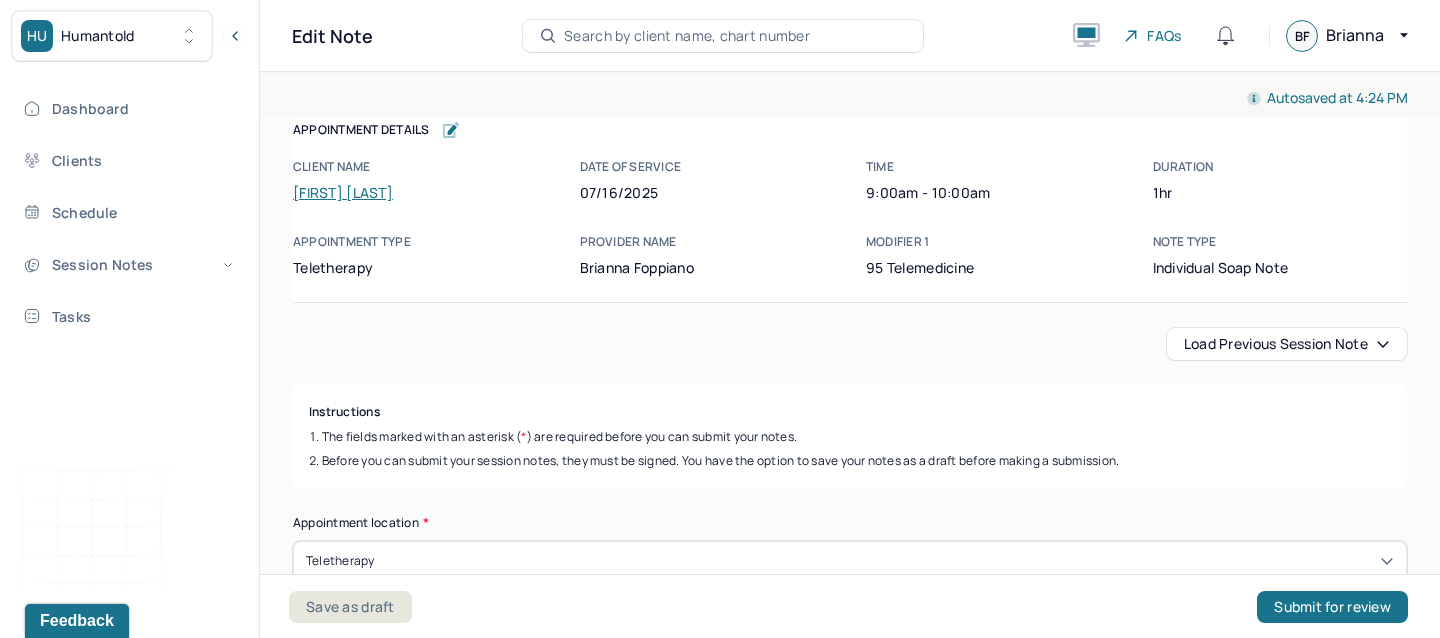 scroll, scrollTop: 0, scrollLeft: 0, axis: both 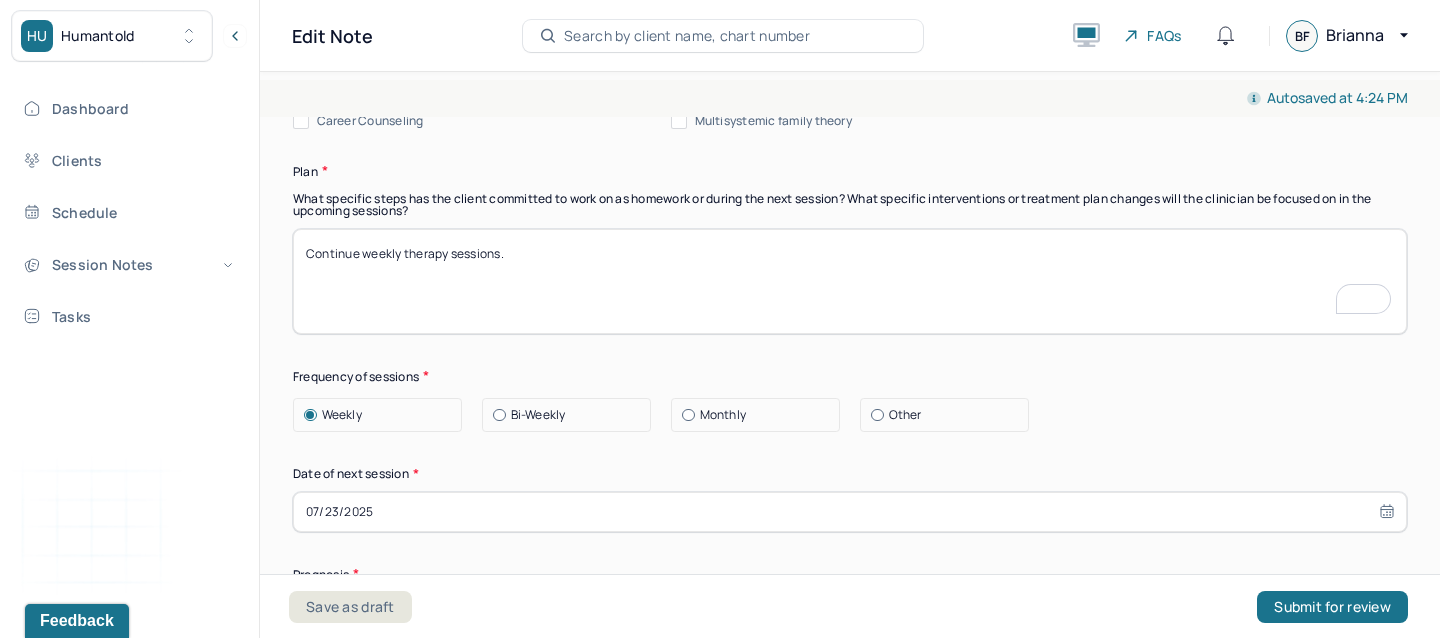 paste on "Continue to explore work-related stress and develop coping strategies, including boundary-setting and cognitive reframing." 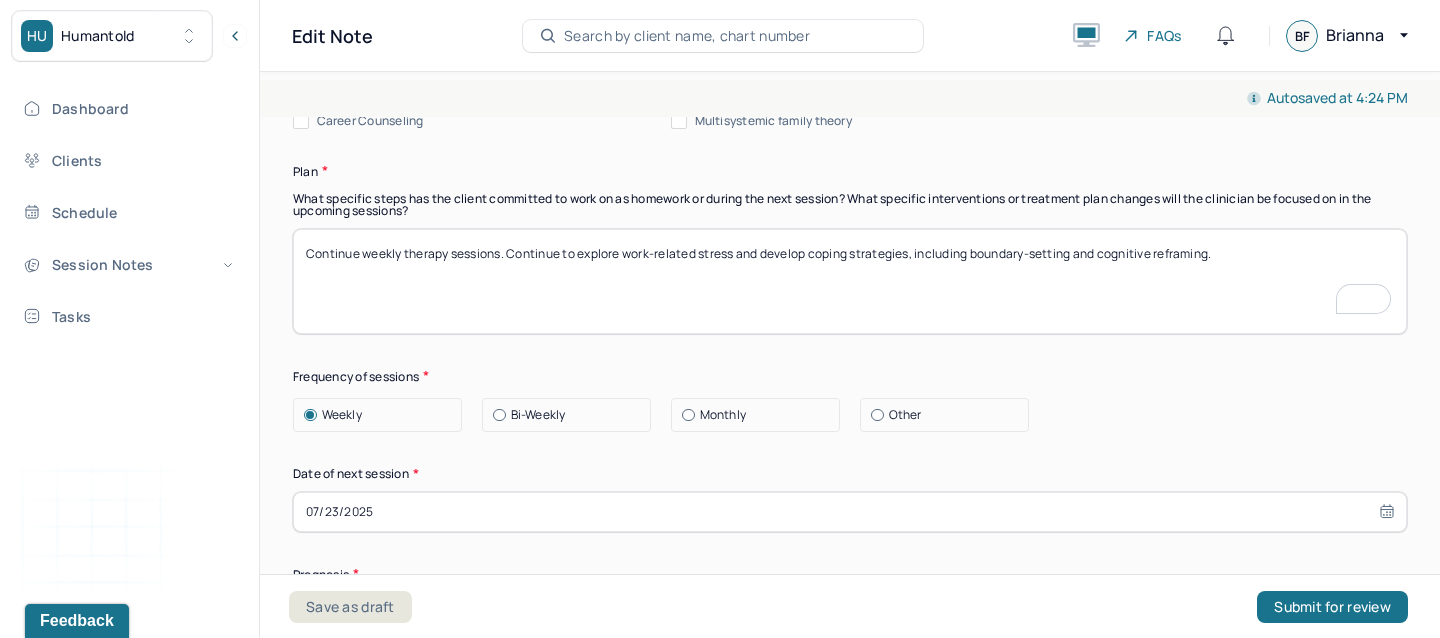 type on "Continue weekly therapy sessions. Continue to explore work-related stress and develop coping strategies, including boundary-setting and cognitive reframing." 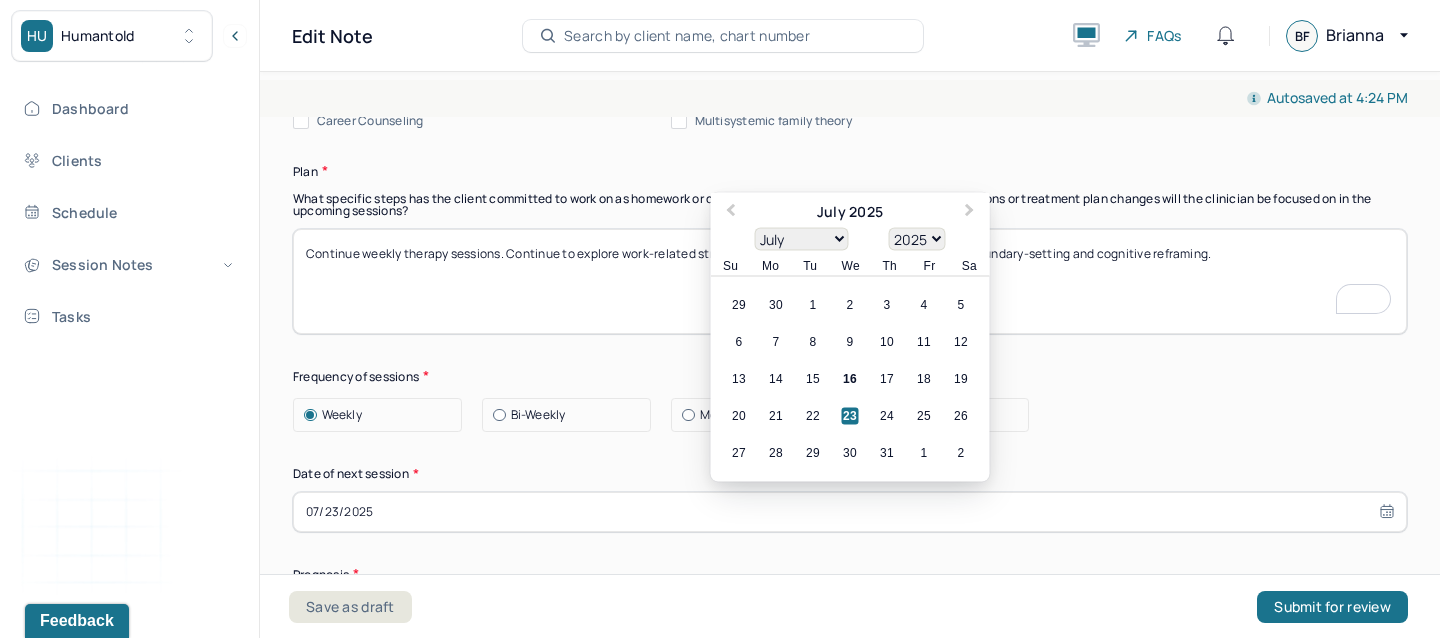click on "23" at bounding box center (850, 415) 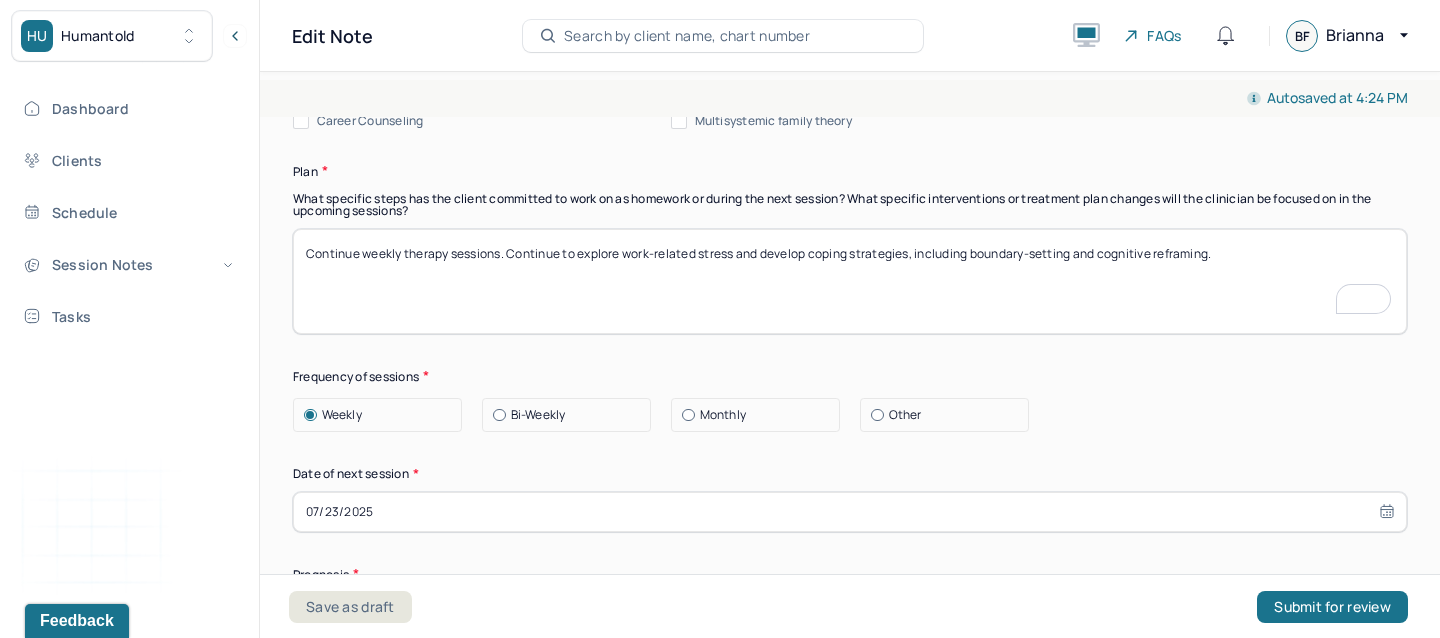 scroll, scrollTop: 2784, scrollLeft: 0, axis: vertical 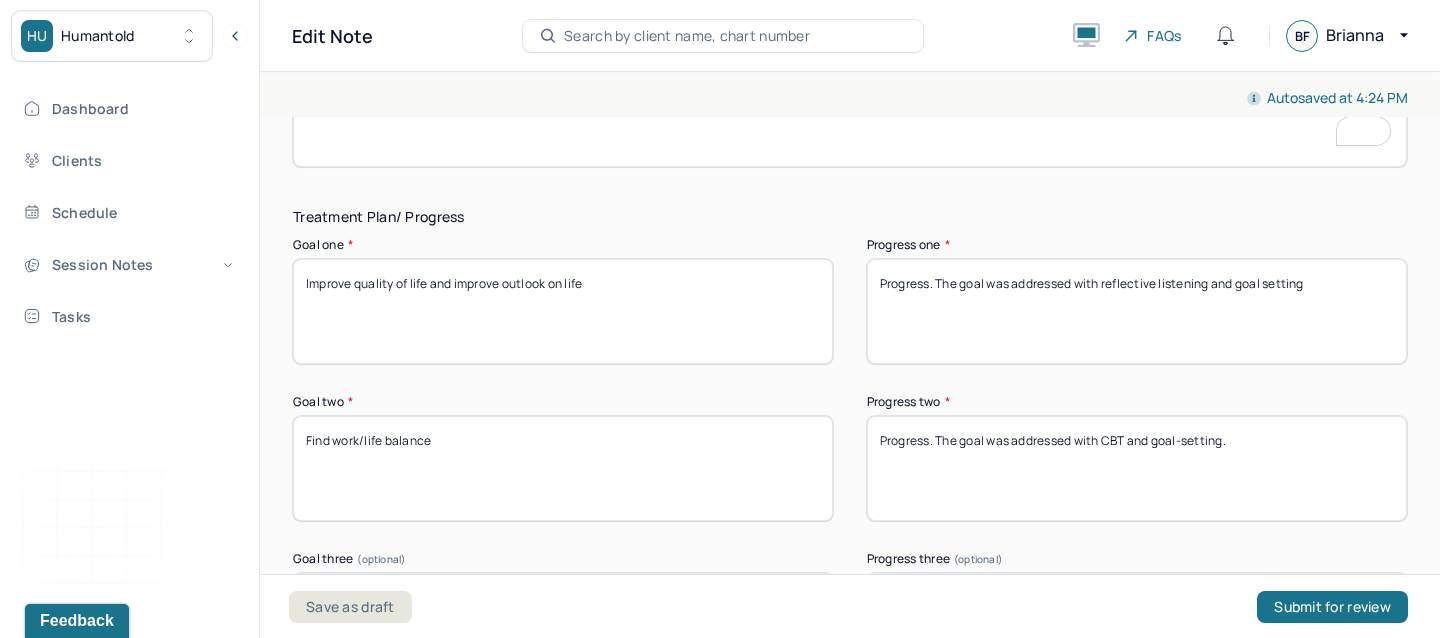 click on "Progress. The goal was addressed with reflective listening and goal setting" at bounding box center (1137, 311) 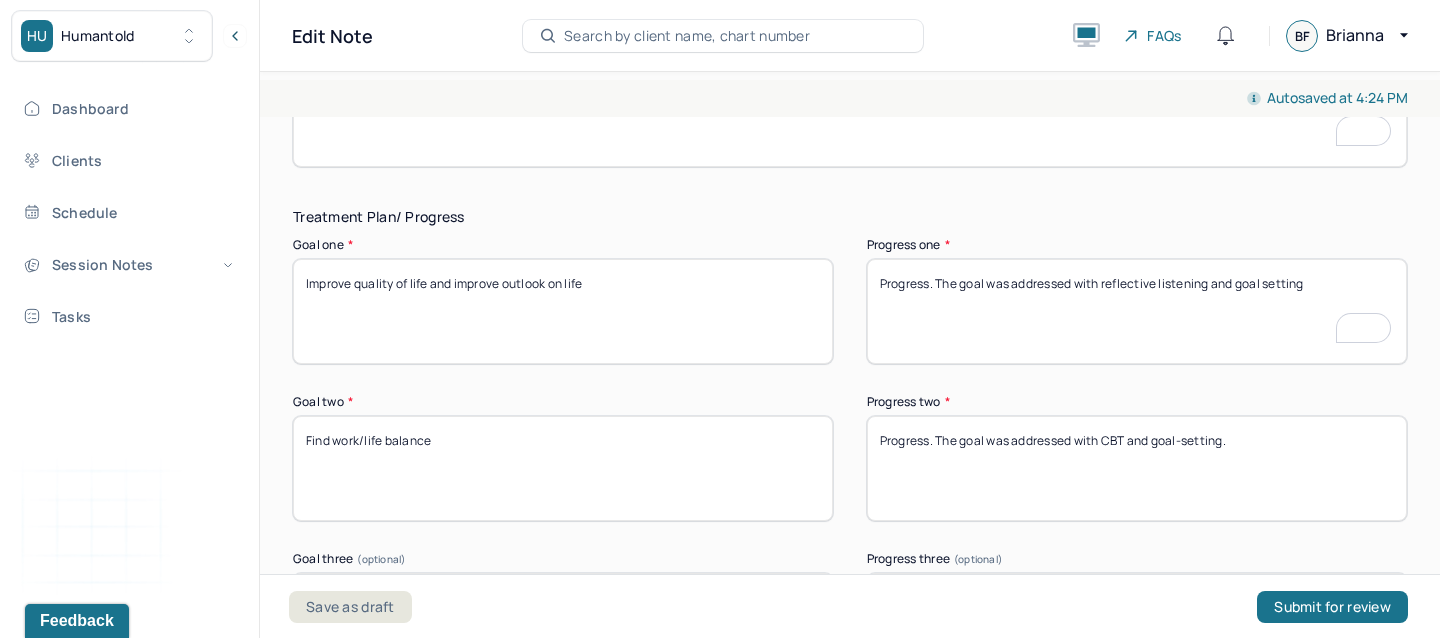 click on "Progress. The goal was addressed with reflective listening and goal setting" at bounding box center (1137, 311) 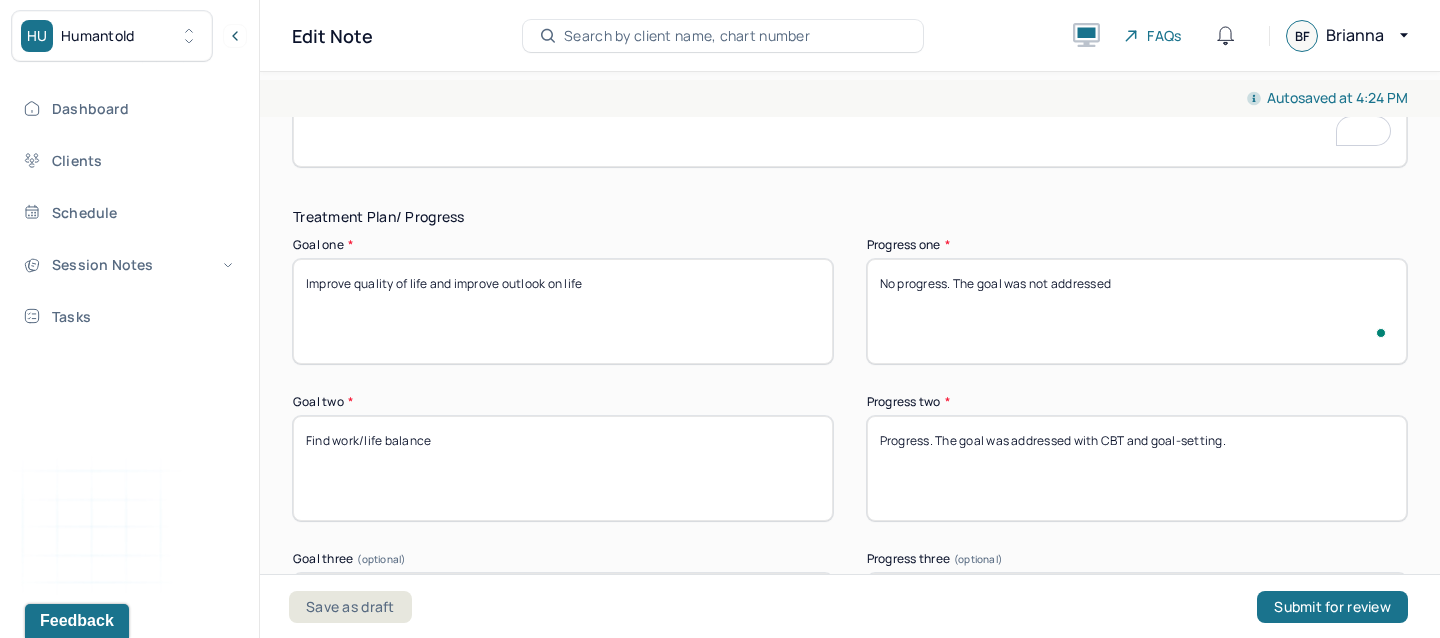 type on "No progress. The goal was not addressed" 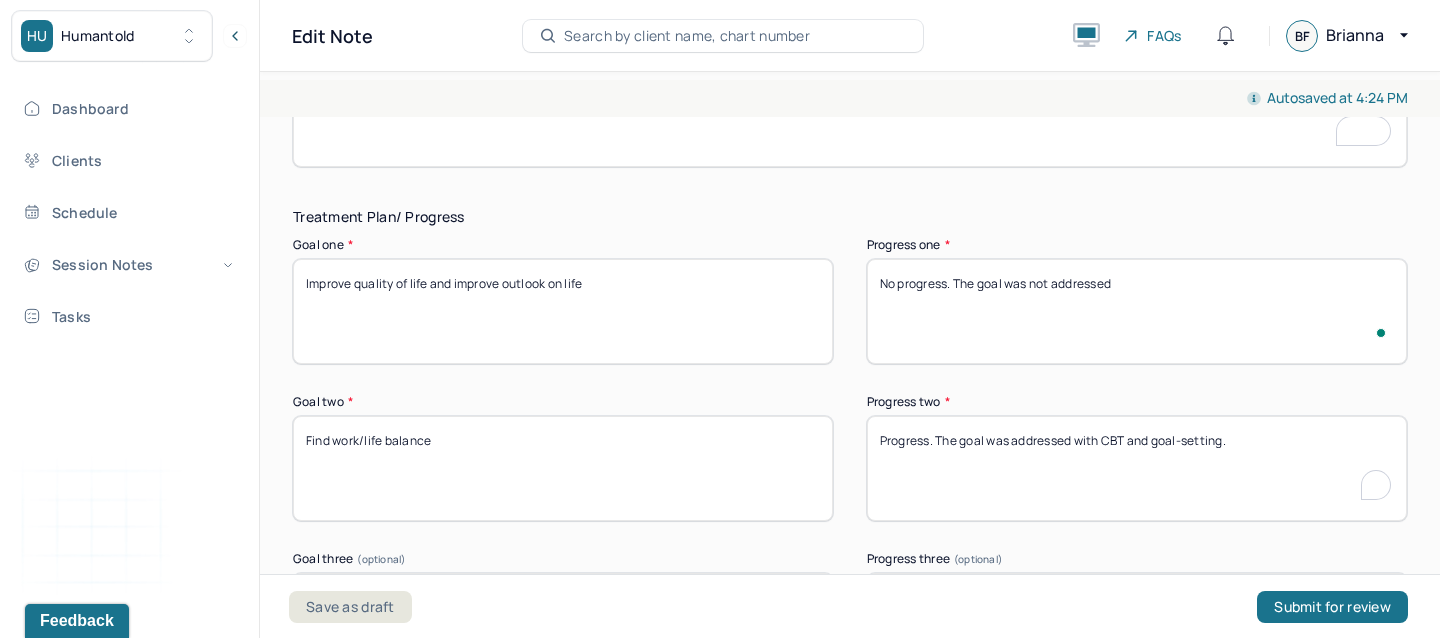 click on "Progress. The goal was addressed with CBT and goal-setting." at bounding box center [1137, 468] 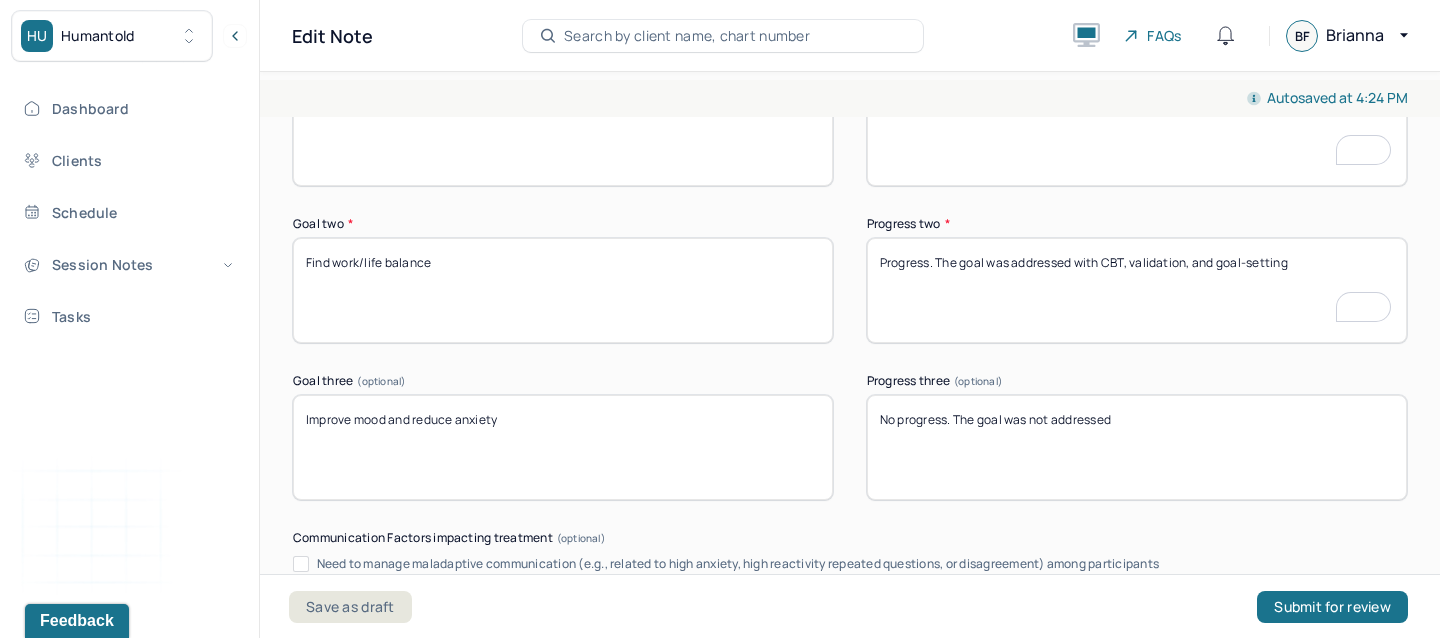 type on "Progress. The goal was addressed with CBT, validation, and goal-setting" 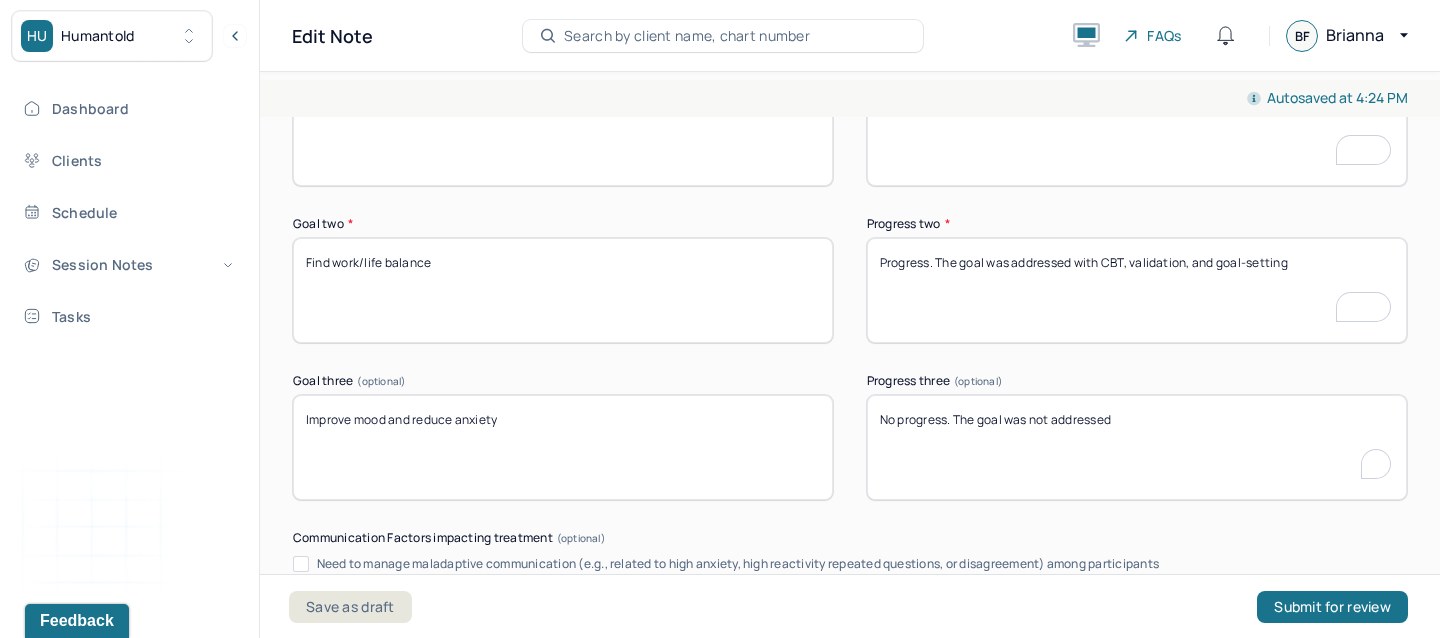 click on "No progress. The goal was not addressed" at bounding box center [1137, 447] 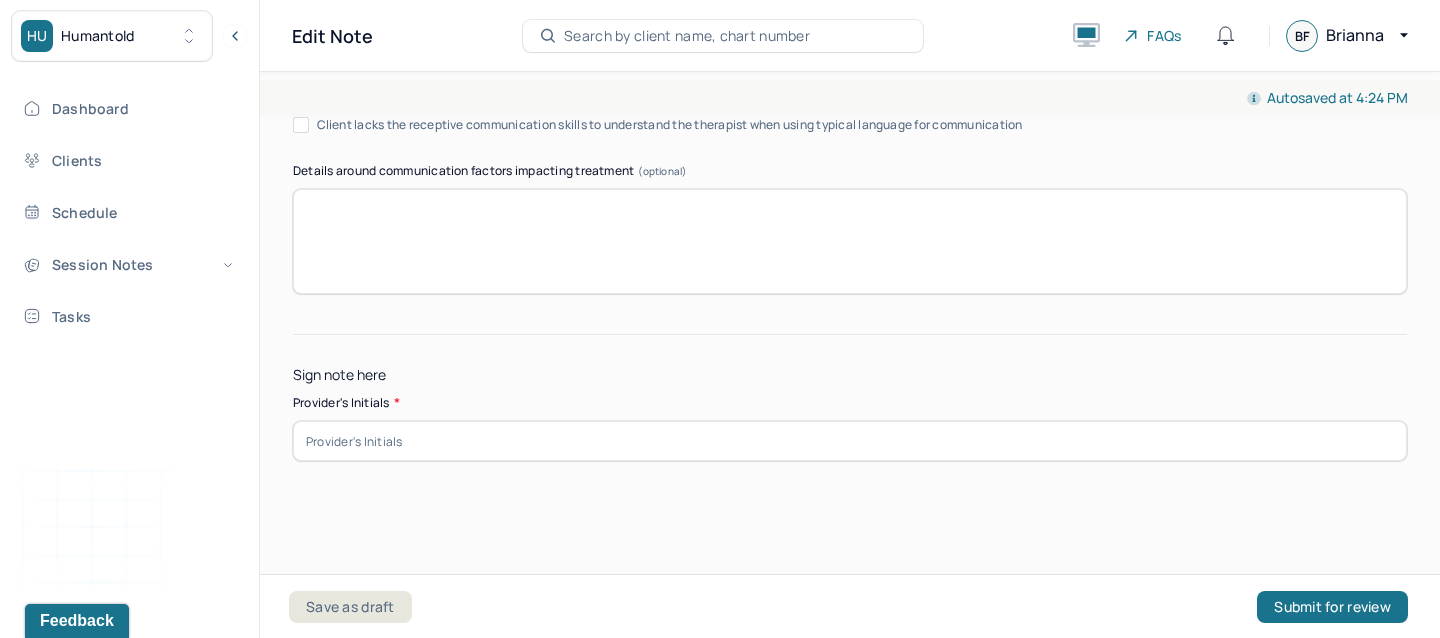 type on "Progress. The goal was addressed with CBT" 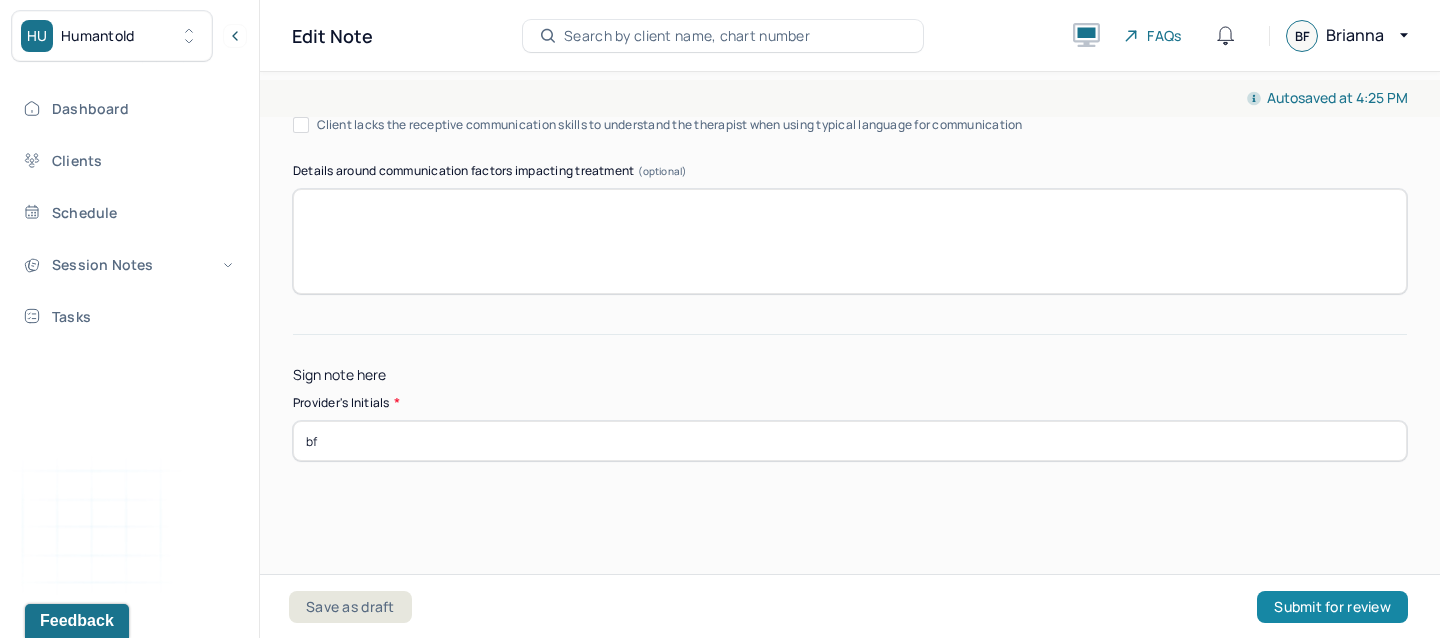 type on "bf" 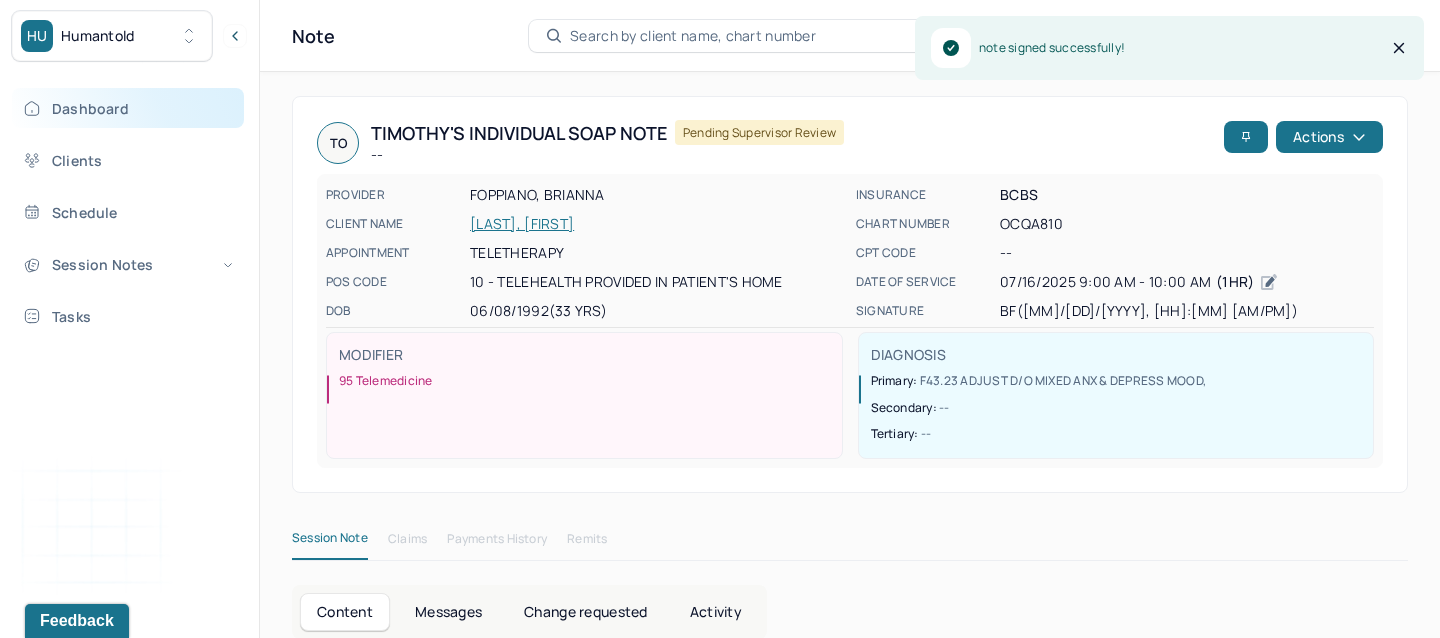 click on "Dashboard" at bounding box center (128, 108) 